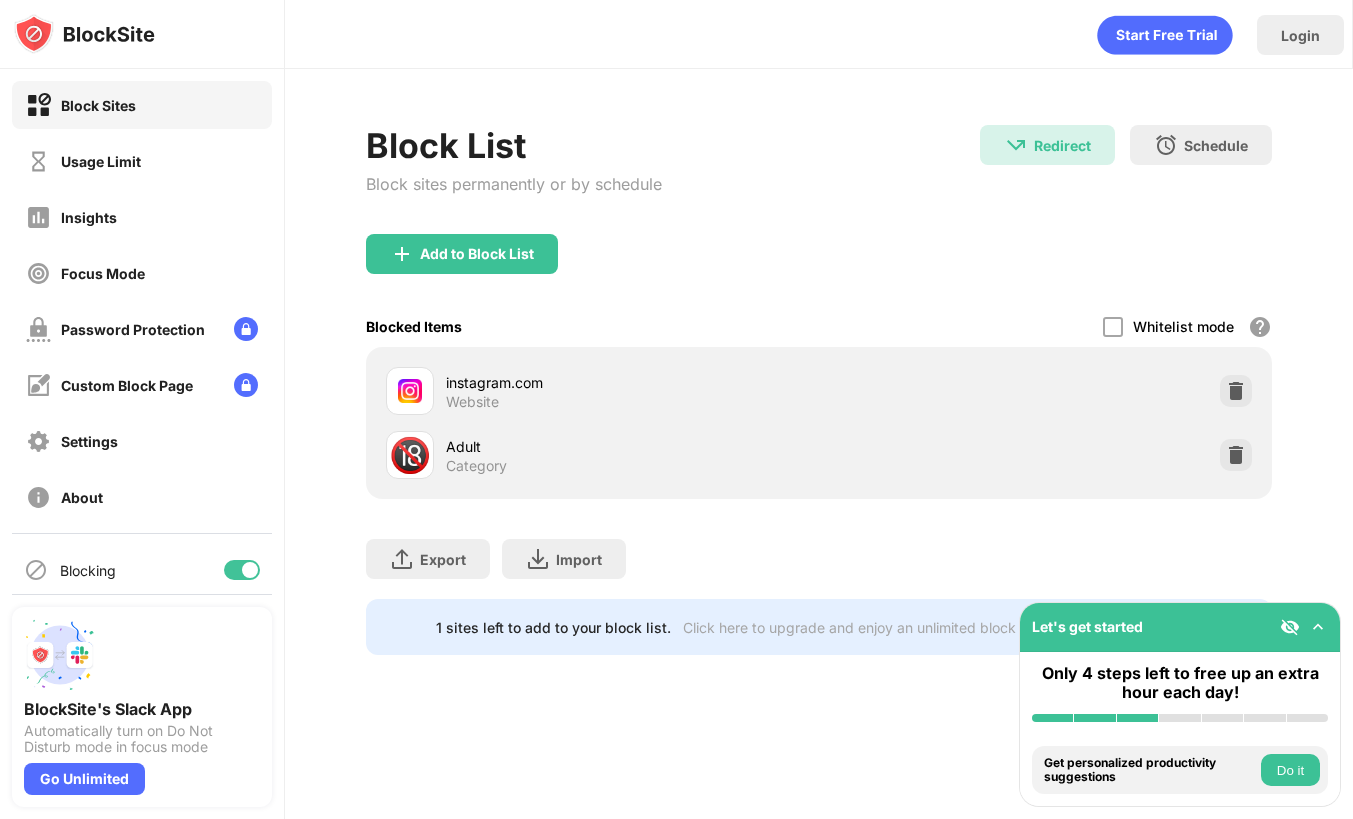 scroll, scrollTop: 0, scrollLeft: 0, axis: both 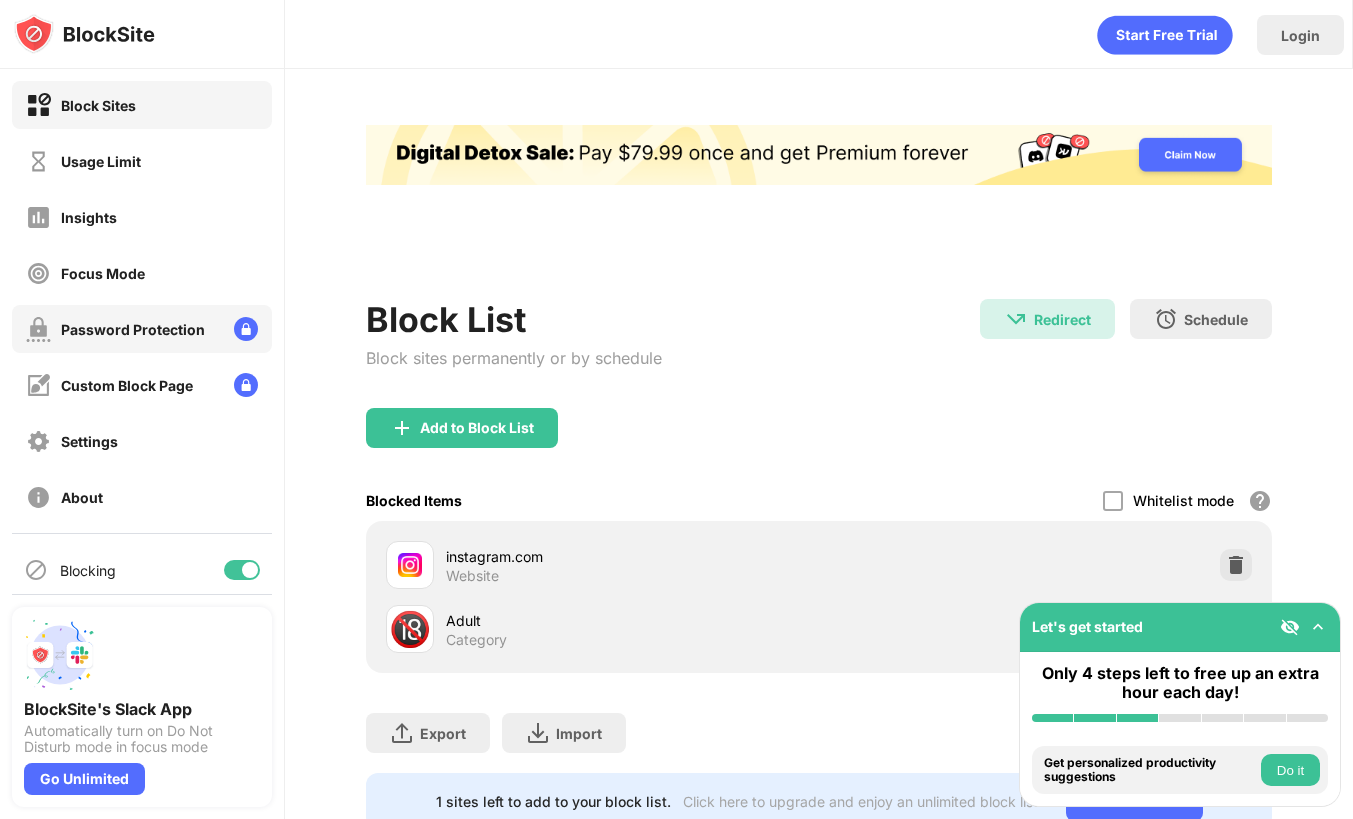 click on "Password Protection" at bounding box center (115, 329) 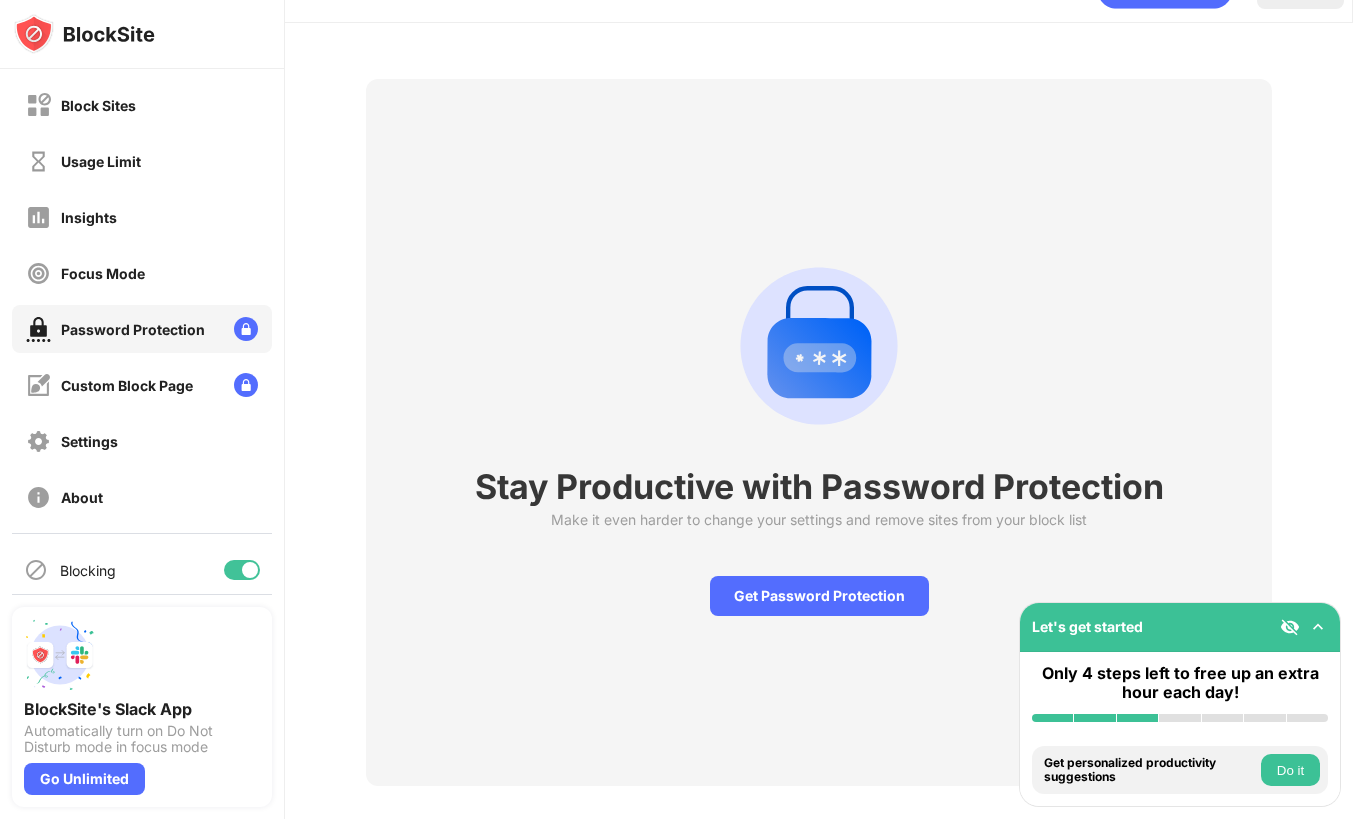 scroll, scrollTop: 69, scrollLeft: 0, axis: vertical 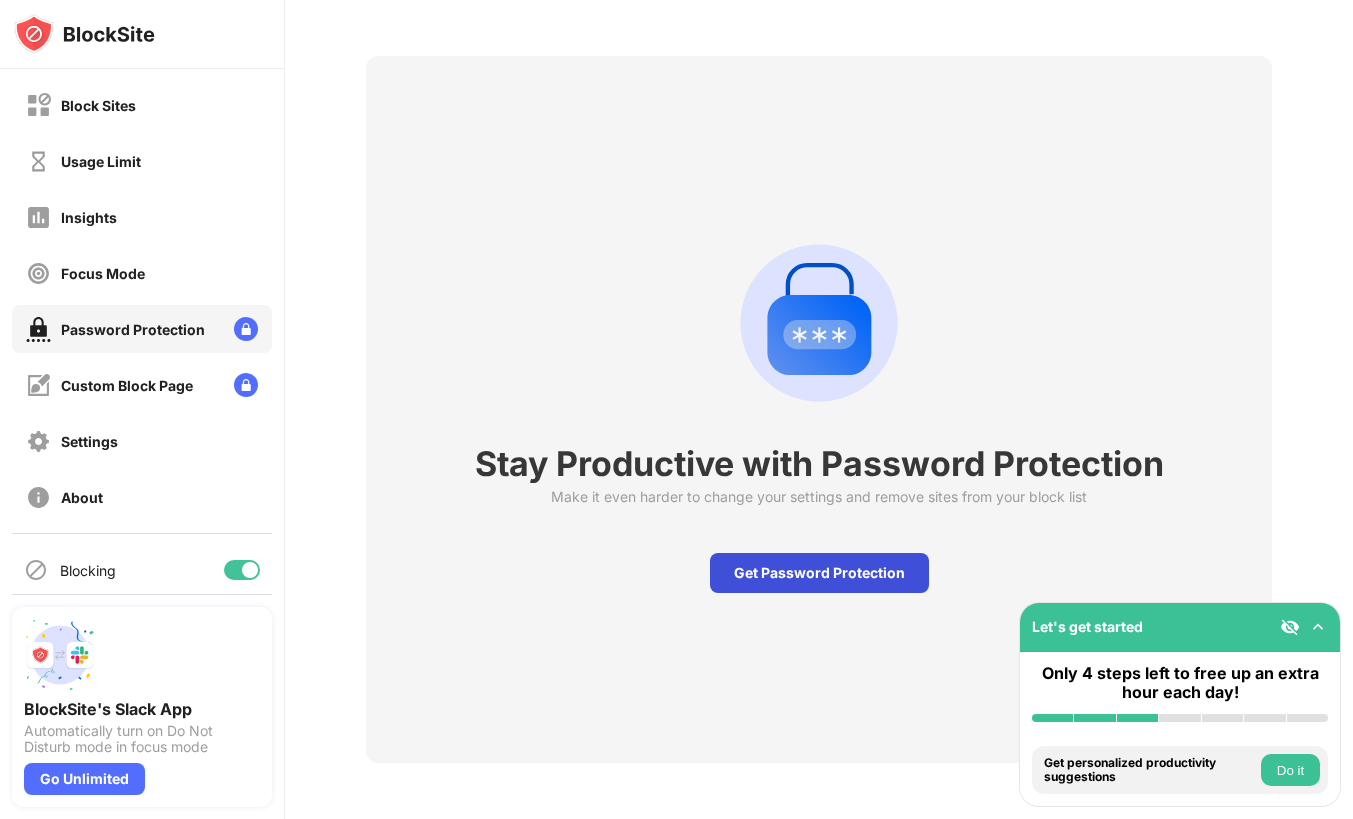 click on "Get Password Protection" at bounding box center [819, 573] 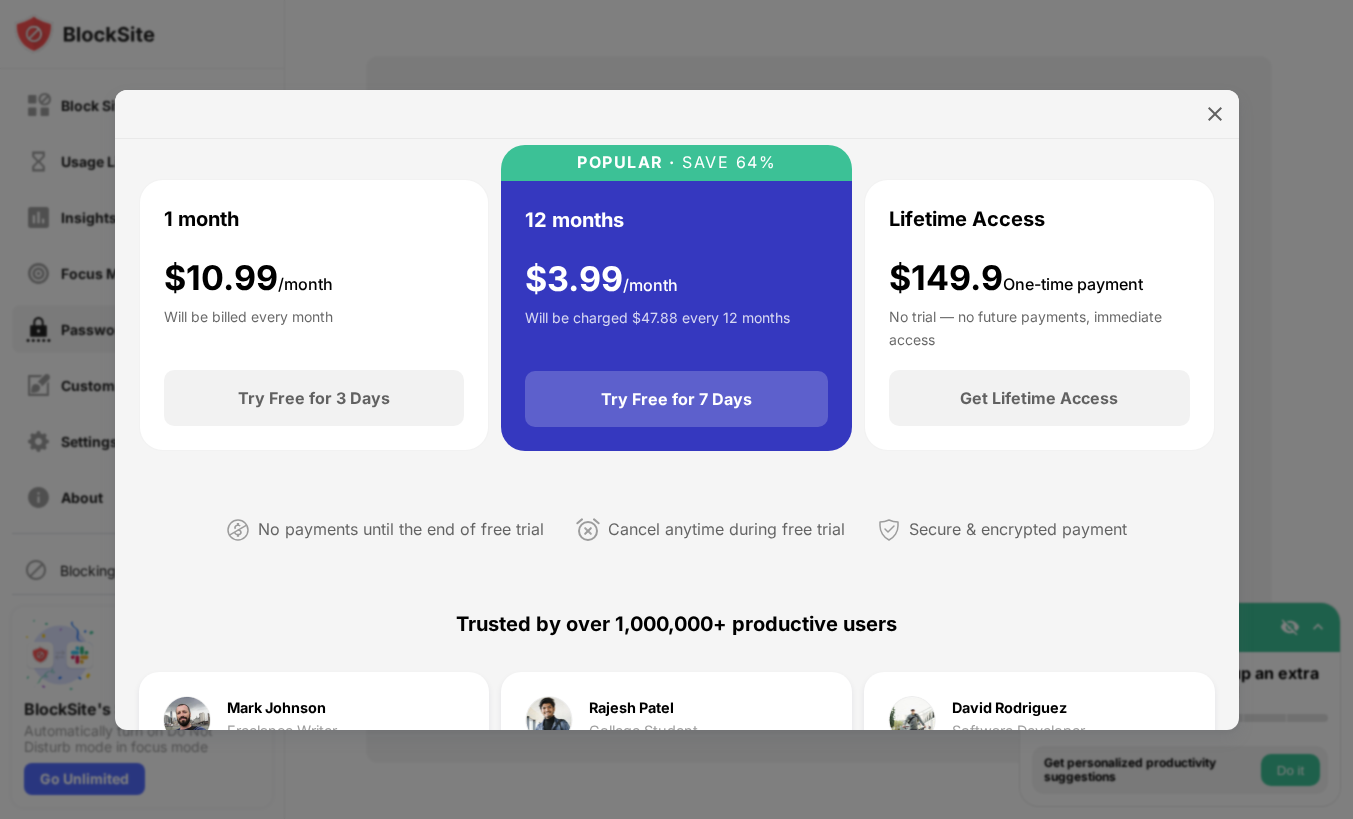 scroll, scrollTop: 79, scrollLeft: 0, axis: vertical 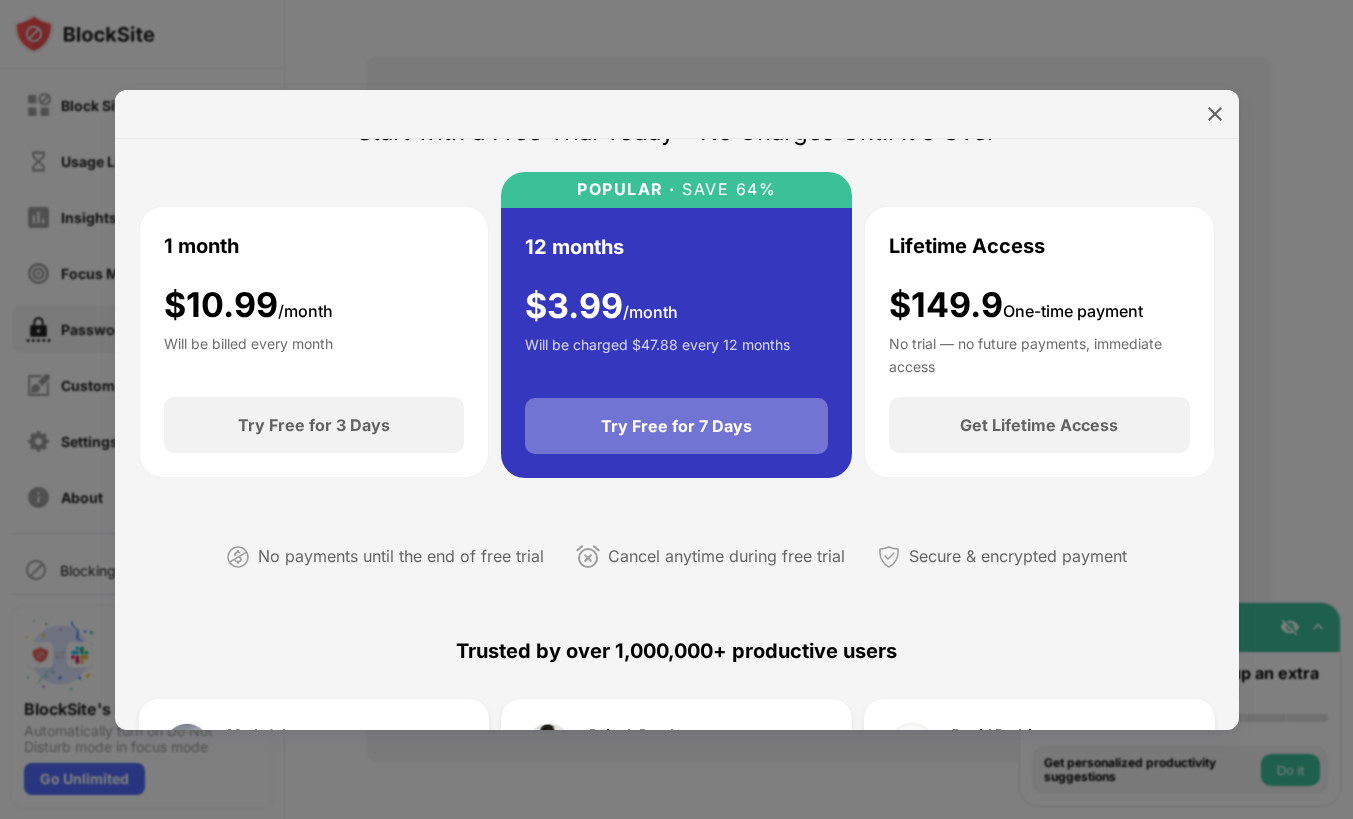 click on "Try Free for 7 Days" at bounding box center (676, 426) 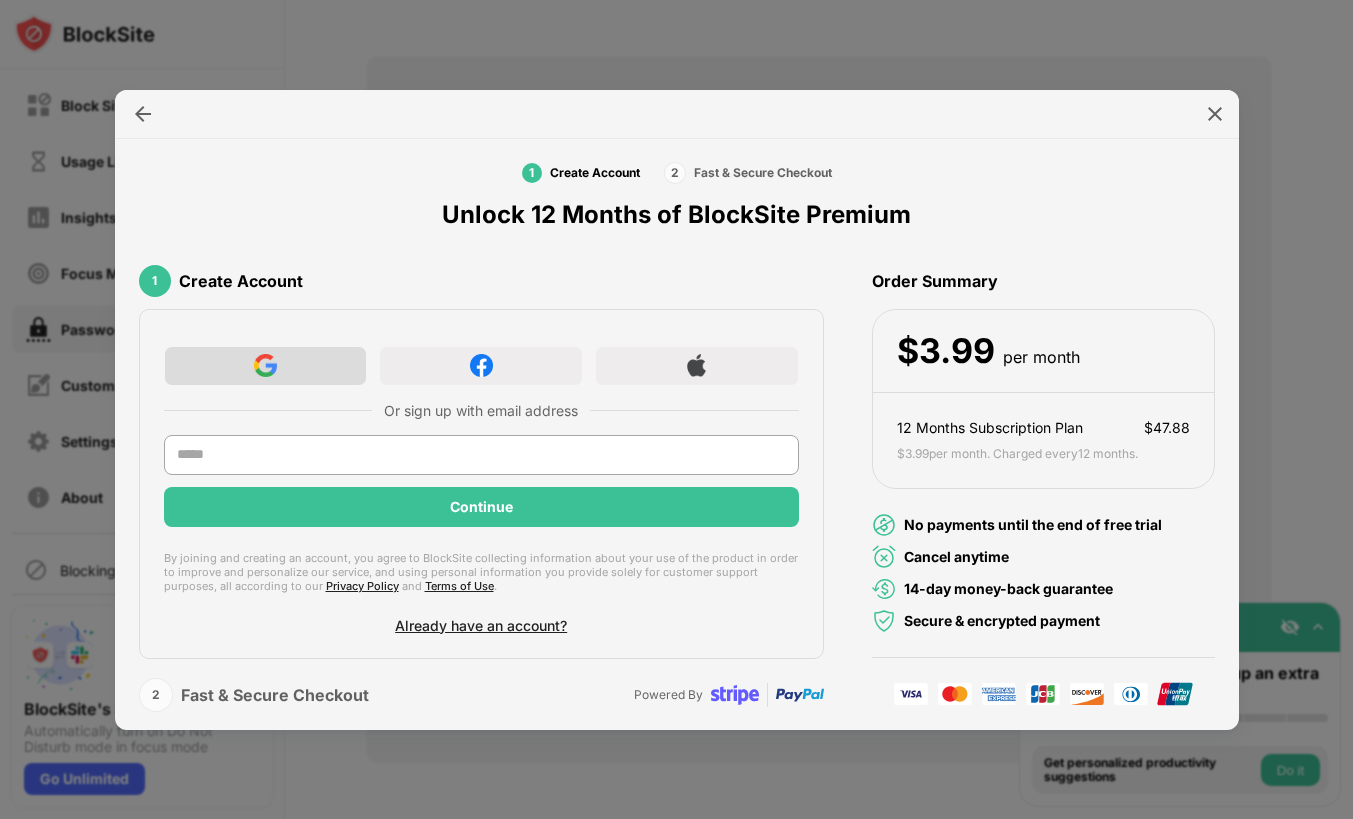 click at bounding box center (266, 366) 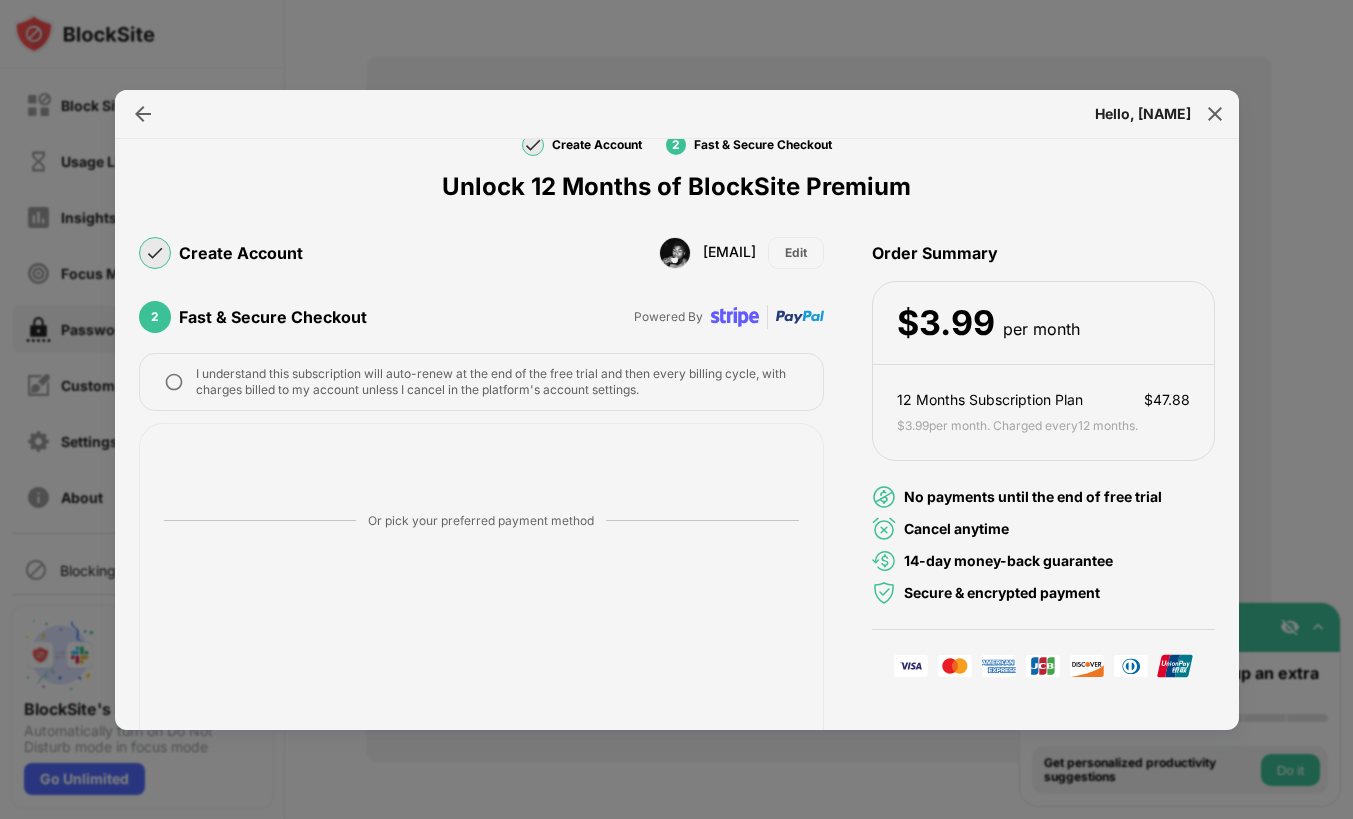 scroll, scrollTop: 86, scrollLeft: 0, axis: vertical 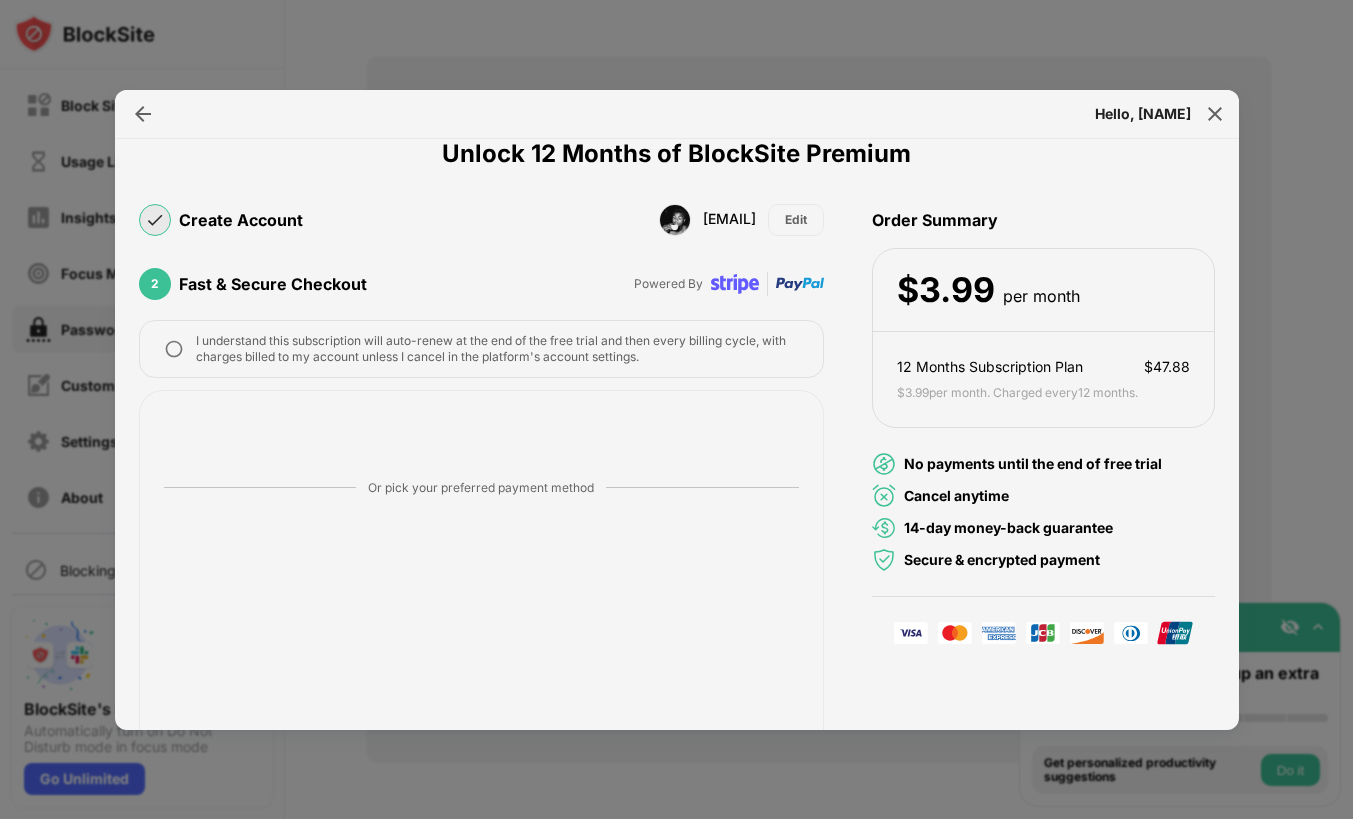 click on "I understand this subscription will auto-renew at the end of the free trial and then every billing cycle, with charges billed to my account unless I cancel in the platform's account settings." at bounding box center (497, 349) 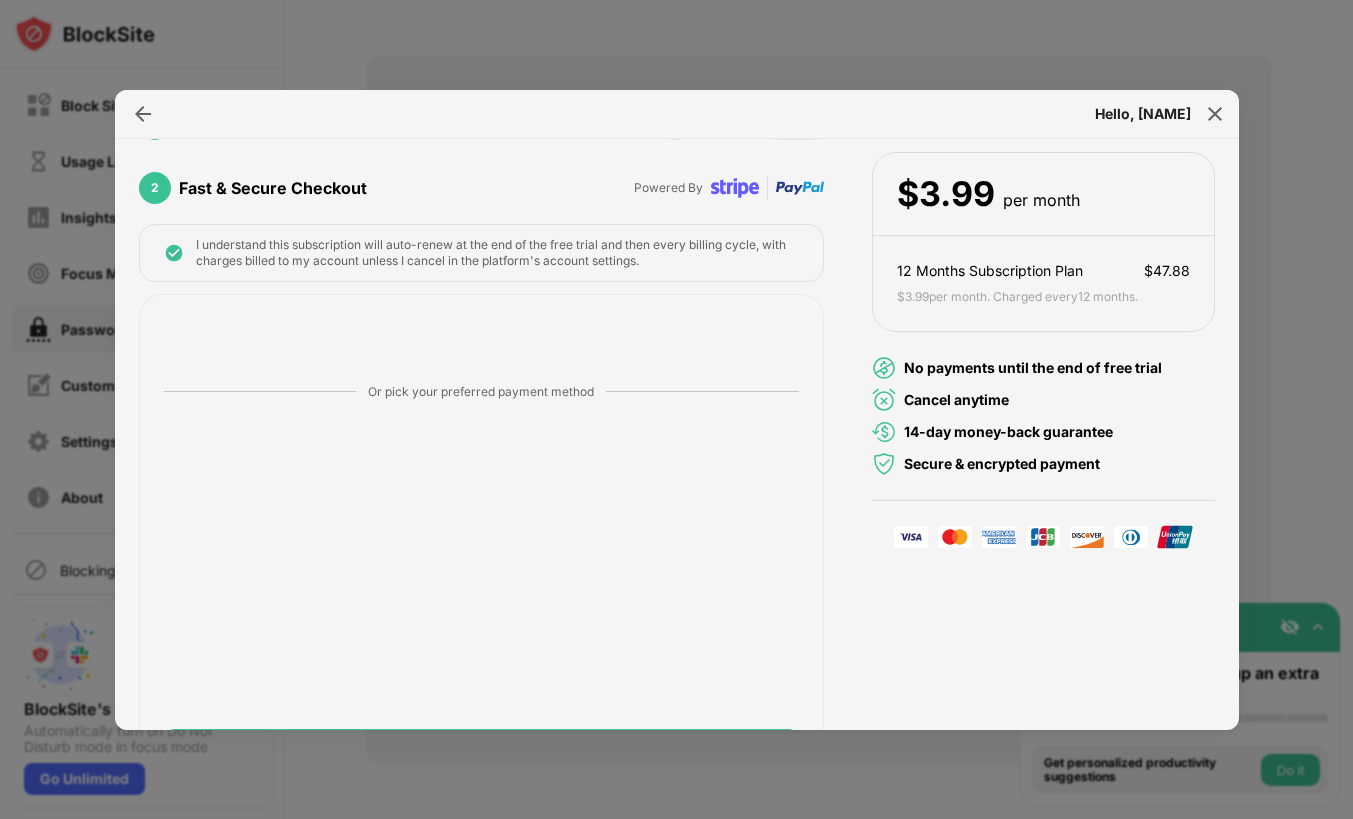 scroll, scrollTop: 259, scrollLeft: 0, axis: vertical 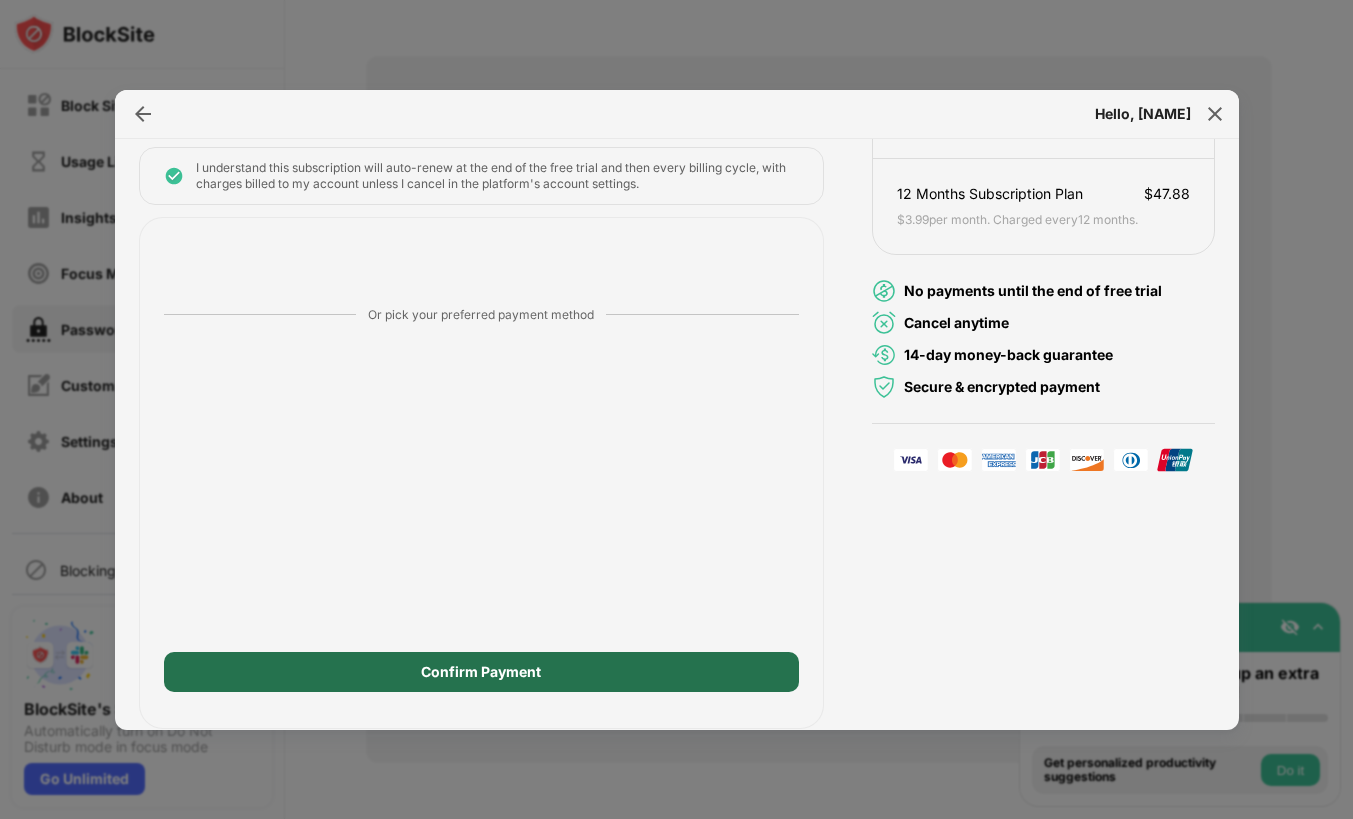 click on "Confirm Payment" at bounding box center [481, 672] 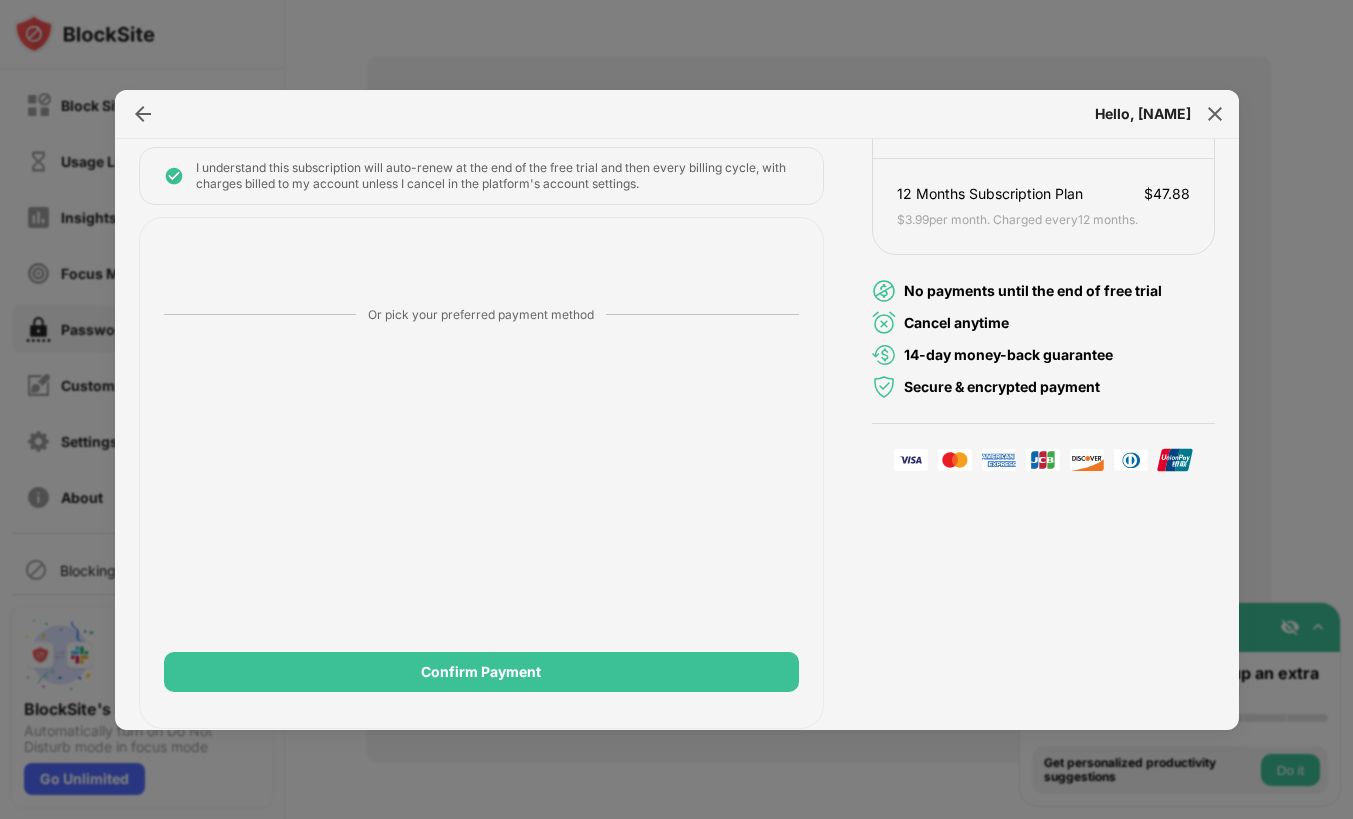 scroll, scrollTop: 0, scrollLeft: 0, axis: both 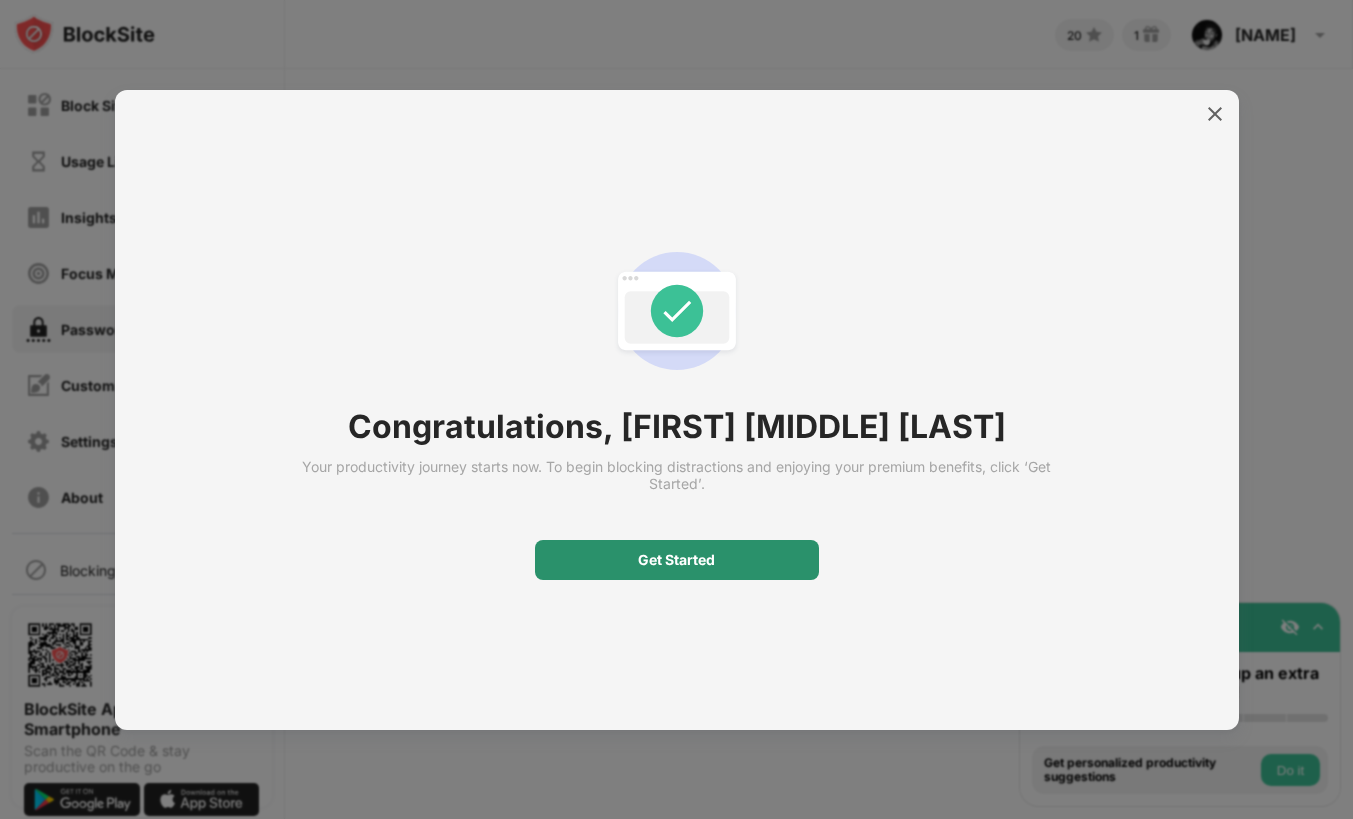 click on "Get Started" at bounding box center (677, 560) 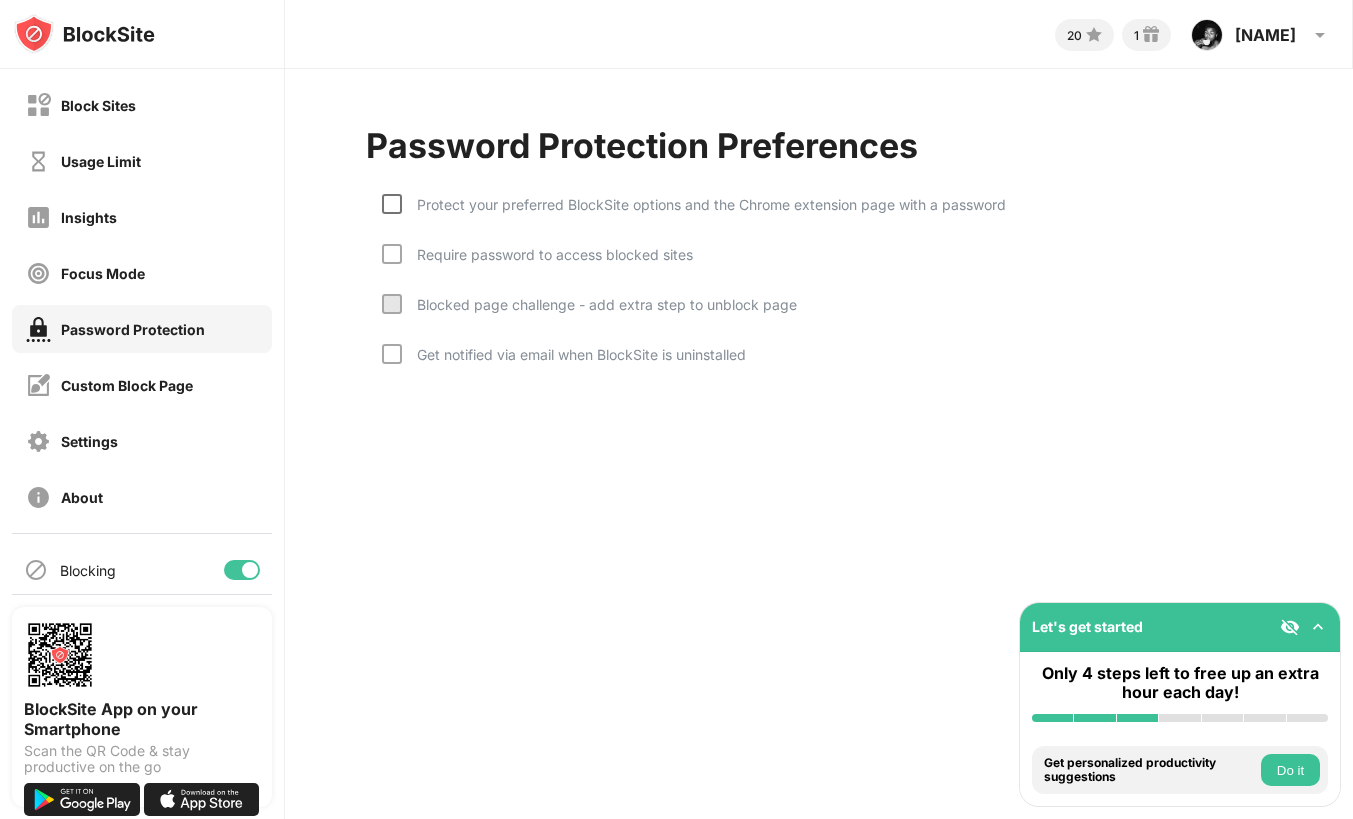 click at bounding box center (392, 204) 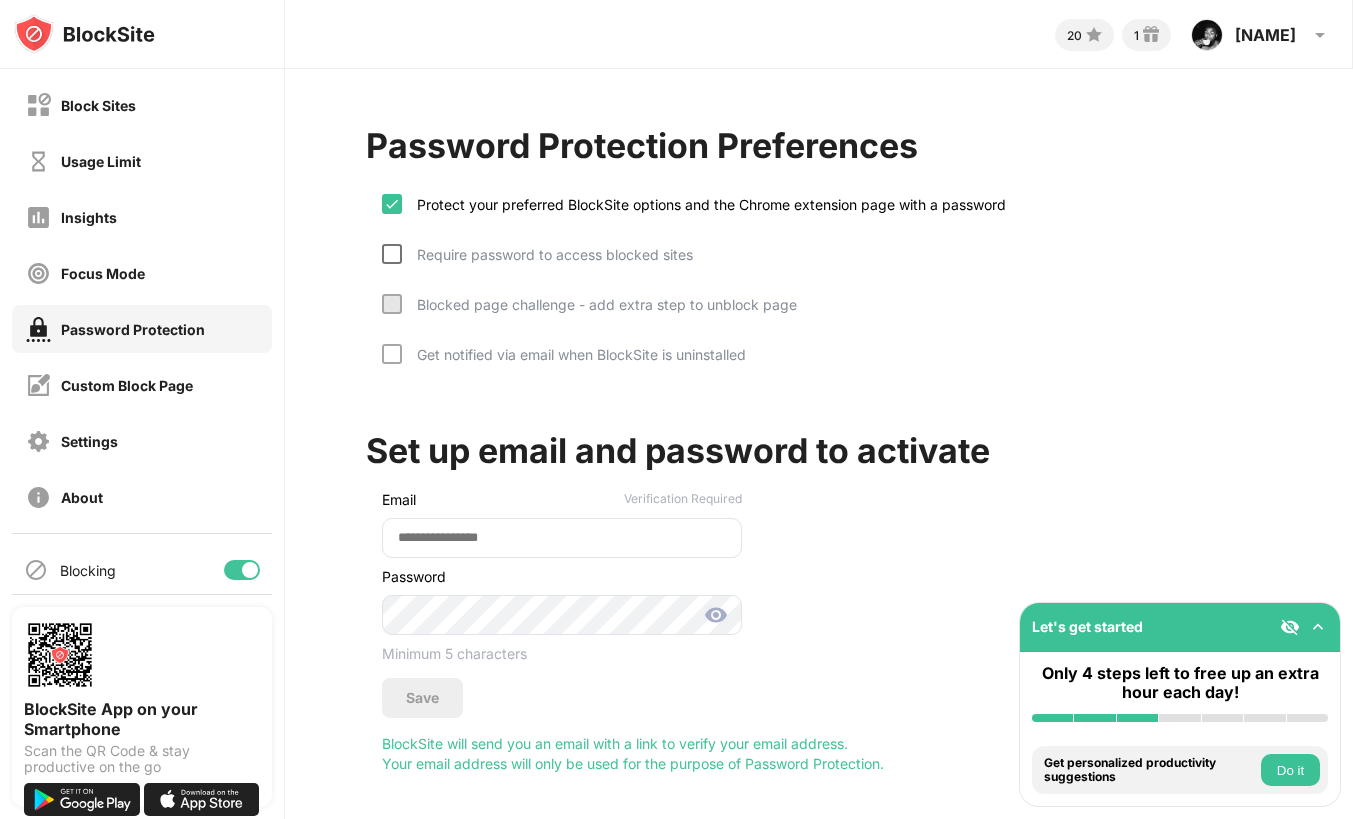 click at bounding box center (392, 254) 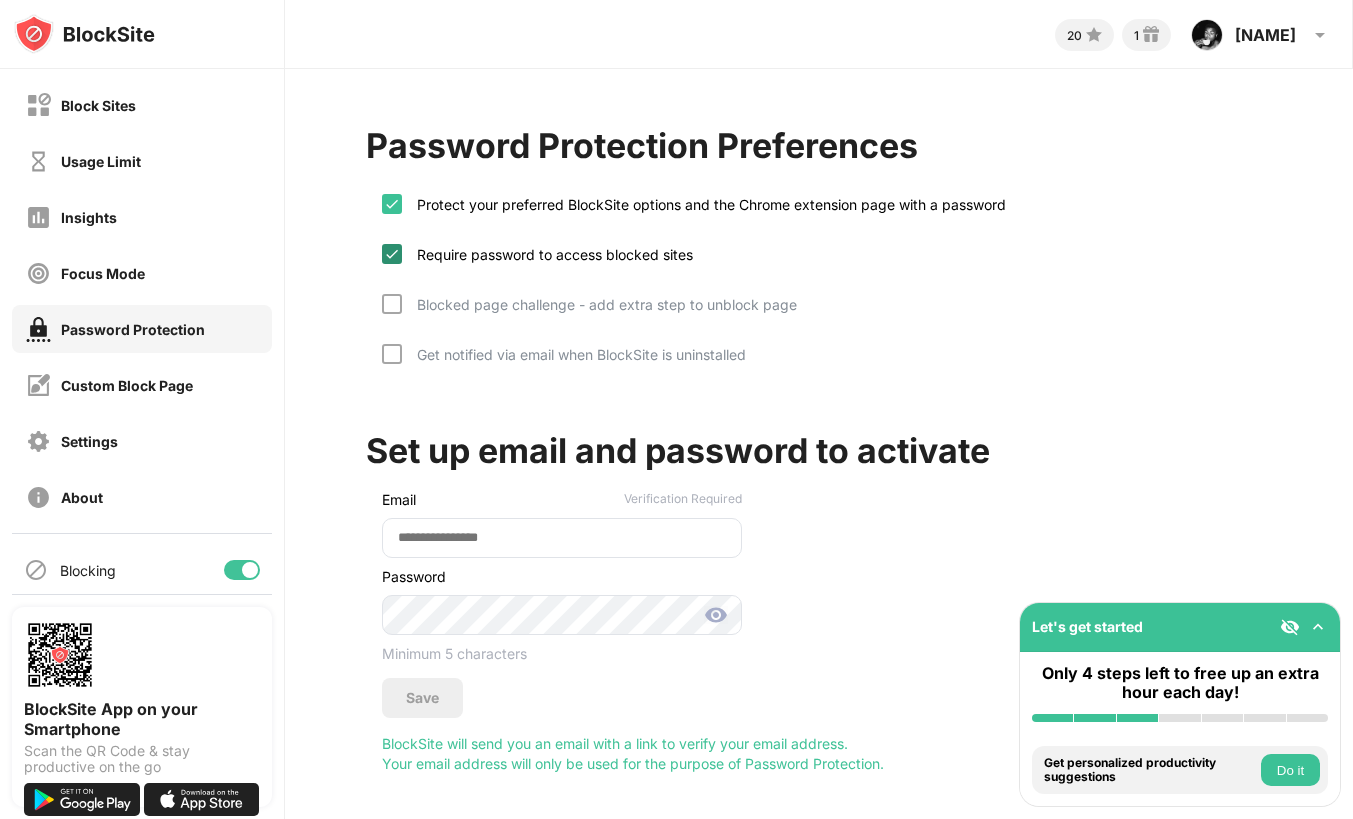 click at bounding box center [392, 254] 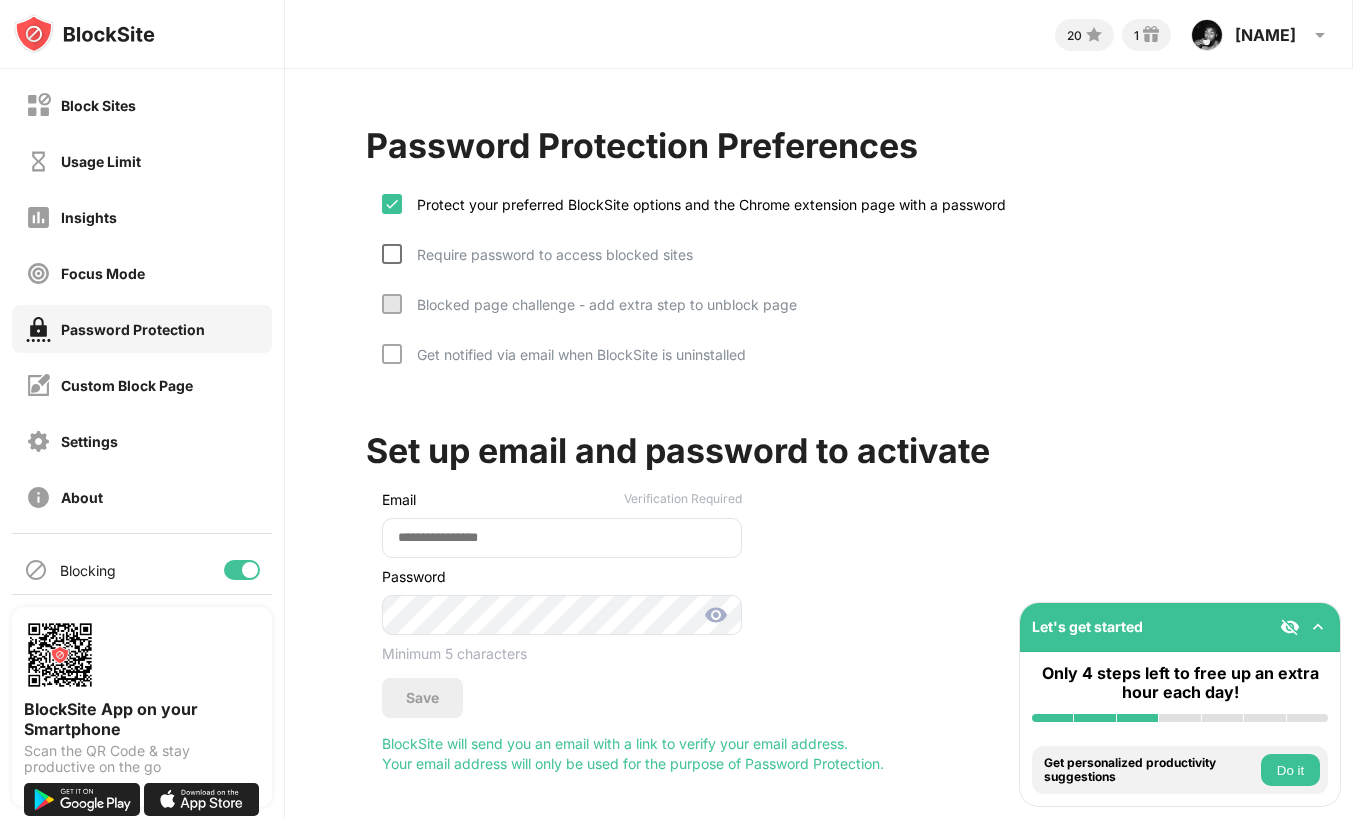 click at bounding box center [392, 254] 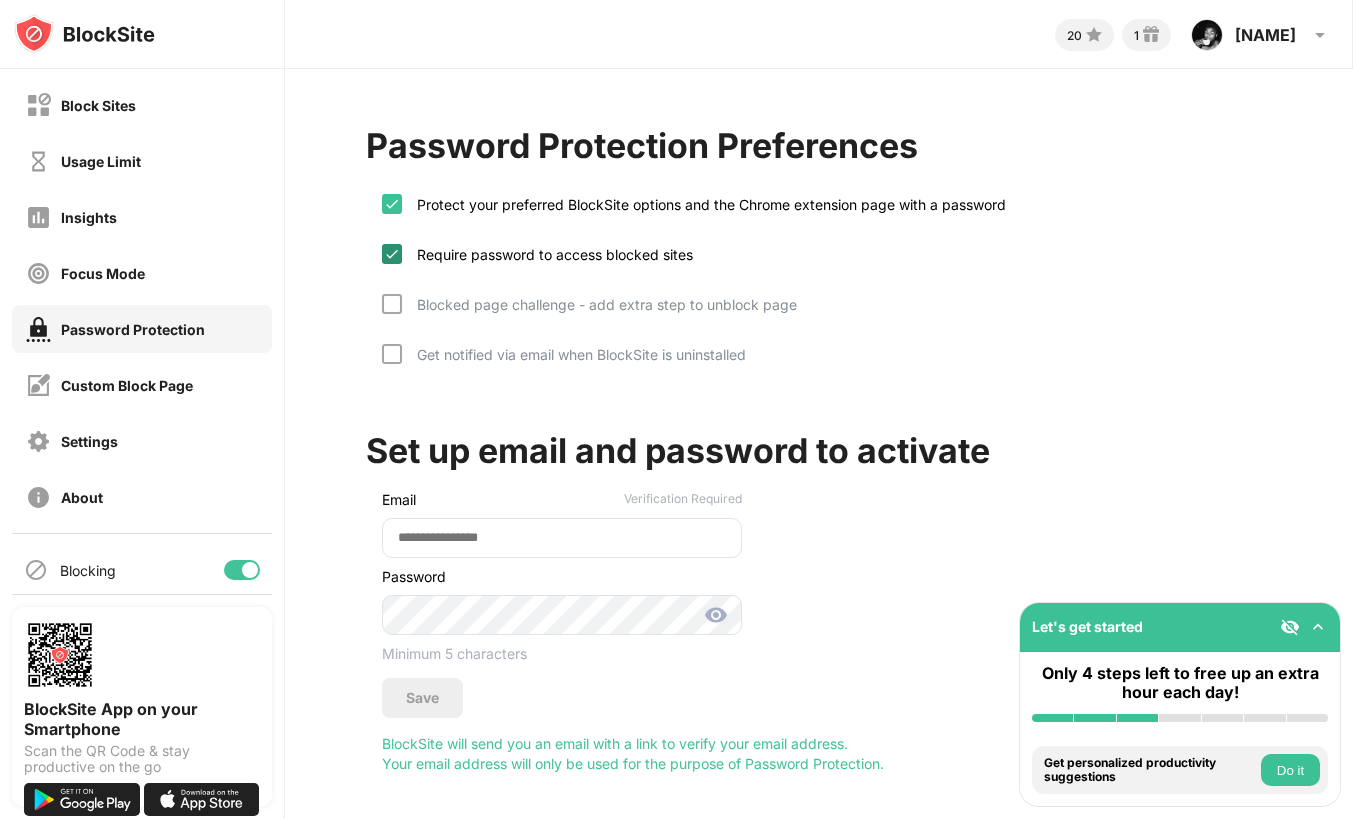 click at bounding box center [392, 254] 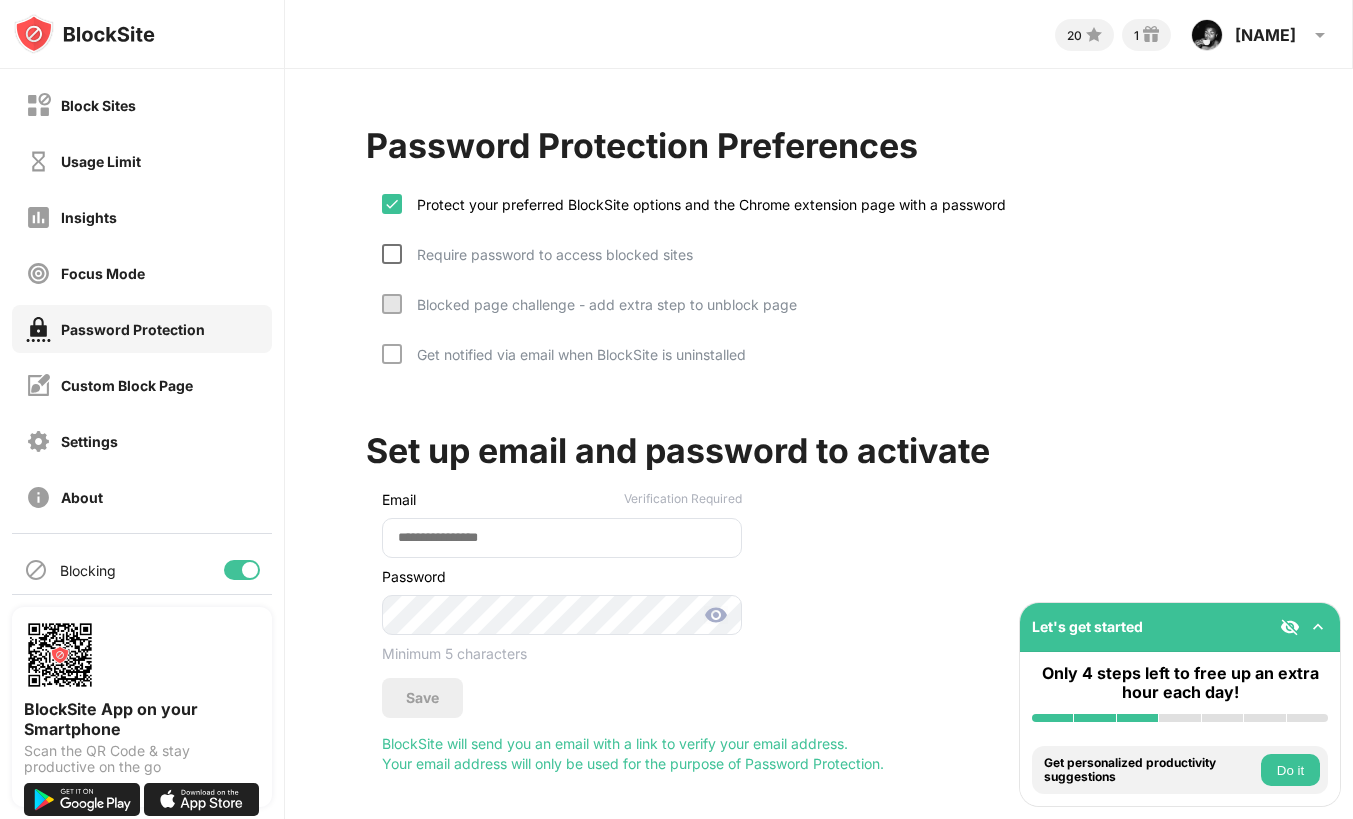click at bounding box center (392, 254) 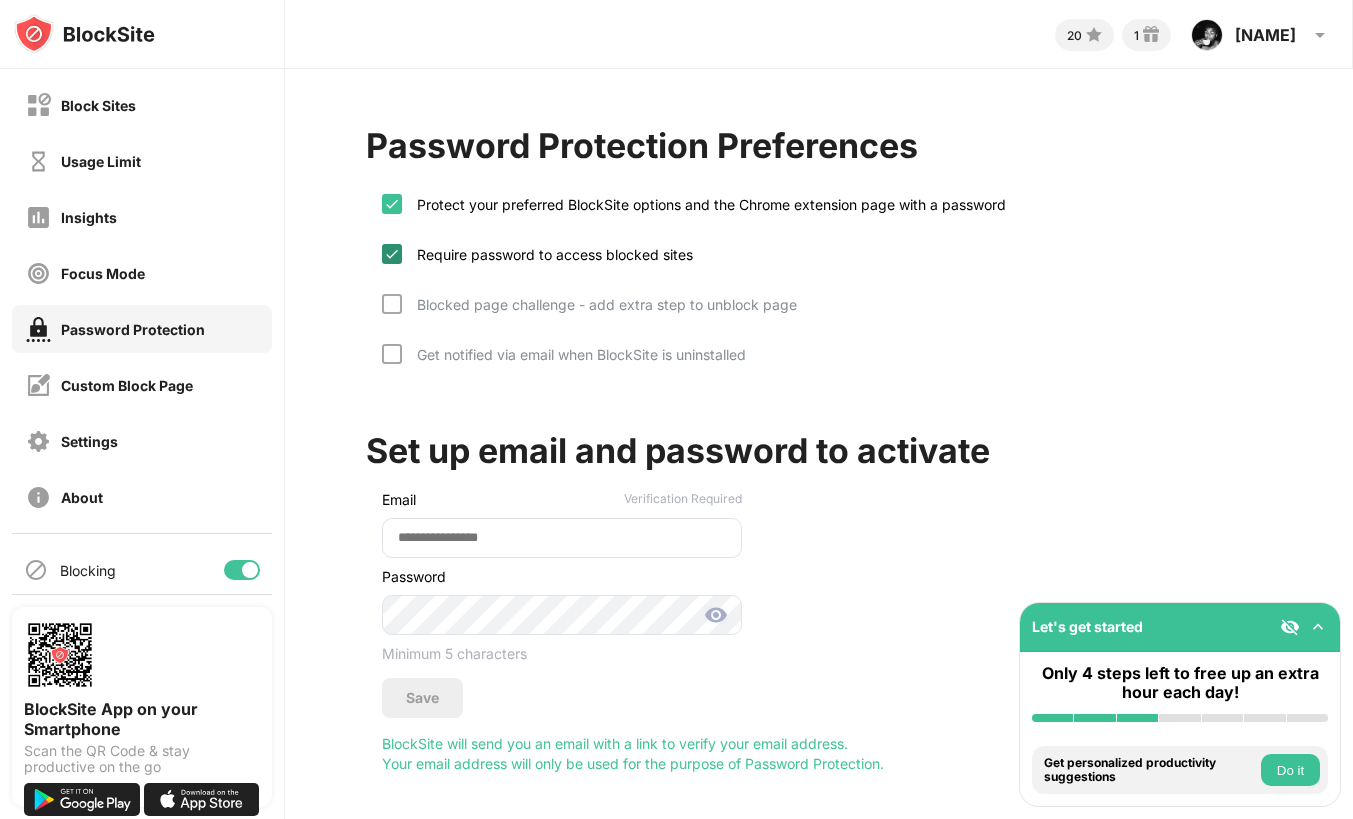 click at bounding box center (392, 254) 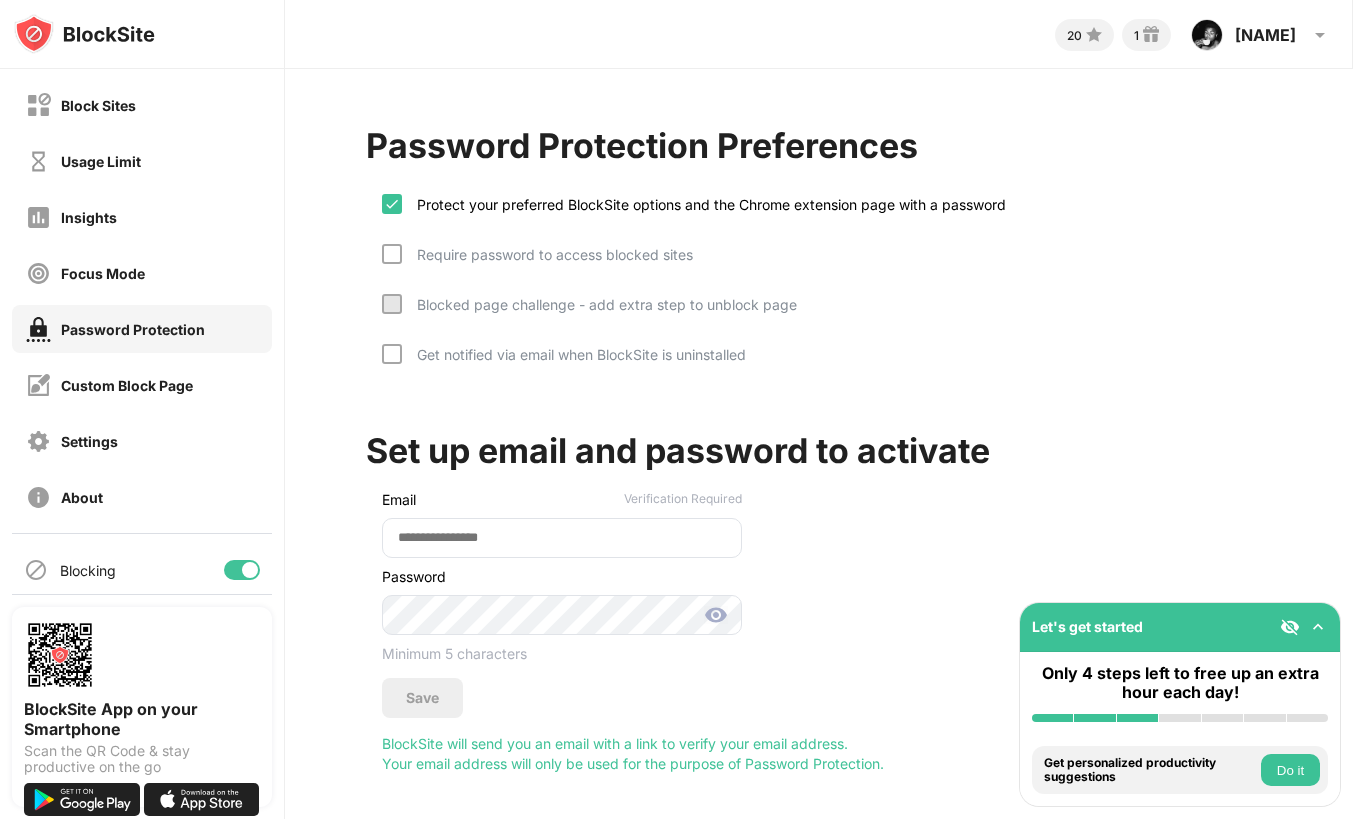 scroll, scrollTop: 10, scrollLeft: 0, axis: vertical 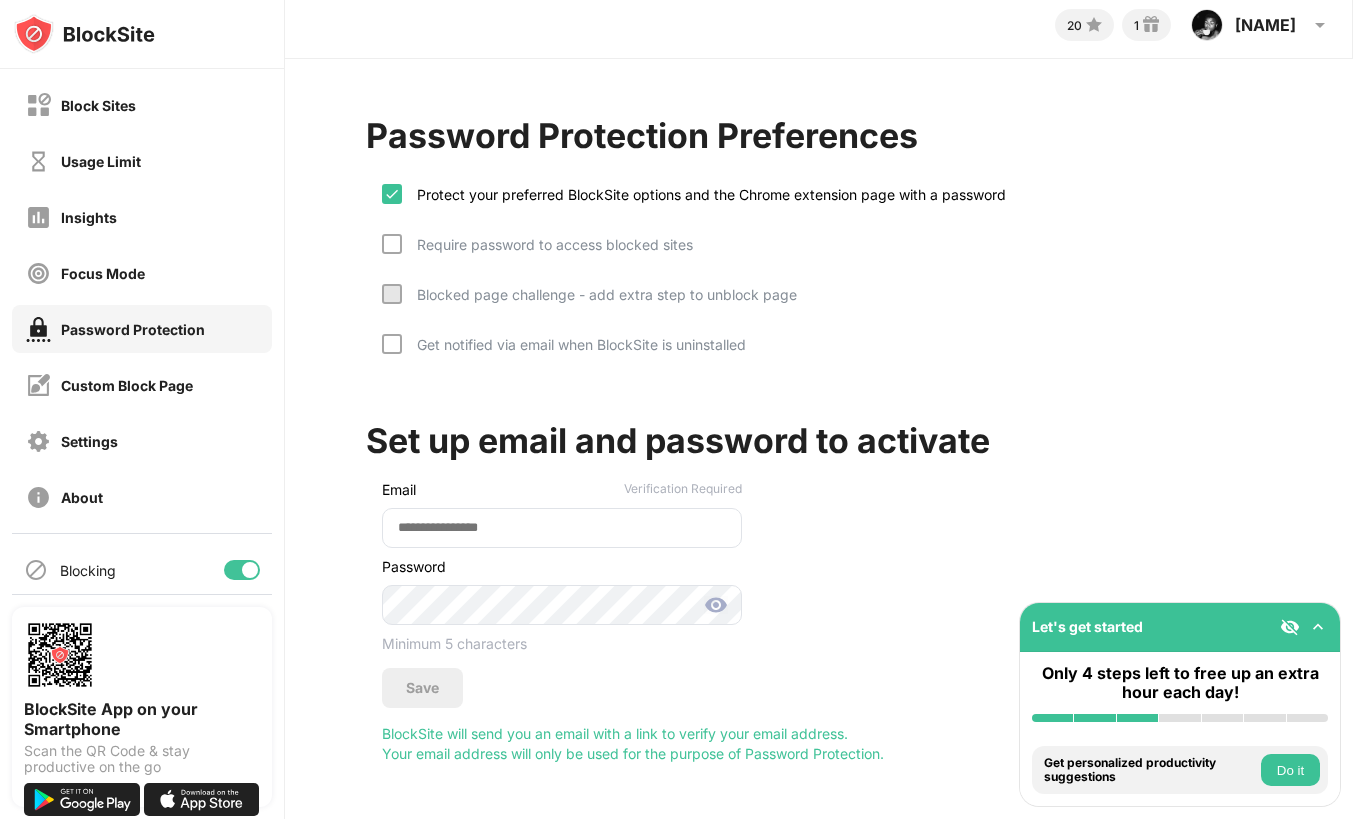 click on "Protect your preferred BlockSite options and the Chrome extension page with a password Require password to access blocked sites Blocked page challenge - add extra step to unblock page Get notified via email when BlockSite is uninstalled" at bounding box center [819, 274] 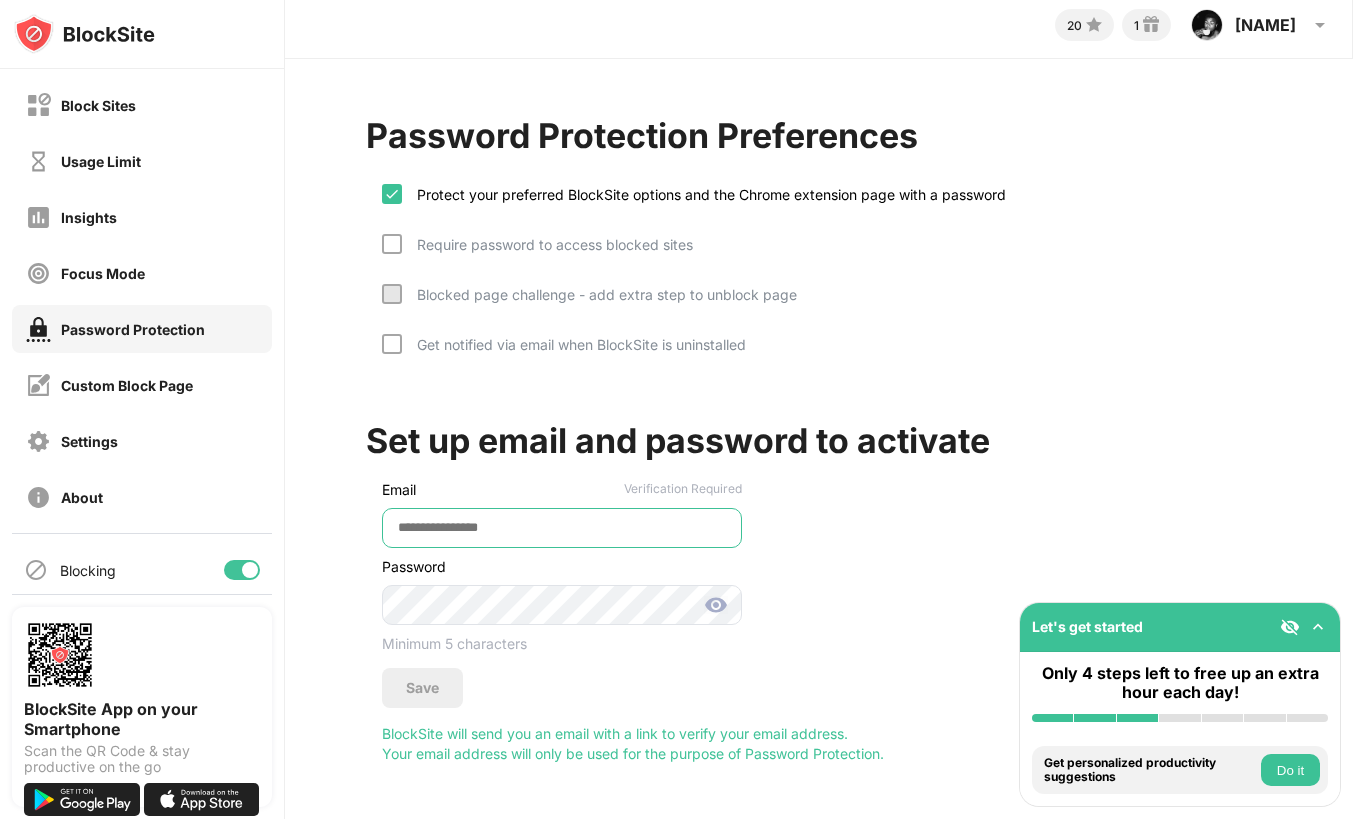 click at bounding box center [562, 528] 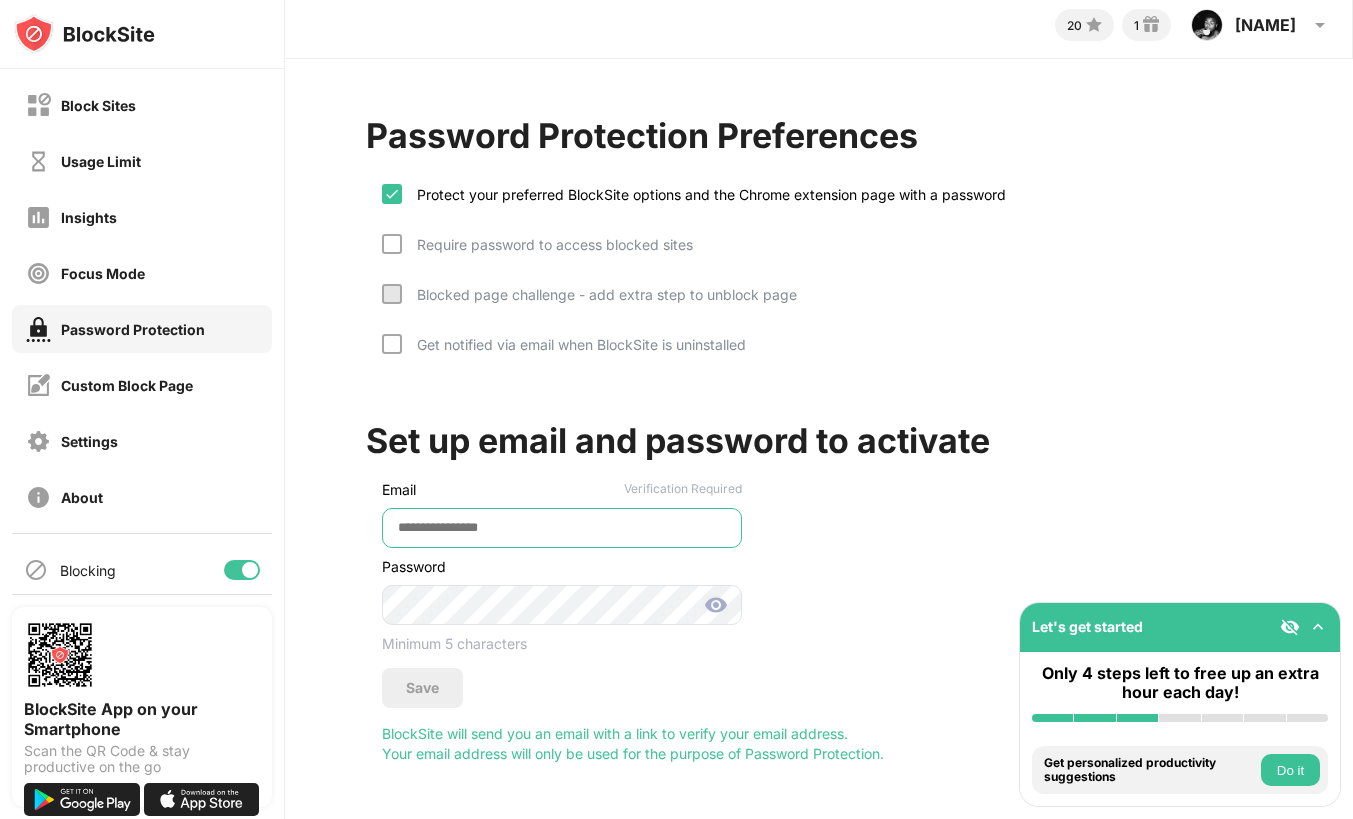 type on "**********" 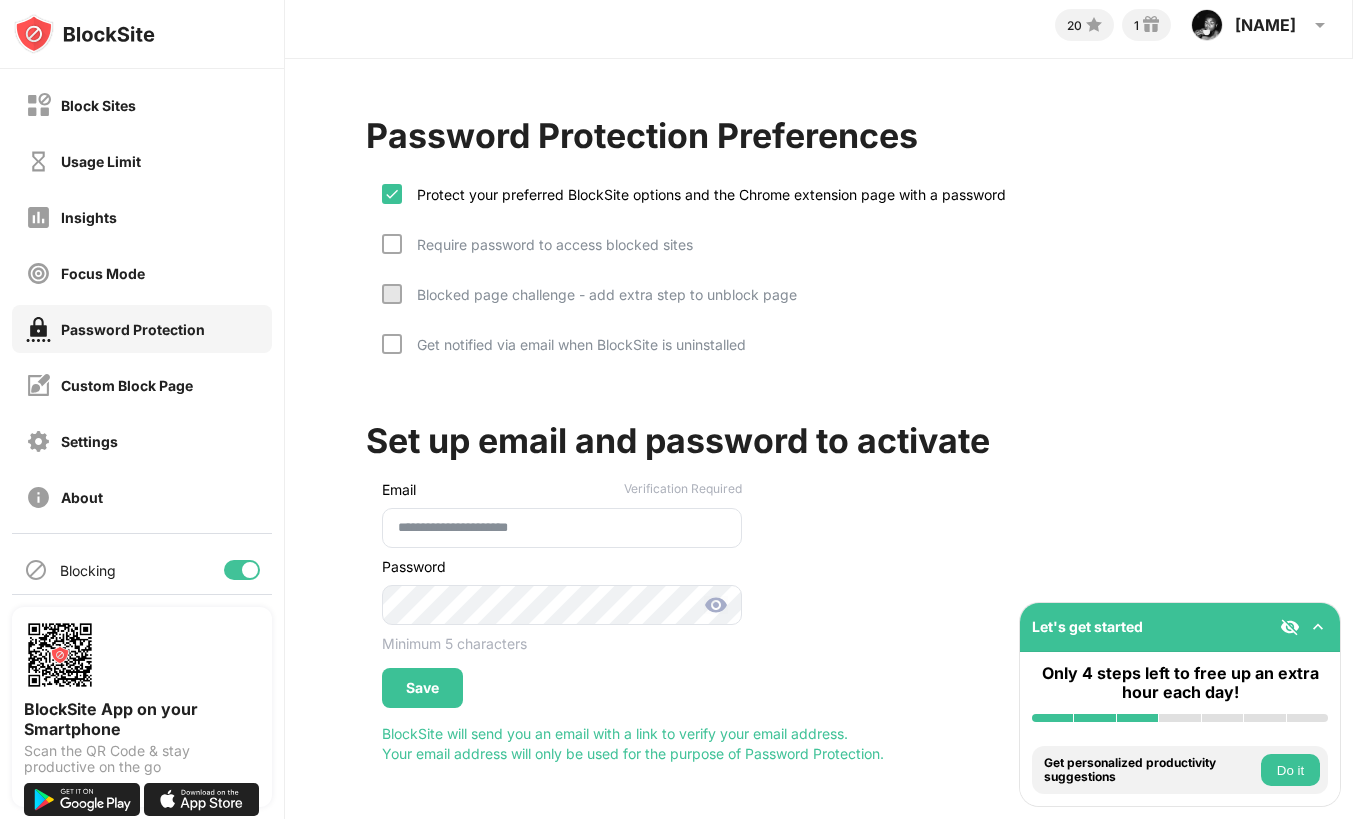 click at bounding box center [716, 605] 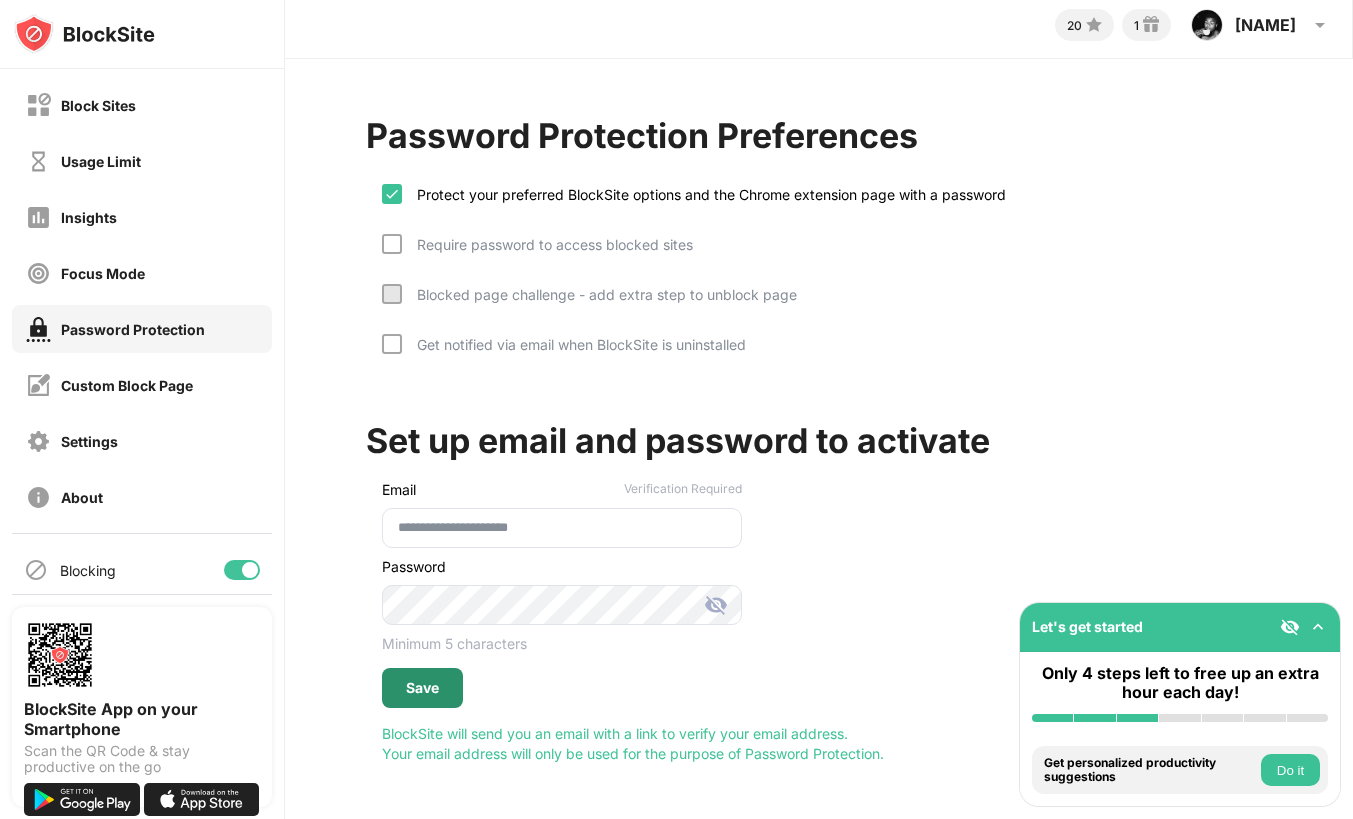 click on "Save" at bounding box center [422, 688] 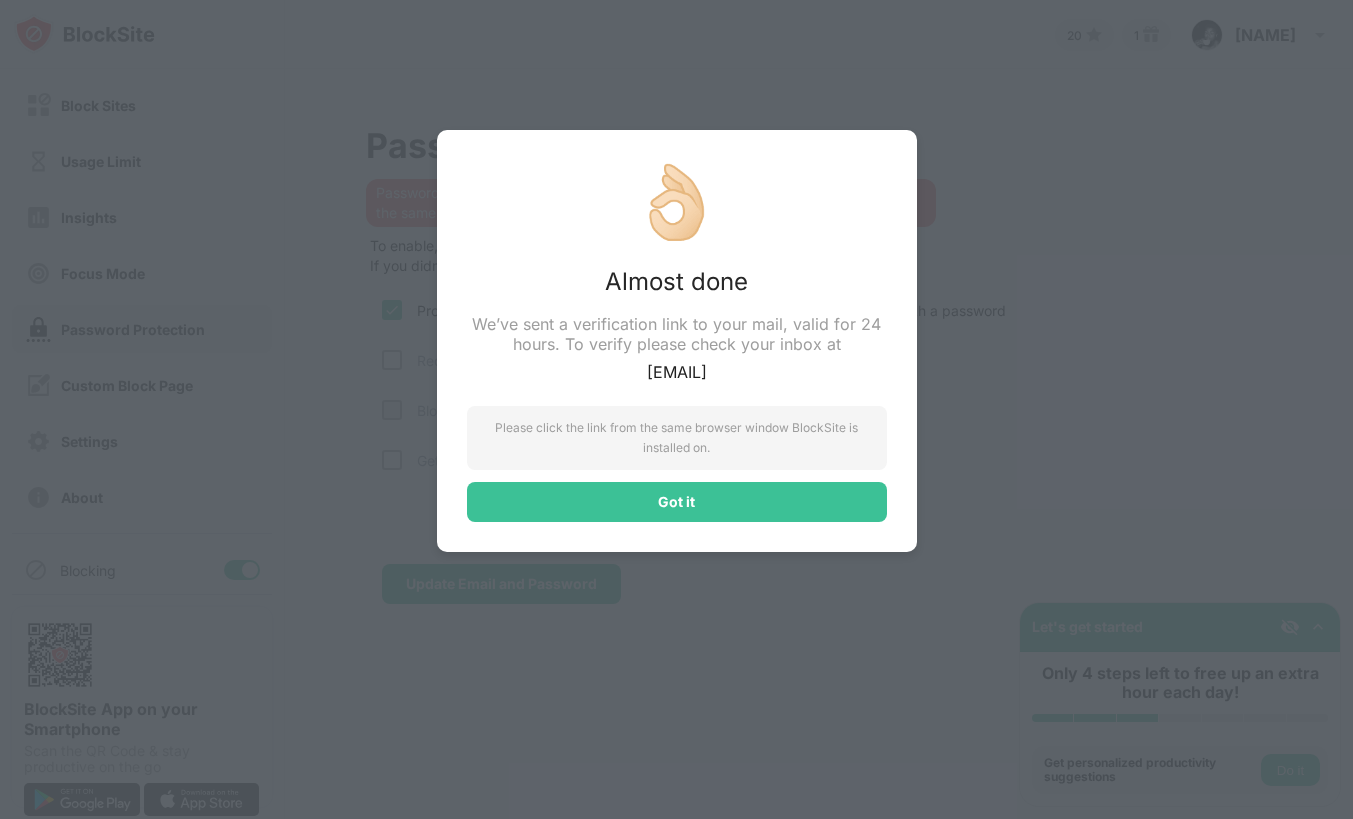 scroll, scrollTop: 0, scrollLeft: 0, axis: both 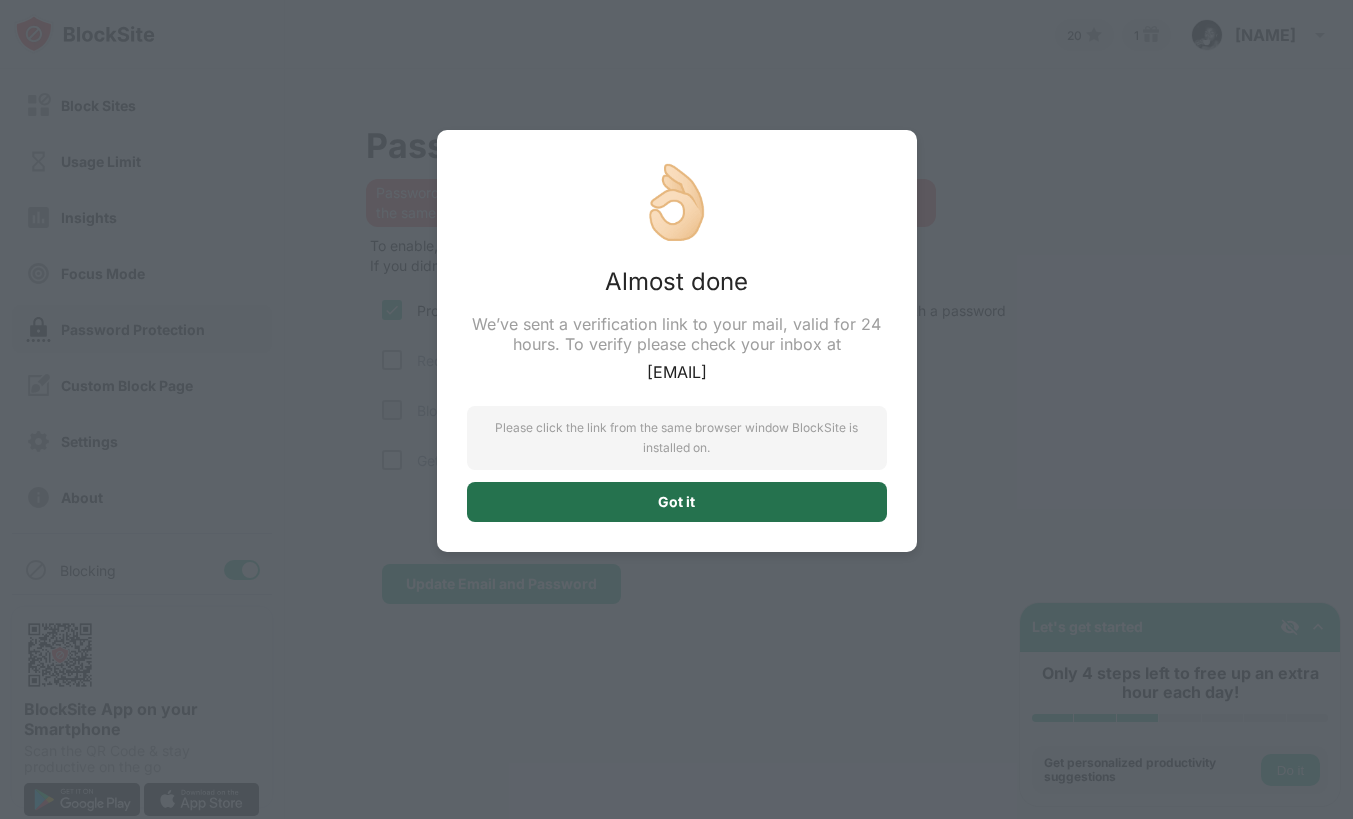 click on "Got it" at bounding box center [677, 502] 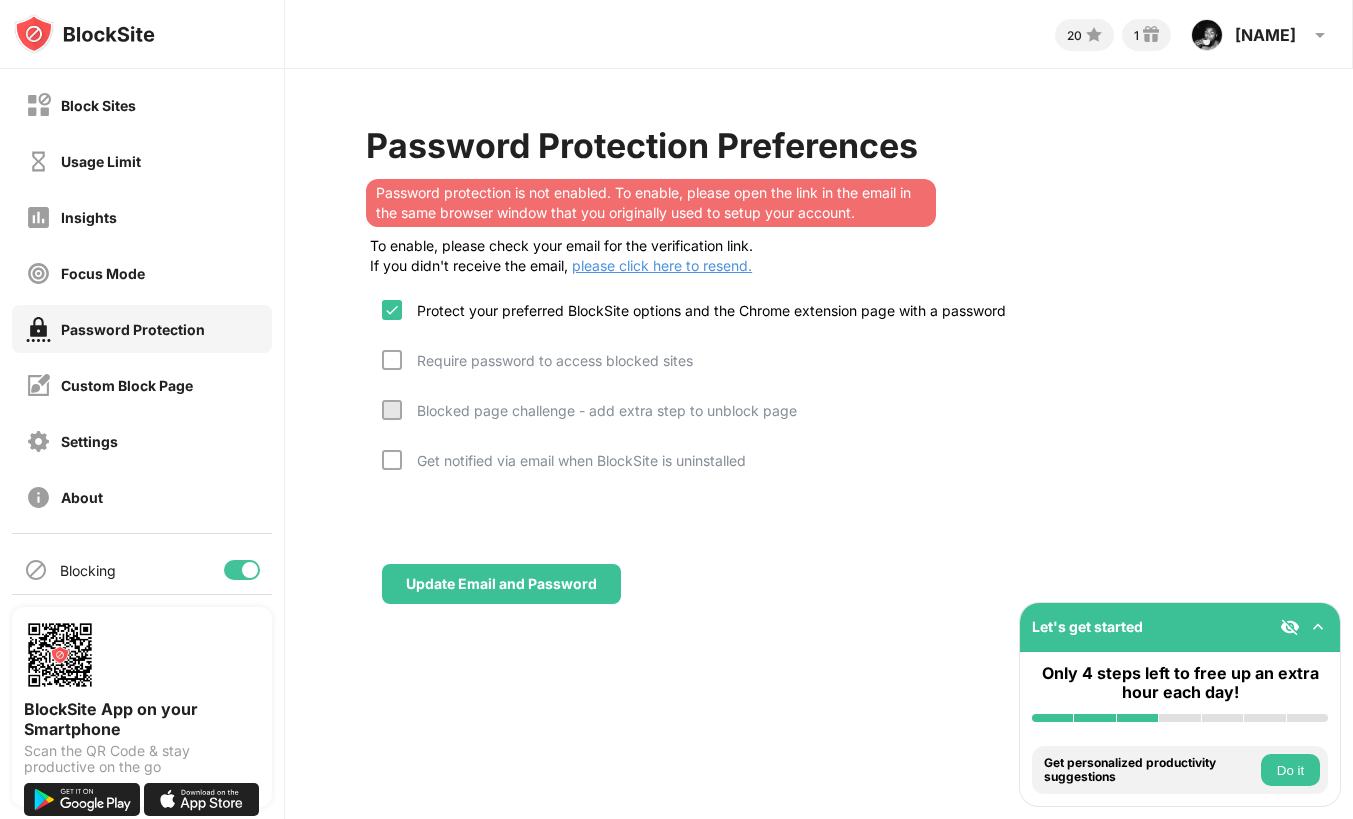 click on "Require password to access blocked sites" at bounding box center (547, 360) 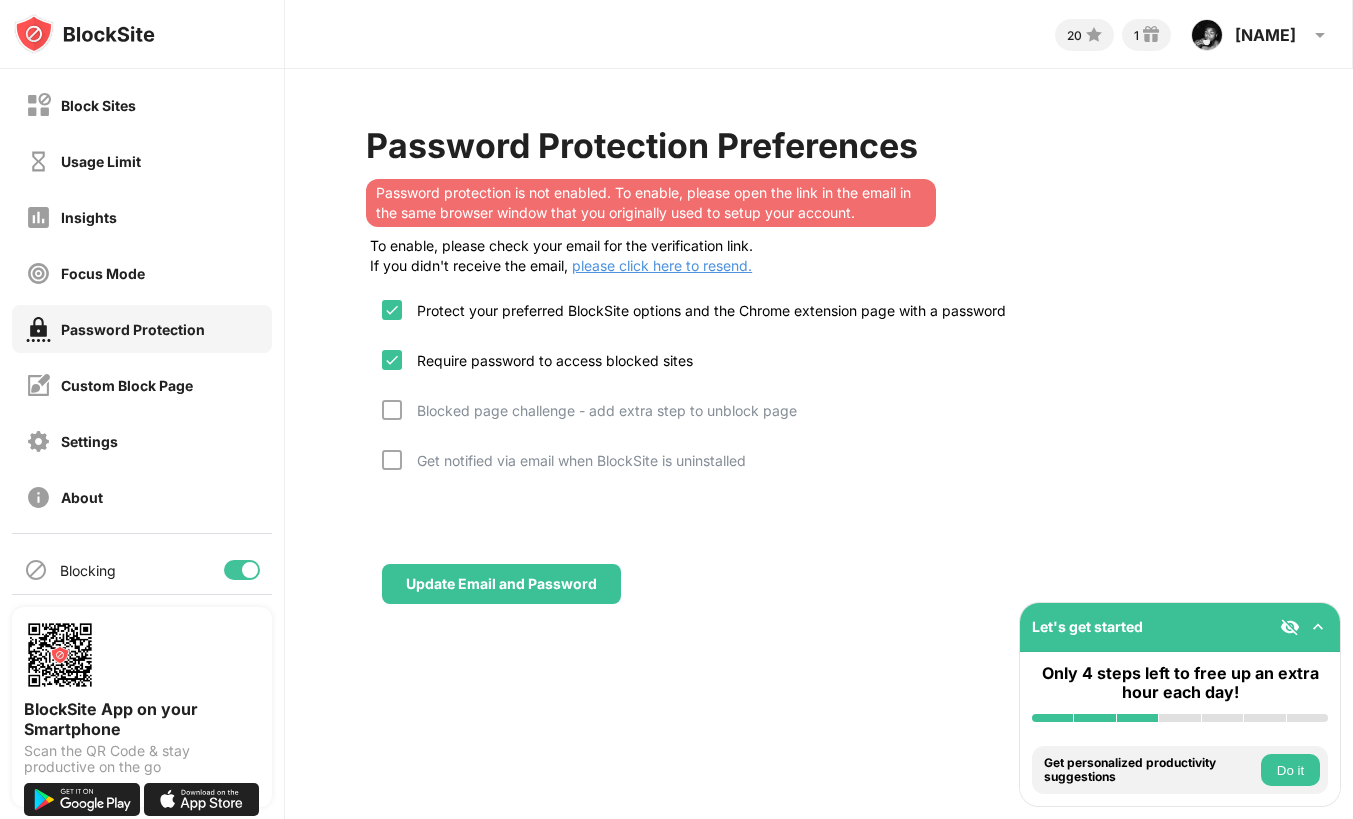click on "Require password to access blocked sites" at bounding box center (537, 375) 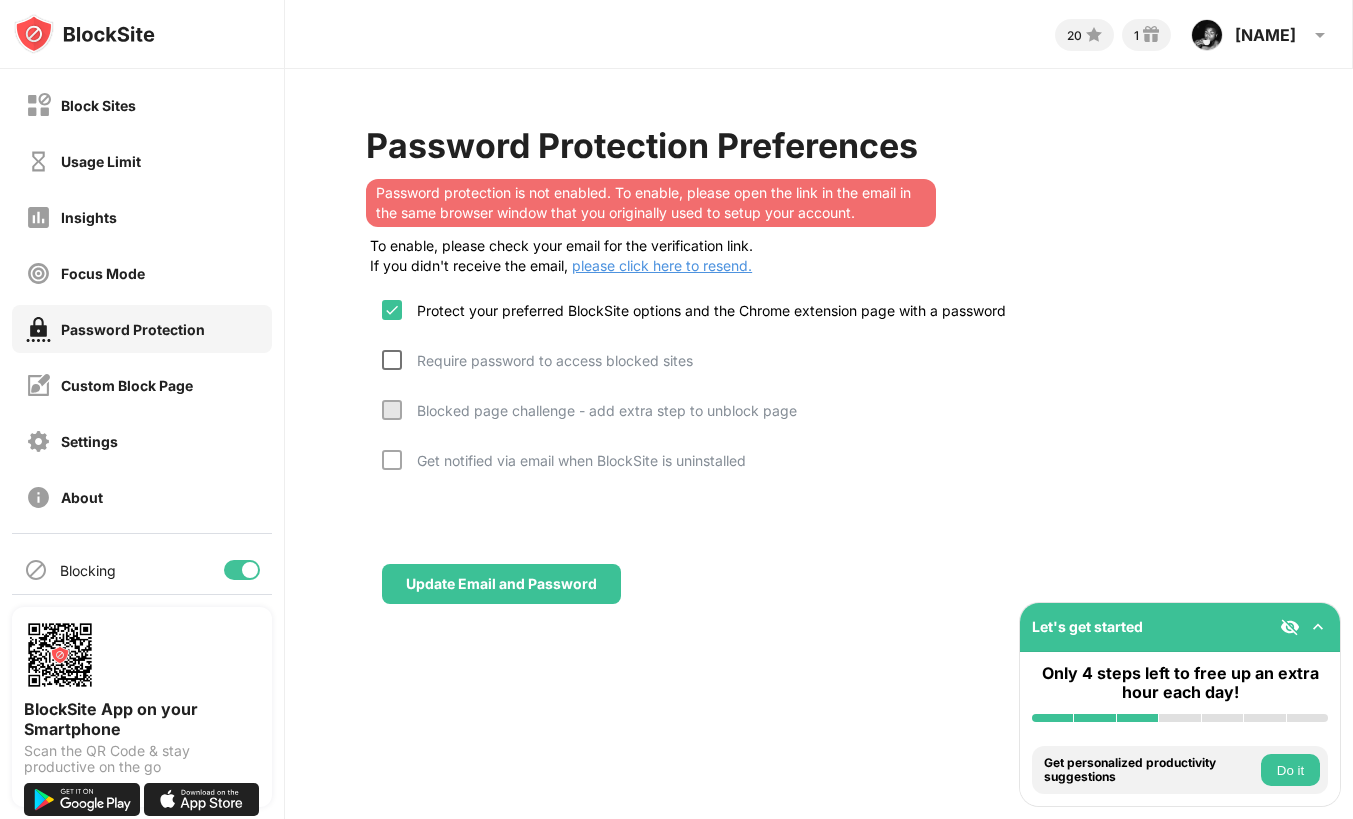click at bounding box center [392, 360] 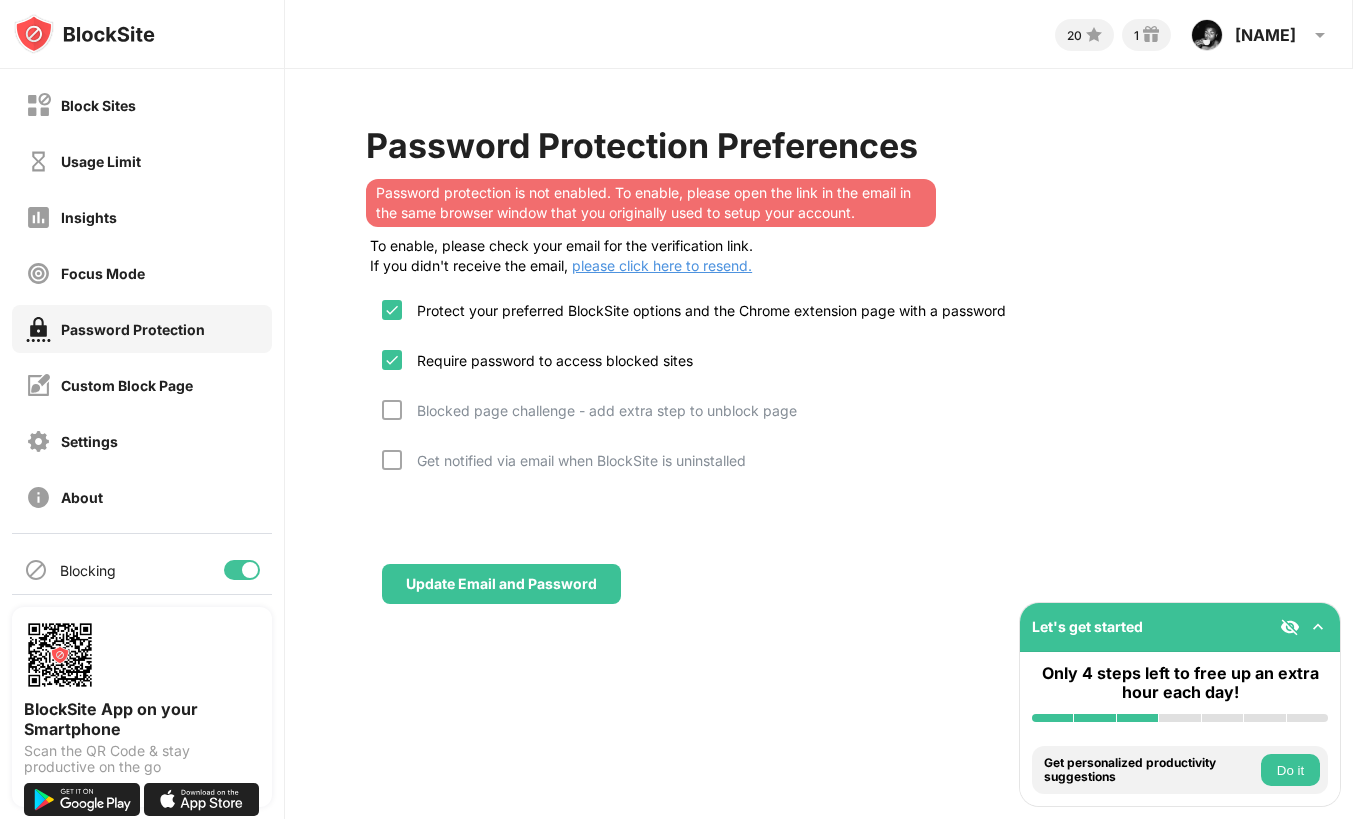 click on "Blocked page challenge - add extra step to unblock page" at bounding box center [589, 425] 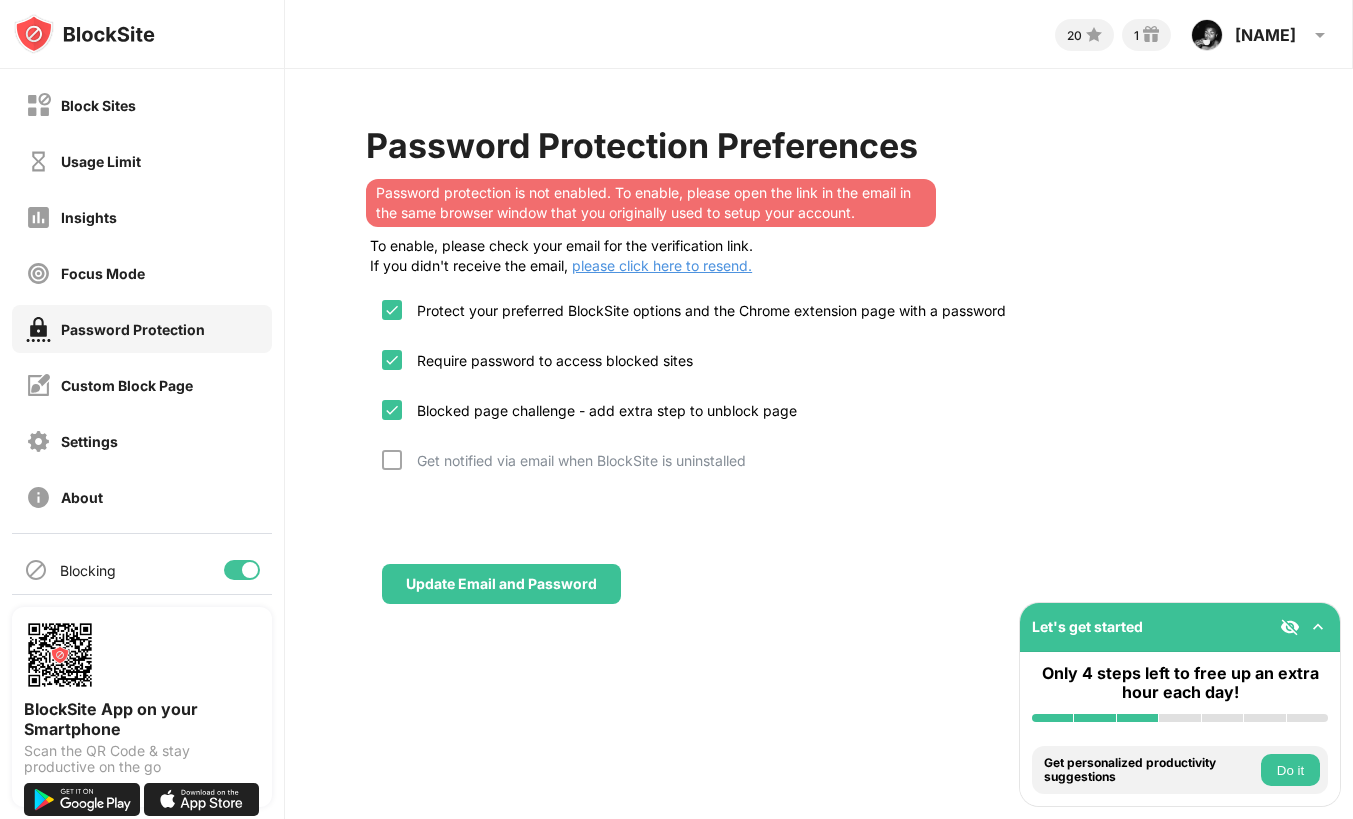 click on "Get notified via email when BlockSite is uninstalled" at bounding box center (564, 475) 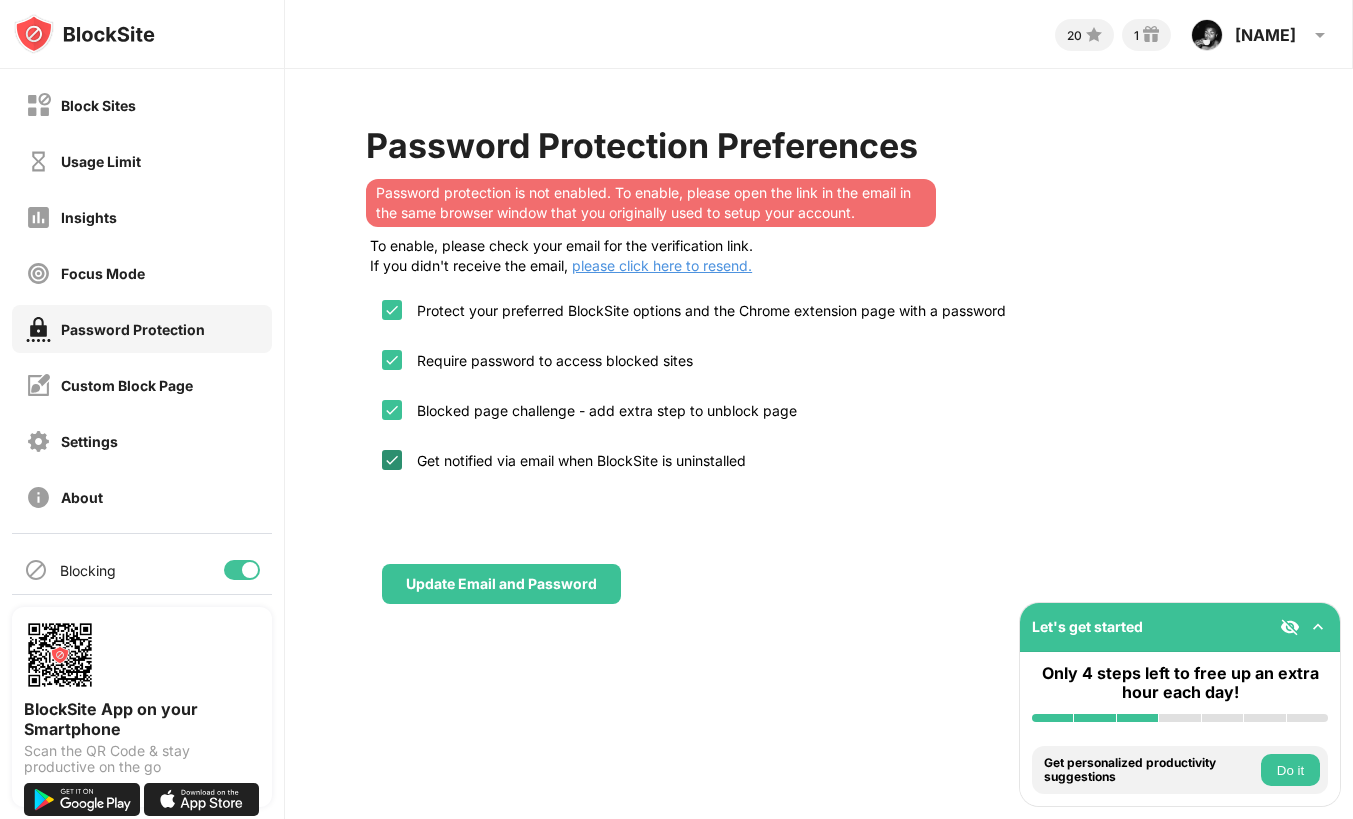 click at bounding box center (392, 460) 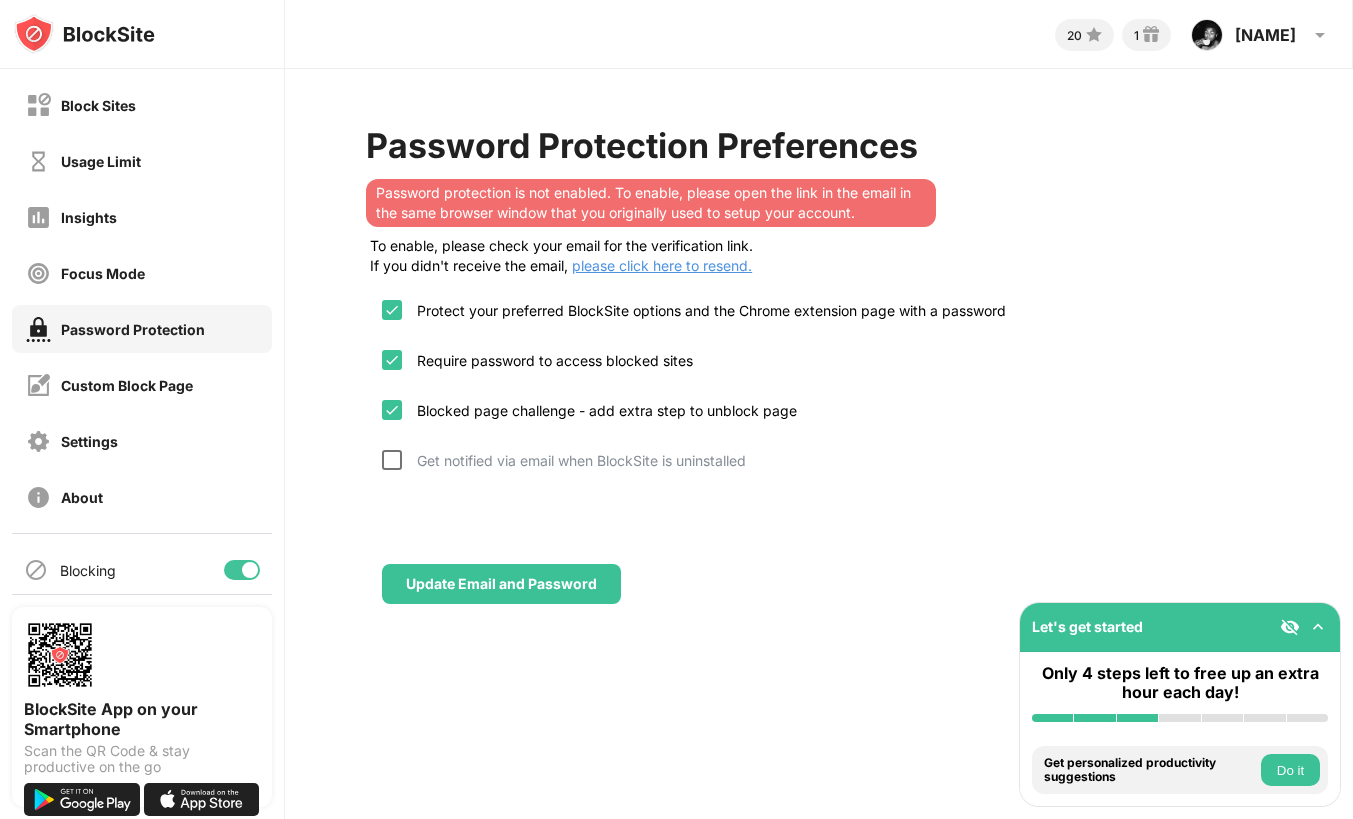 click at bounding box center (392, 460) 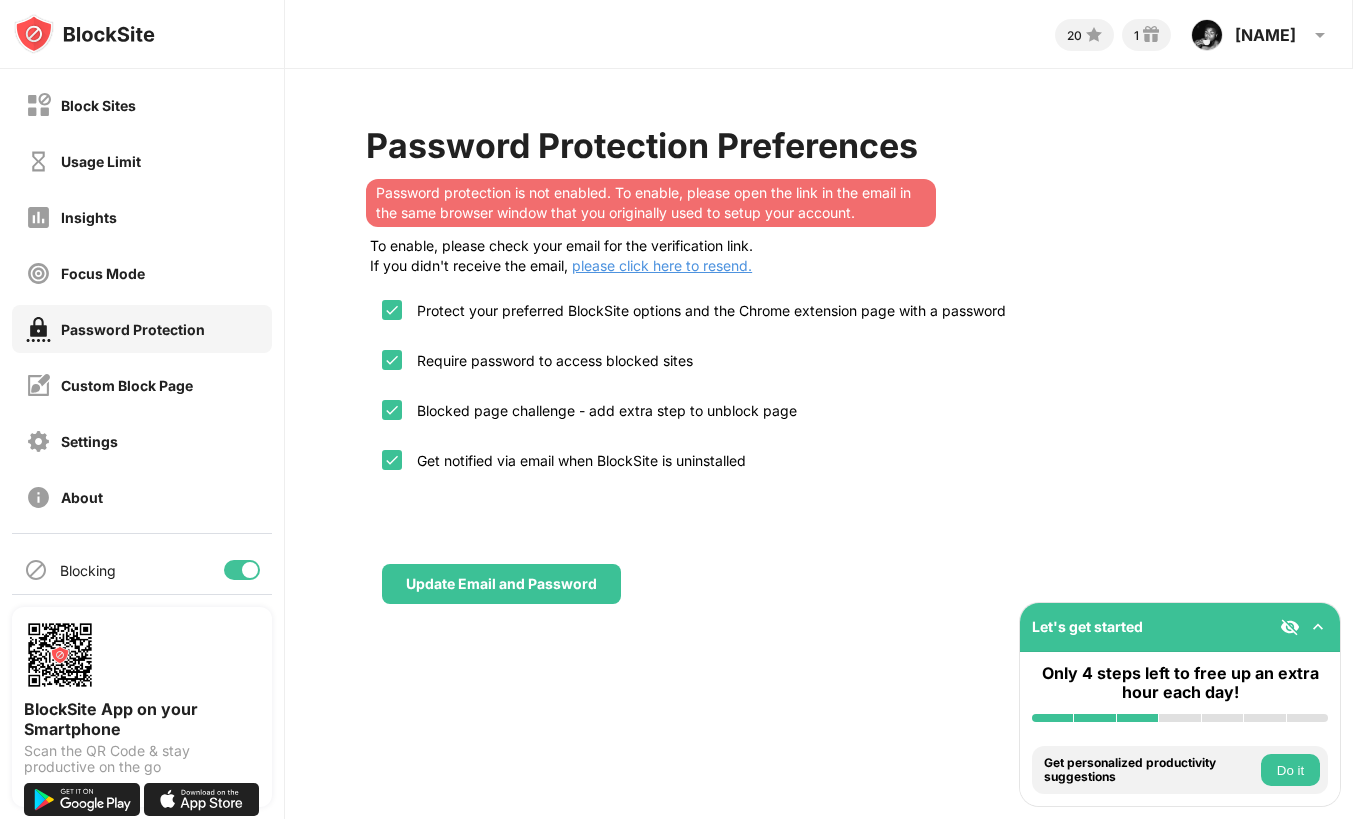 click on "Update Email and Password" at bounding box center [501, 584] 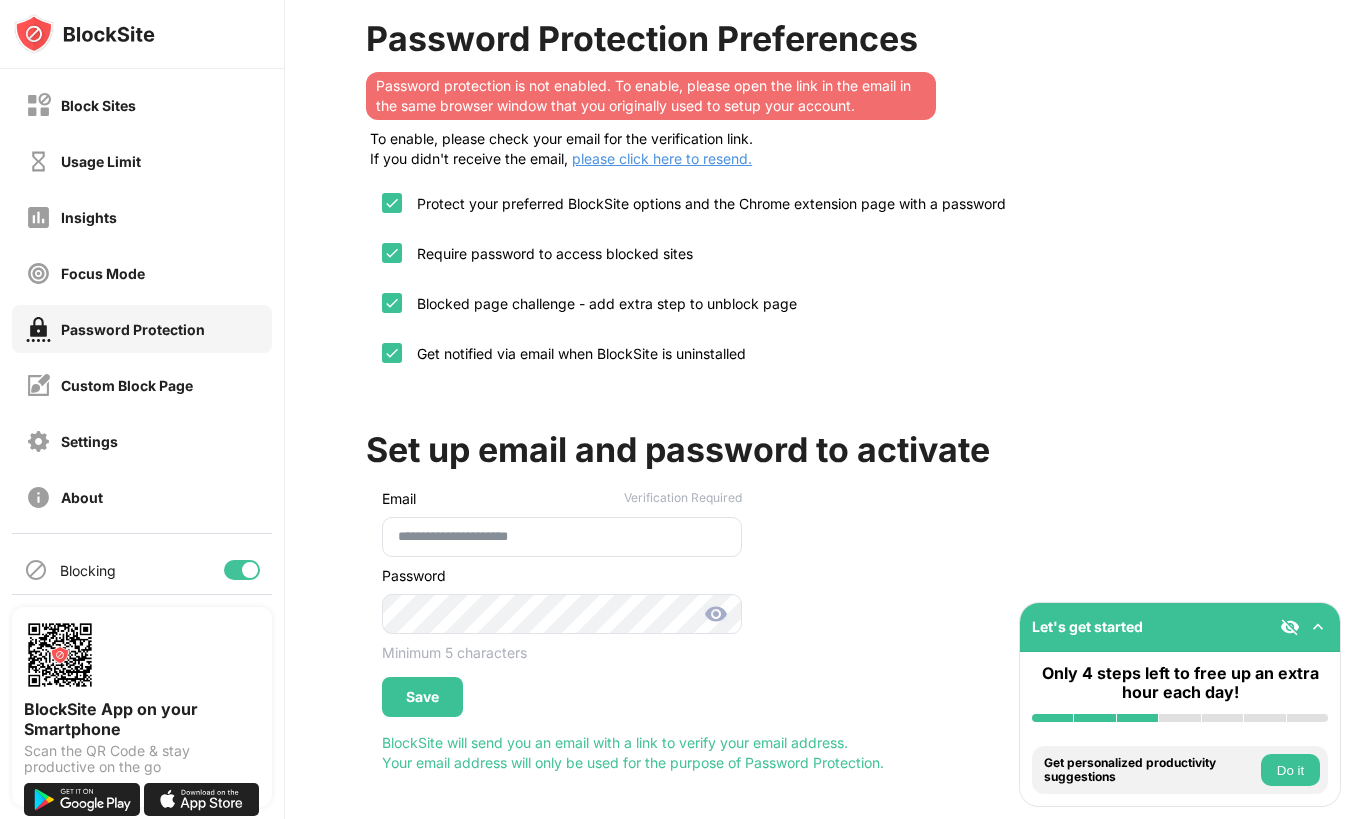 scroll, scrollTop: 116, scrollLeft: 0, axis: vertical 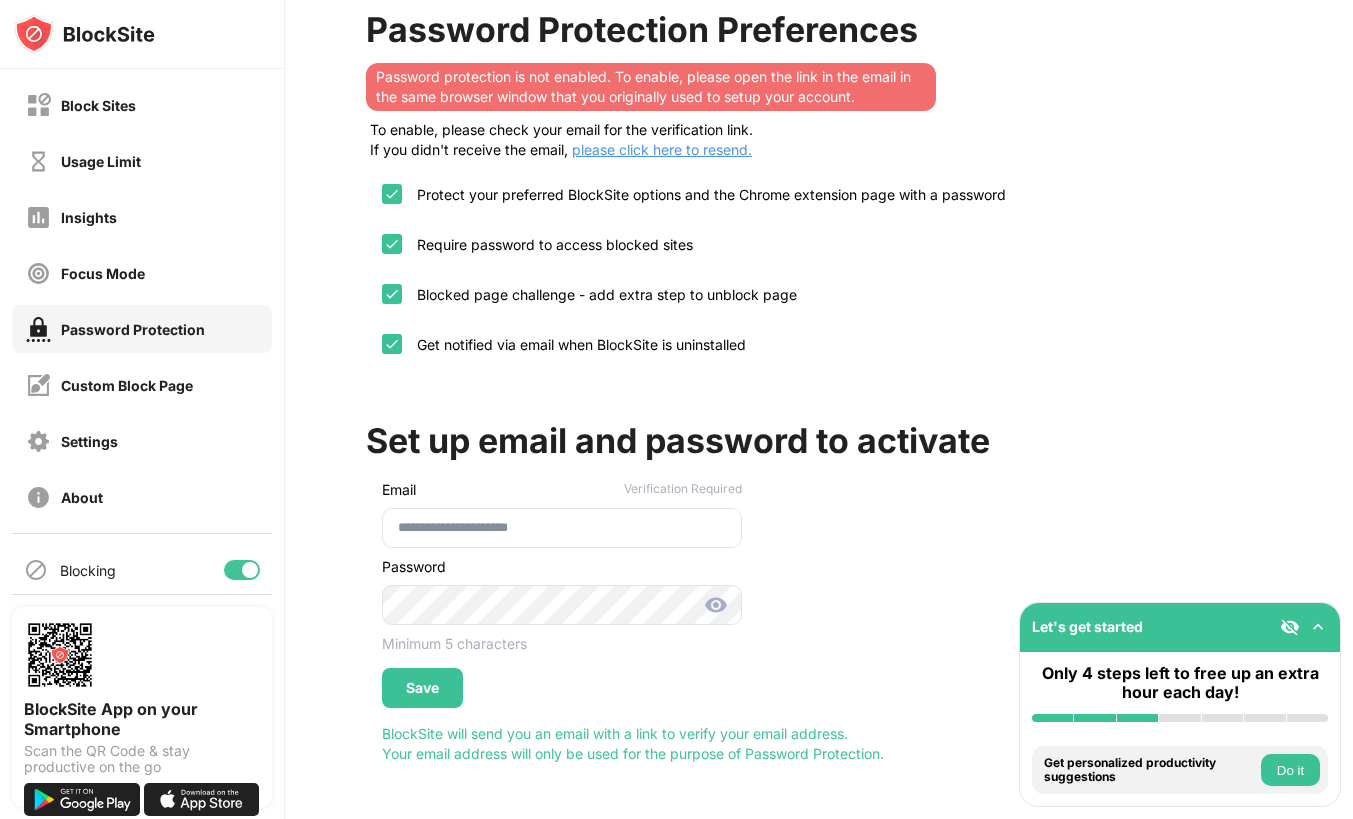 click on "Save" at bounding box center [422, 688] 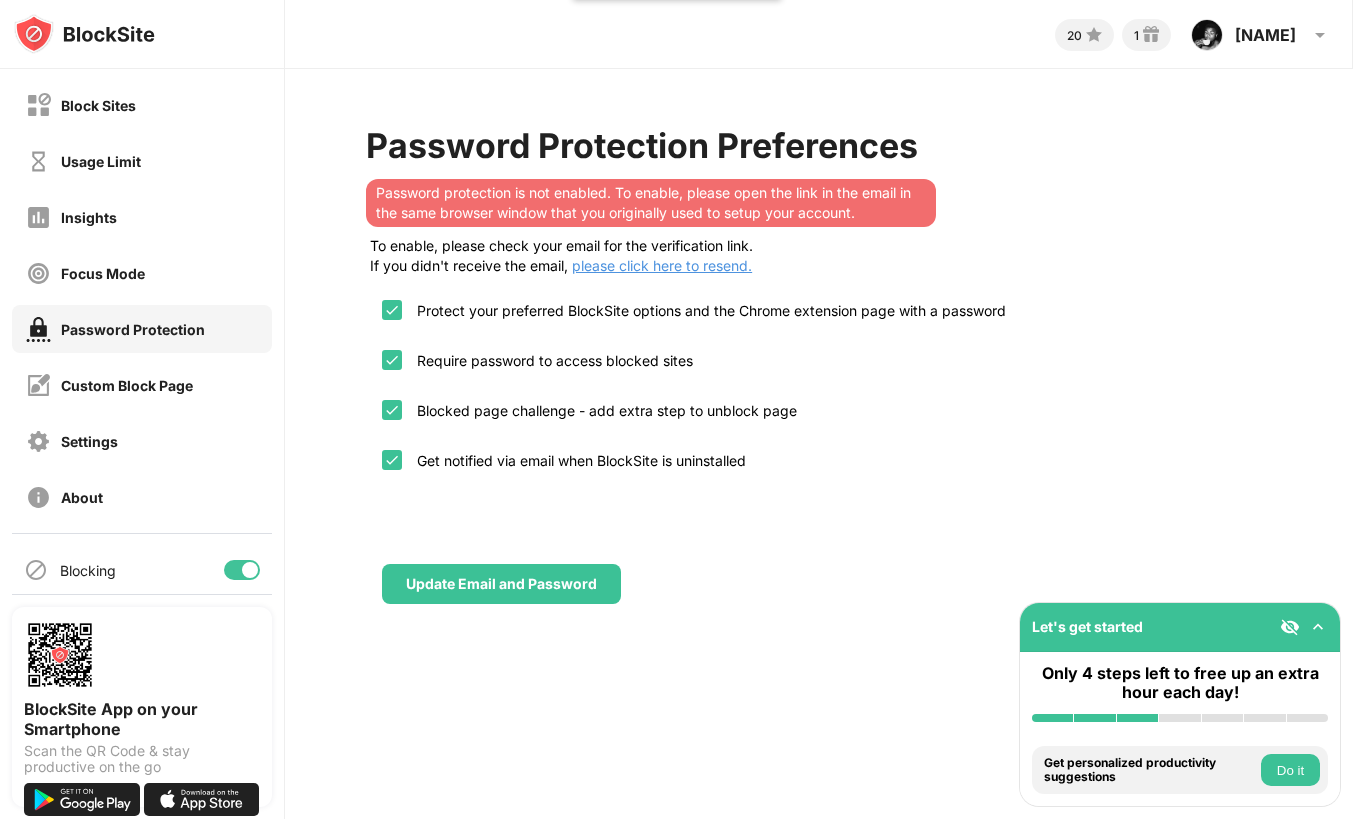 scroll, scrollTop: 0, scrollLeft: 0, axis: both 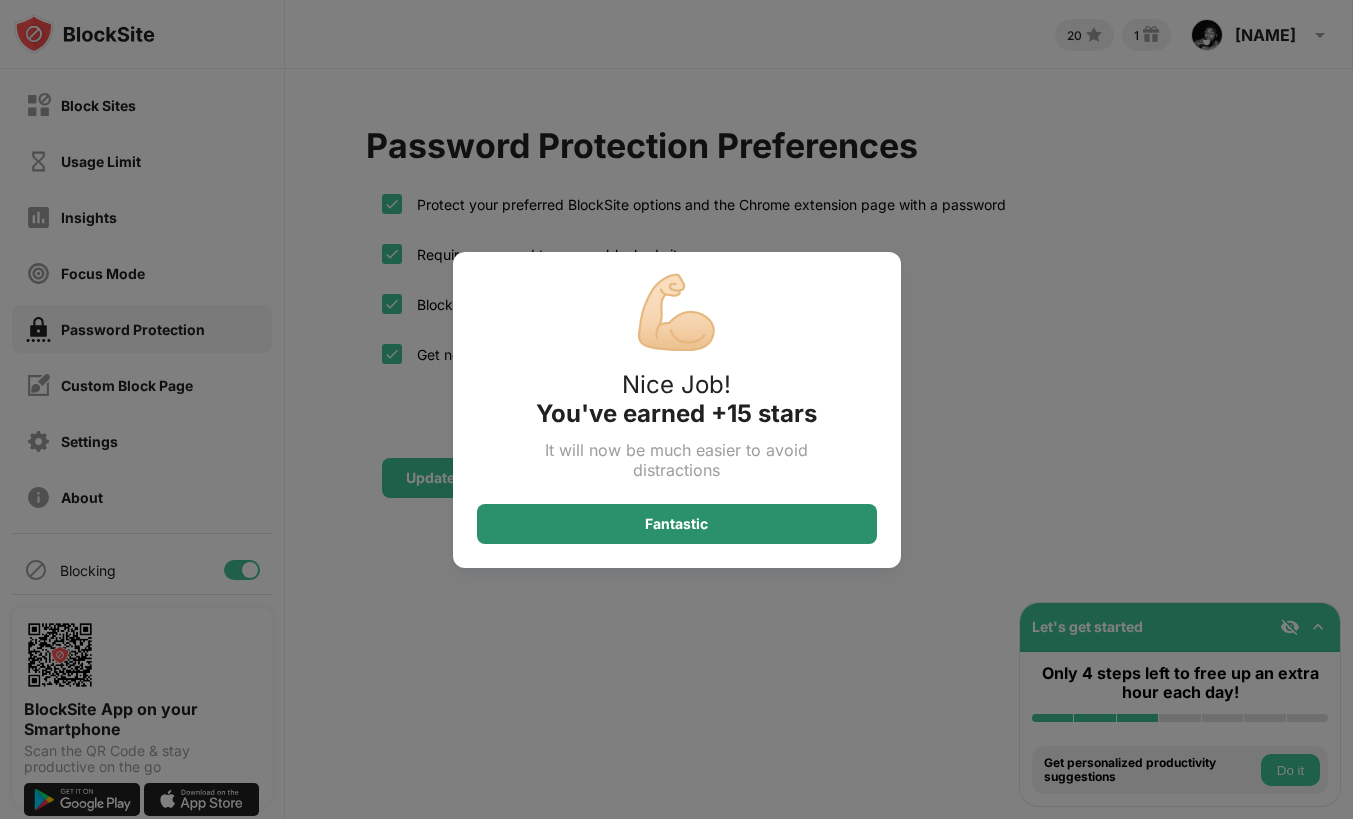 click on "Fantastic" at bounding box center (677, 524) 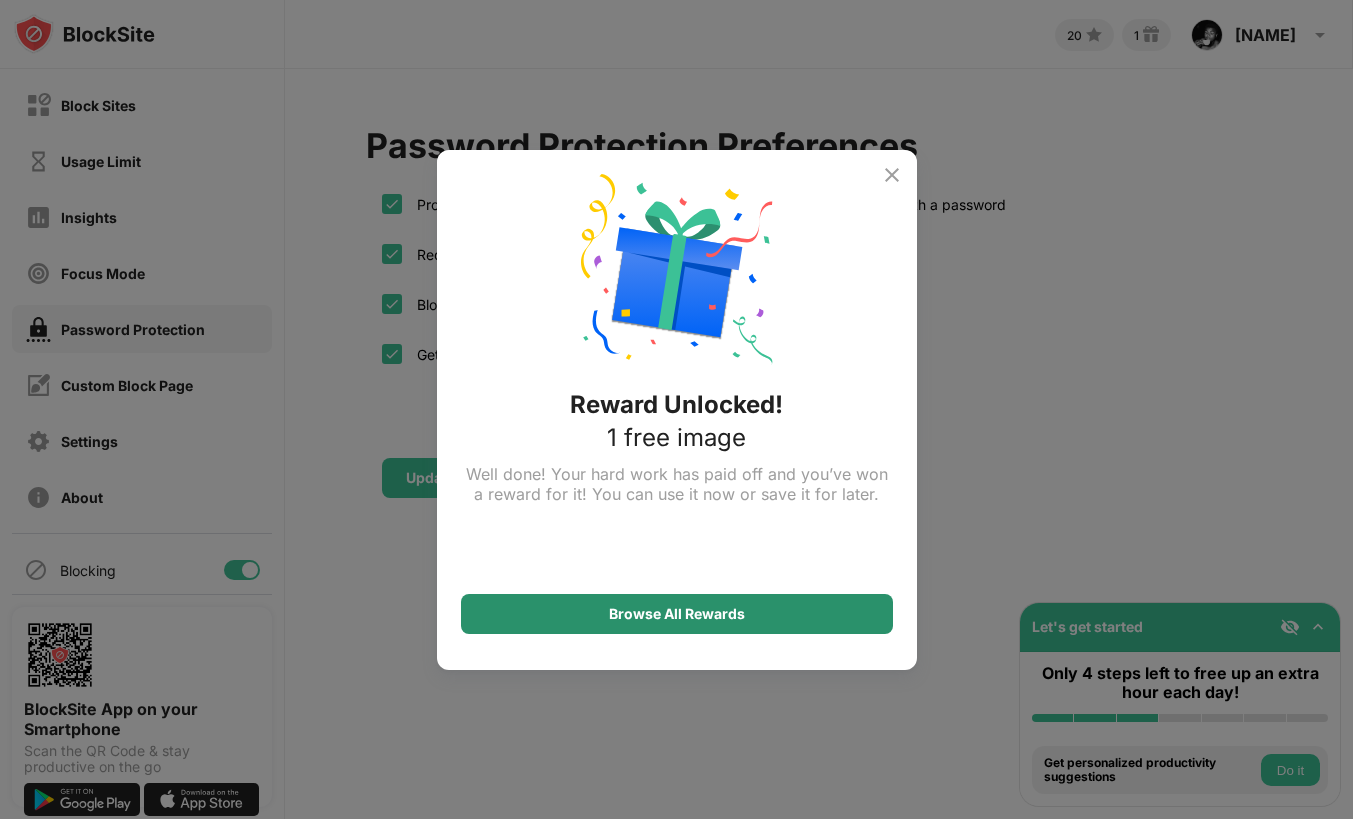 click on "Browse All Rewards" at bounding box center [677, 614] 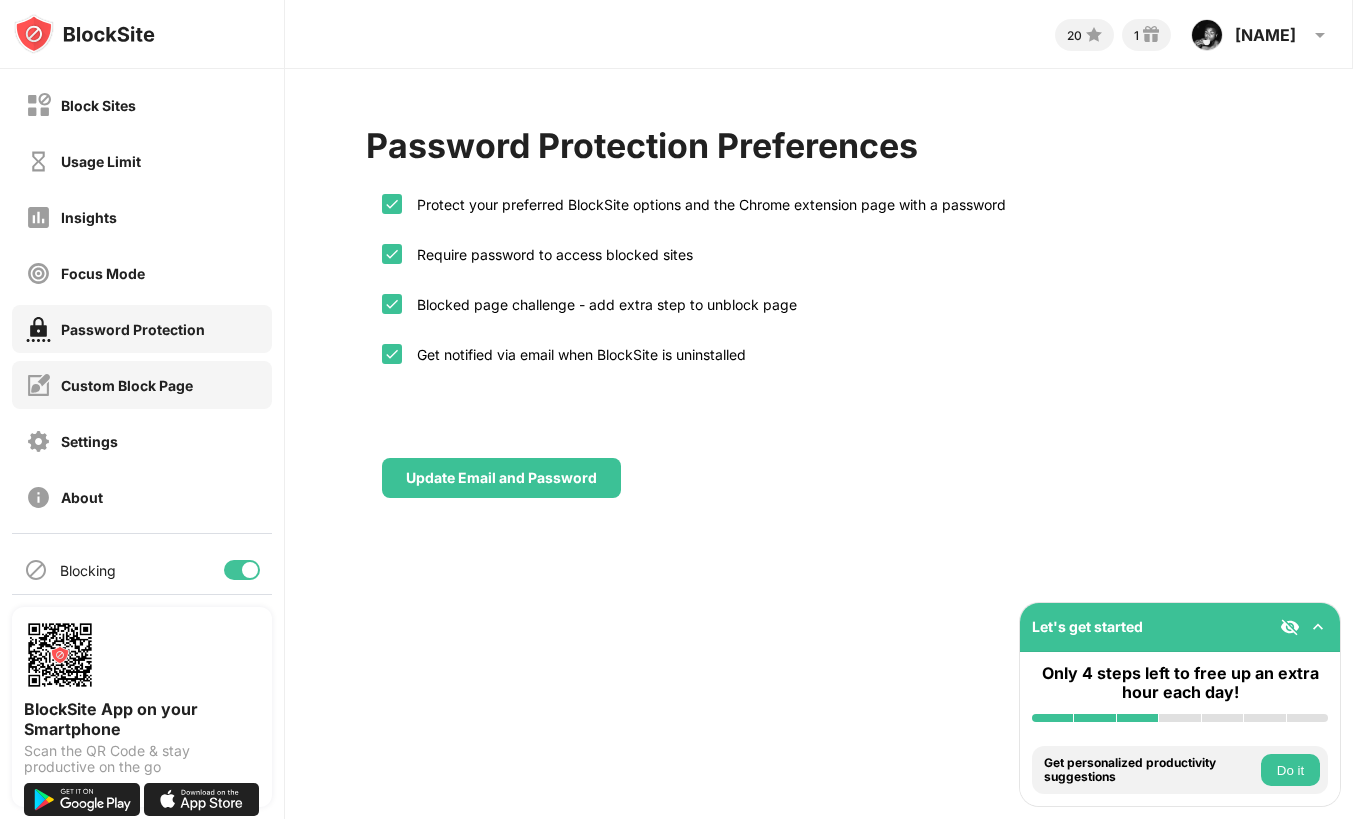click on "Custom Block Page" at bounding box center [127, 385] 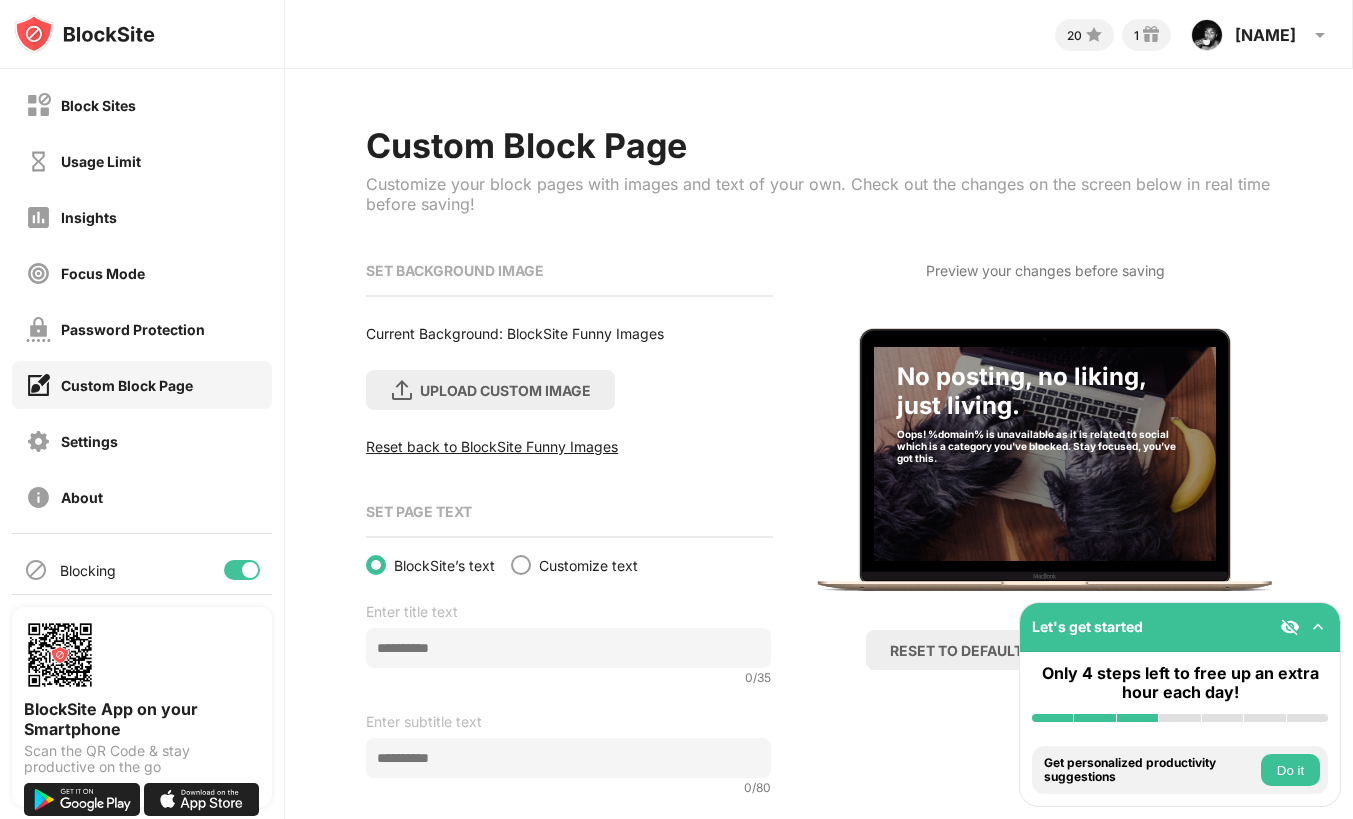 click on "SET BACKGROUND IMAGE" at bounding box center [568, 270] 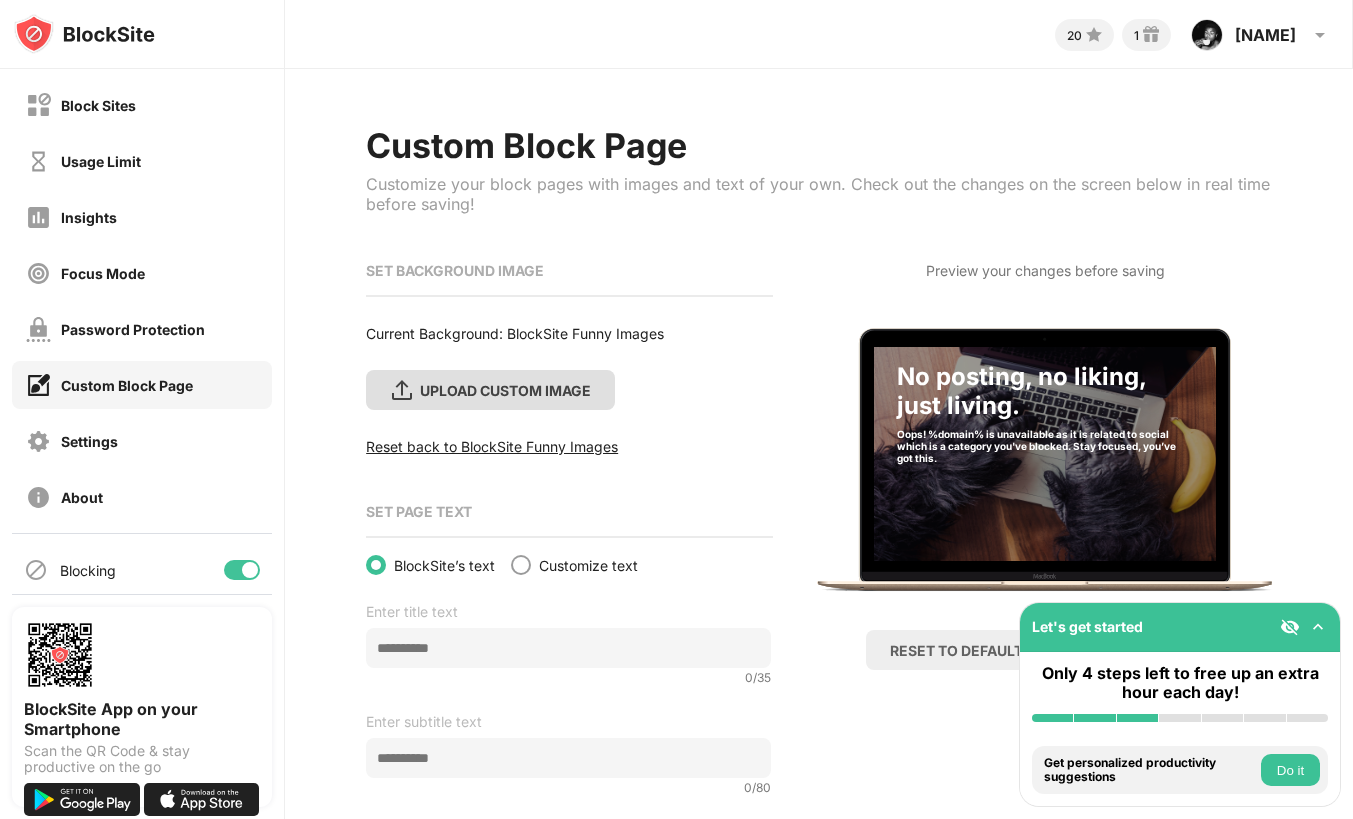 click on "UPLOAD CUSTOM IMAGE" at bounding box center (490, 390) 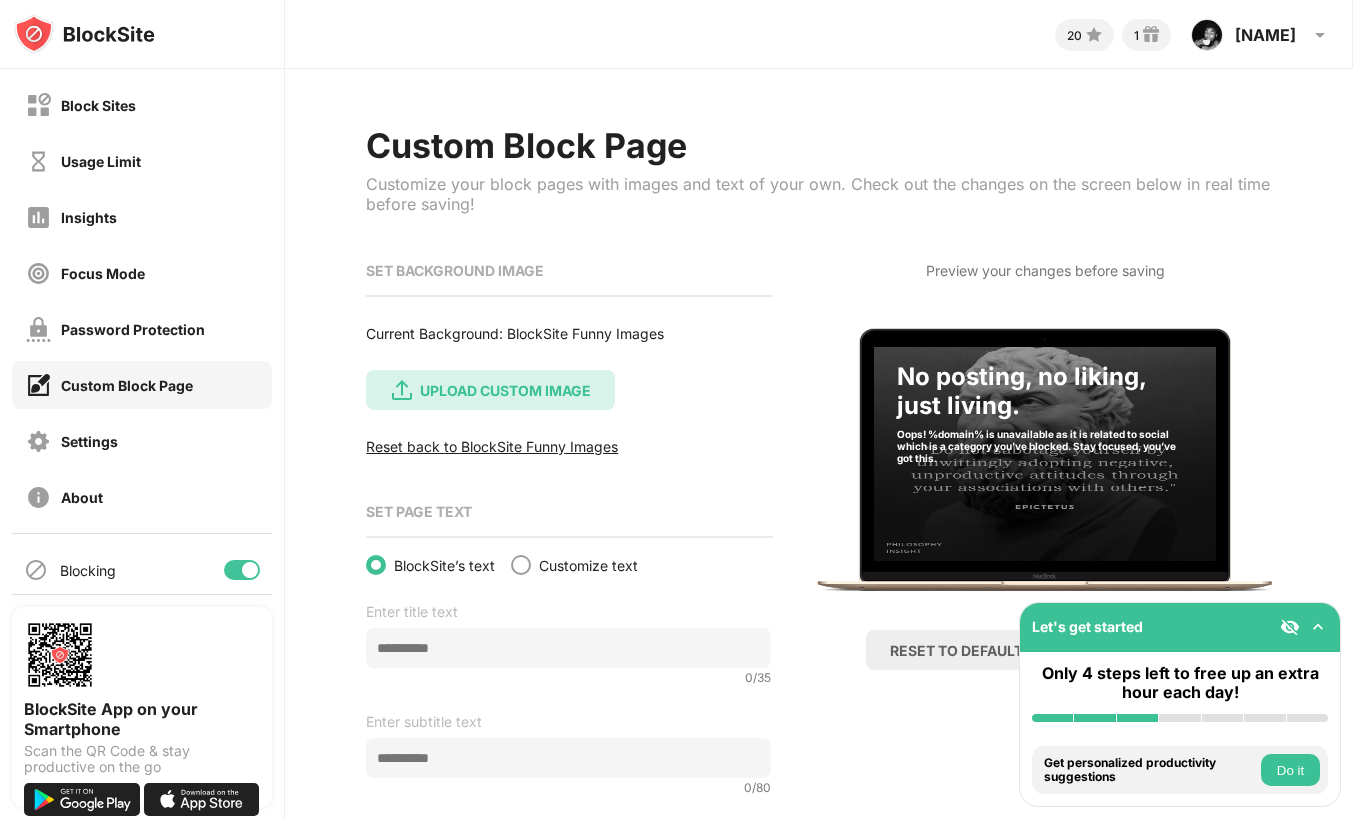 click on "UPLOAD CUSTOM IMAGE" at bounding box center [505, 390] 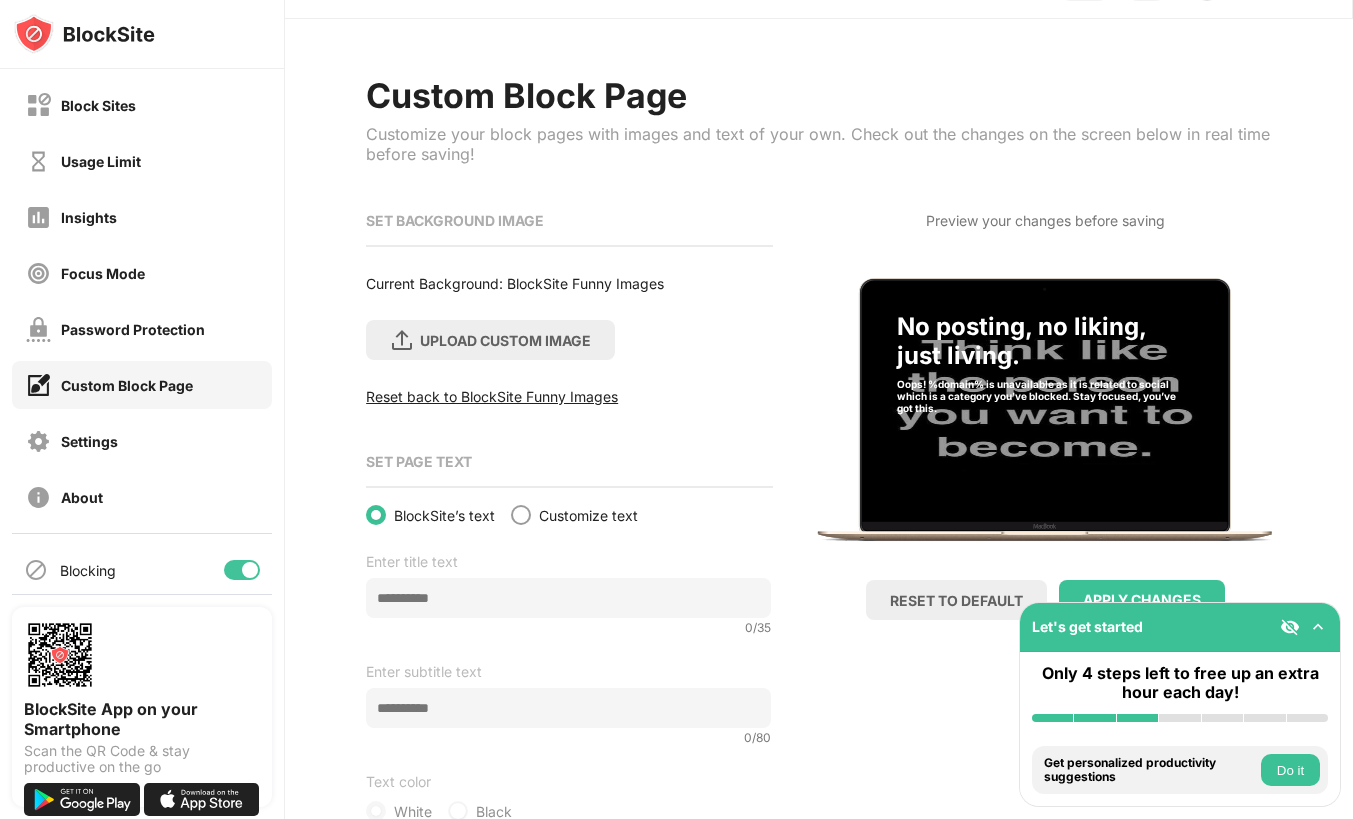 scroll, scrollTop: 59, scrollLeft: 0, axis: vertical 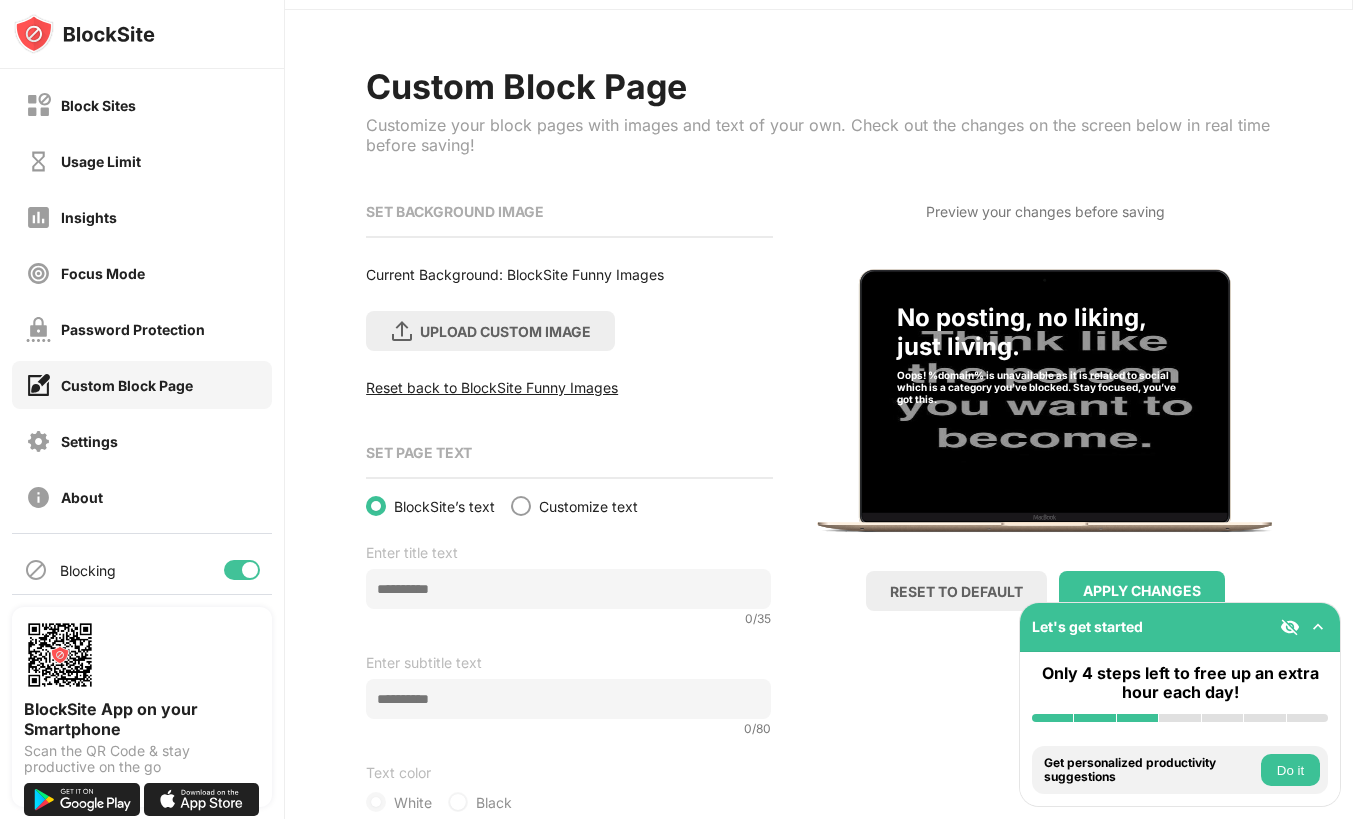 click at bounding box center (521, 506) 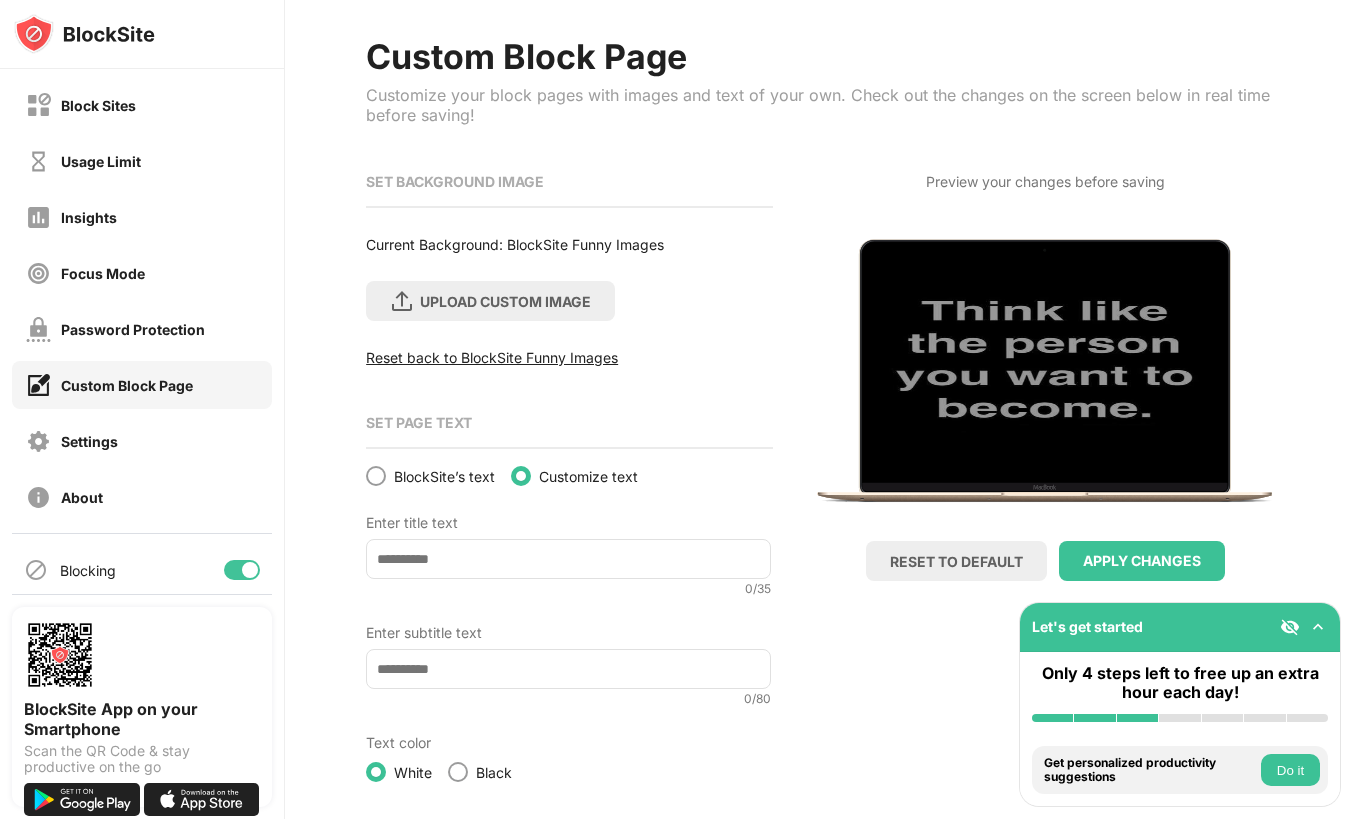 scroll, scrollTop: 106, scrollLeft: 0, axis: vertical 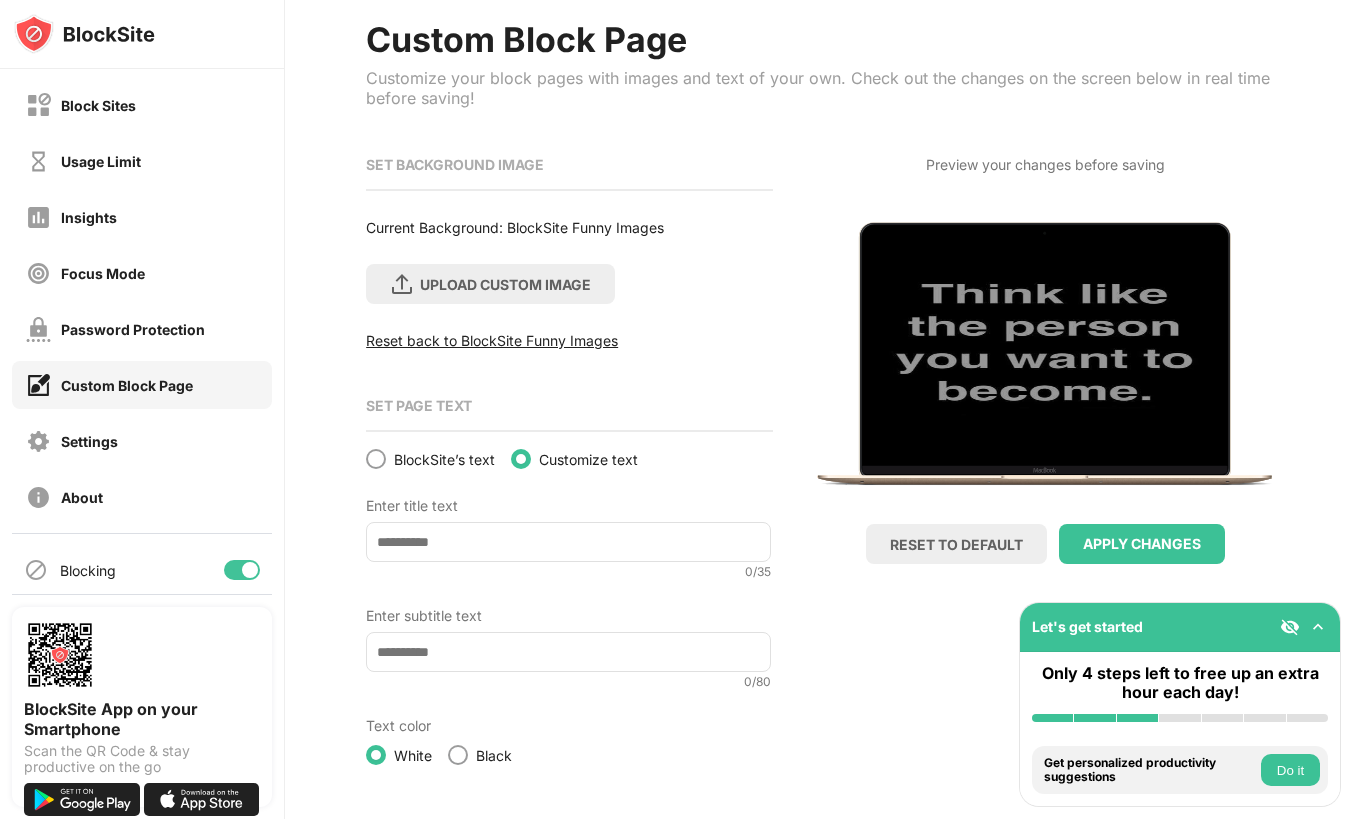click on "Black" at bounding box center (480, 755) 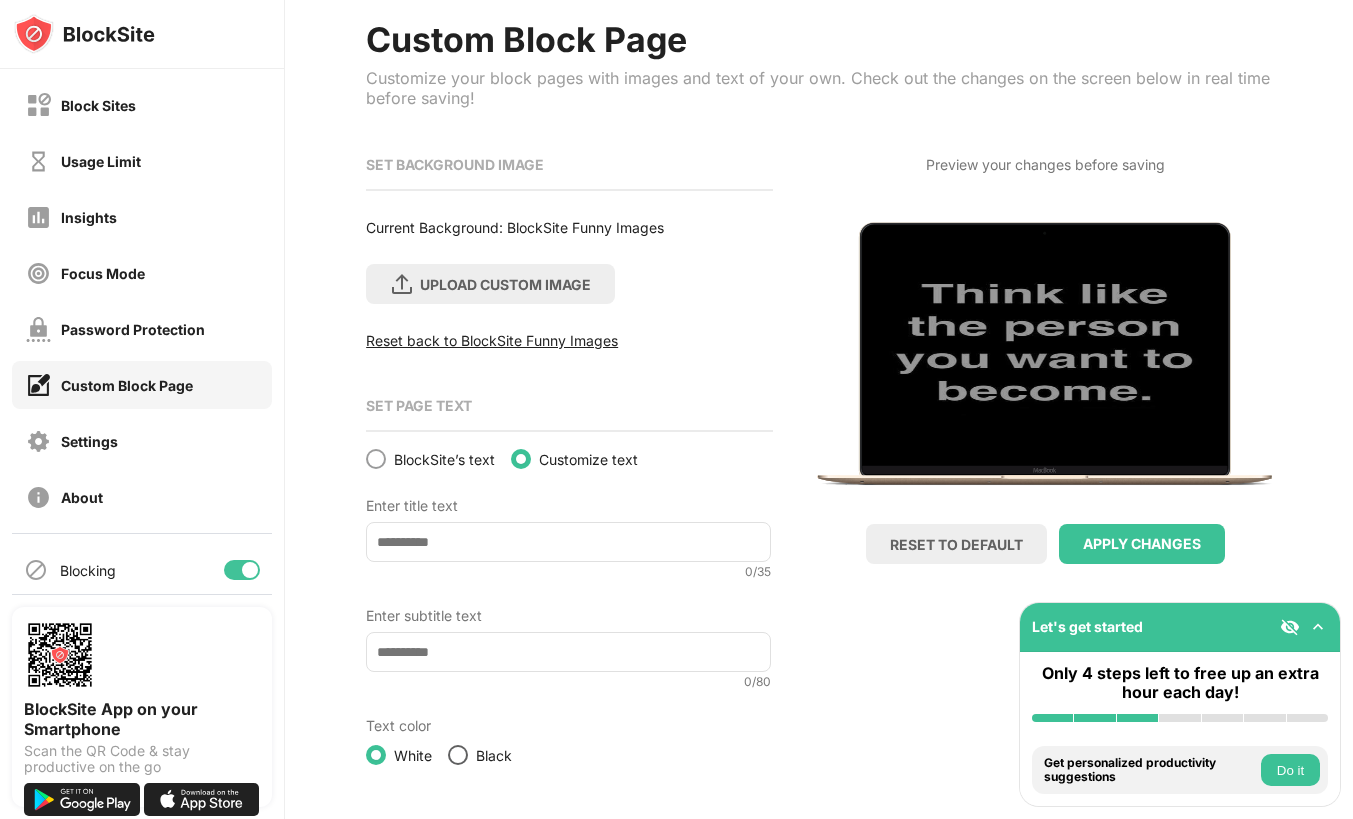 click at bounding box center (458, 755) 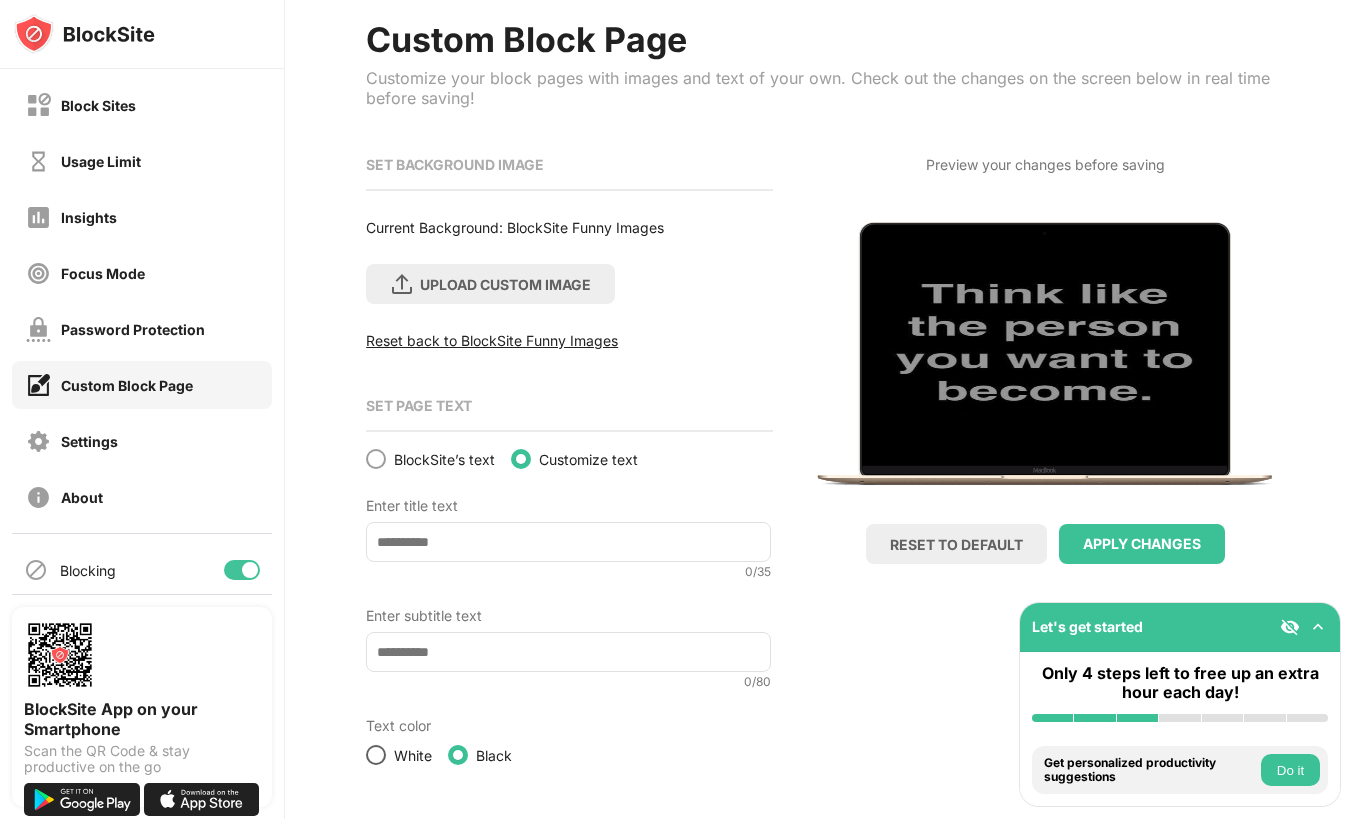 click at bounding box center [376, 755] 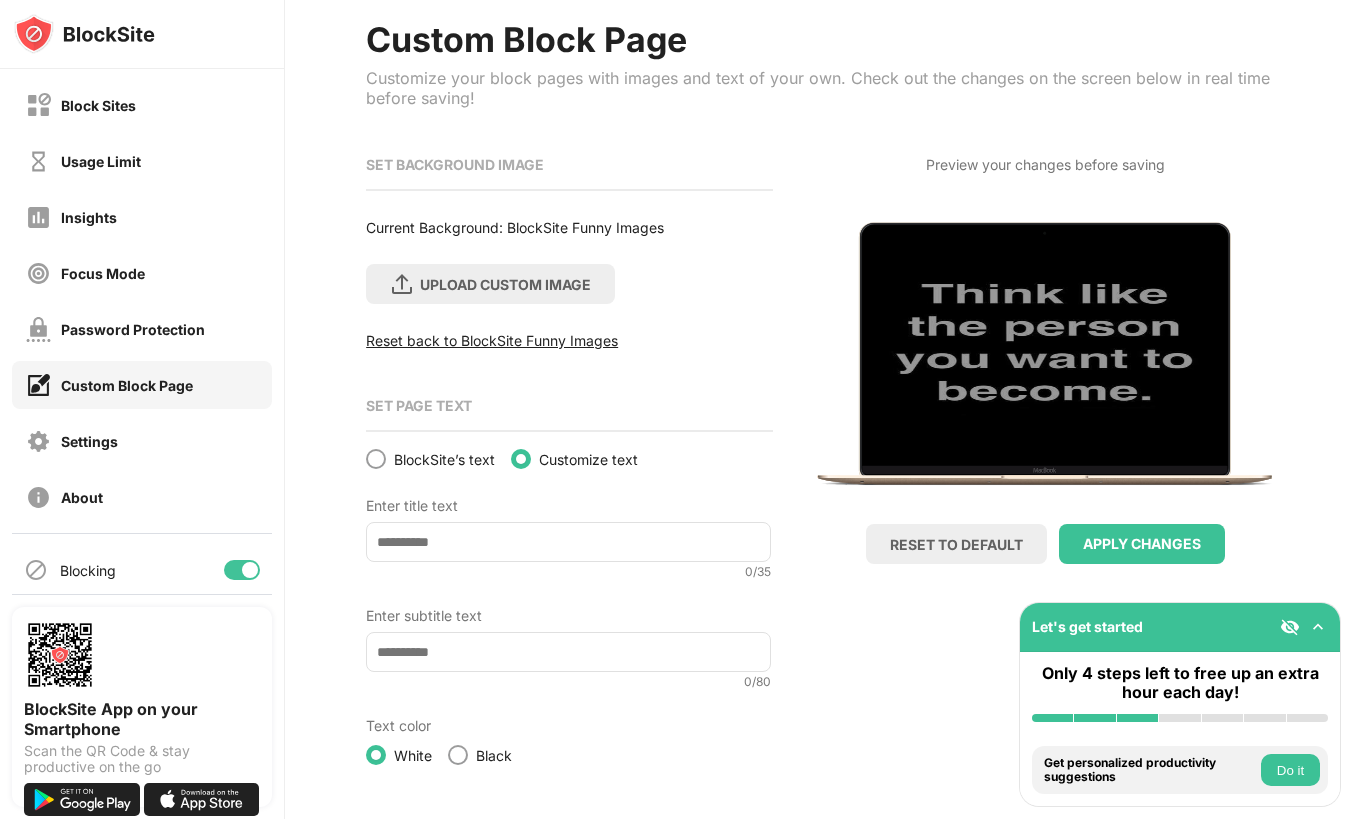 scroll, scrollTop: 104, scrollLeft: 0, axis: vertical 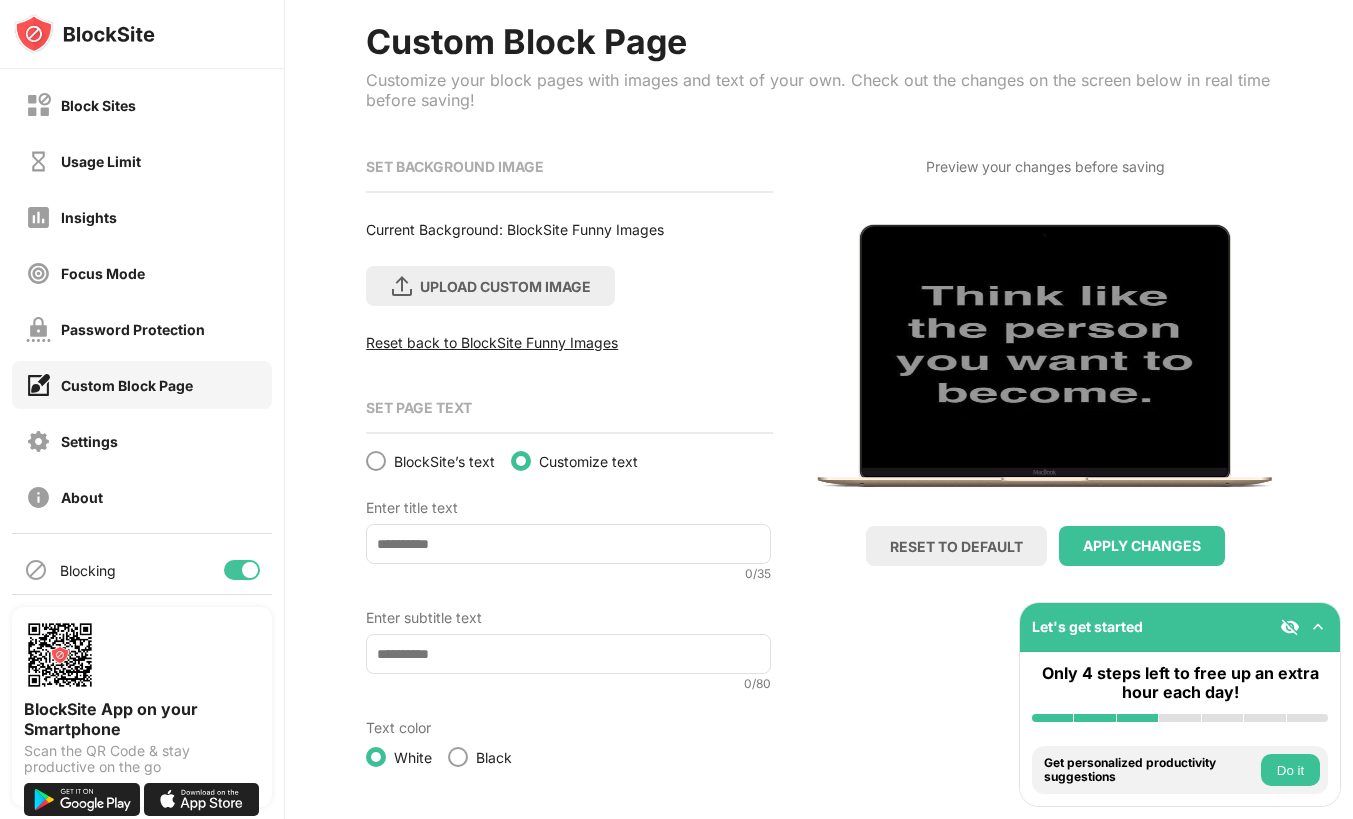 click at bounding box center (1045, 350) 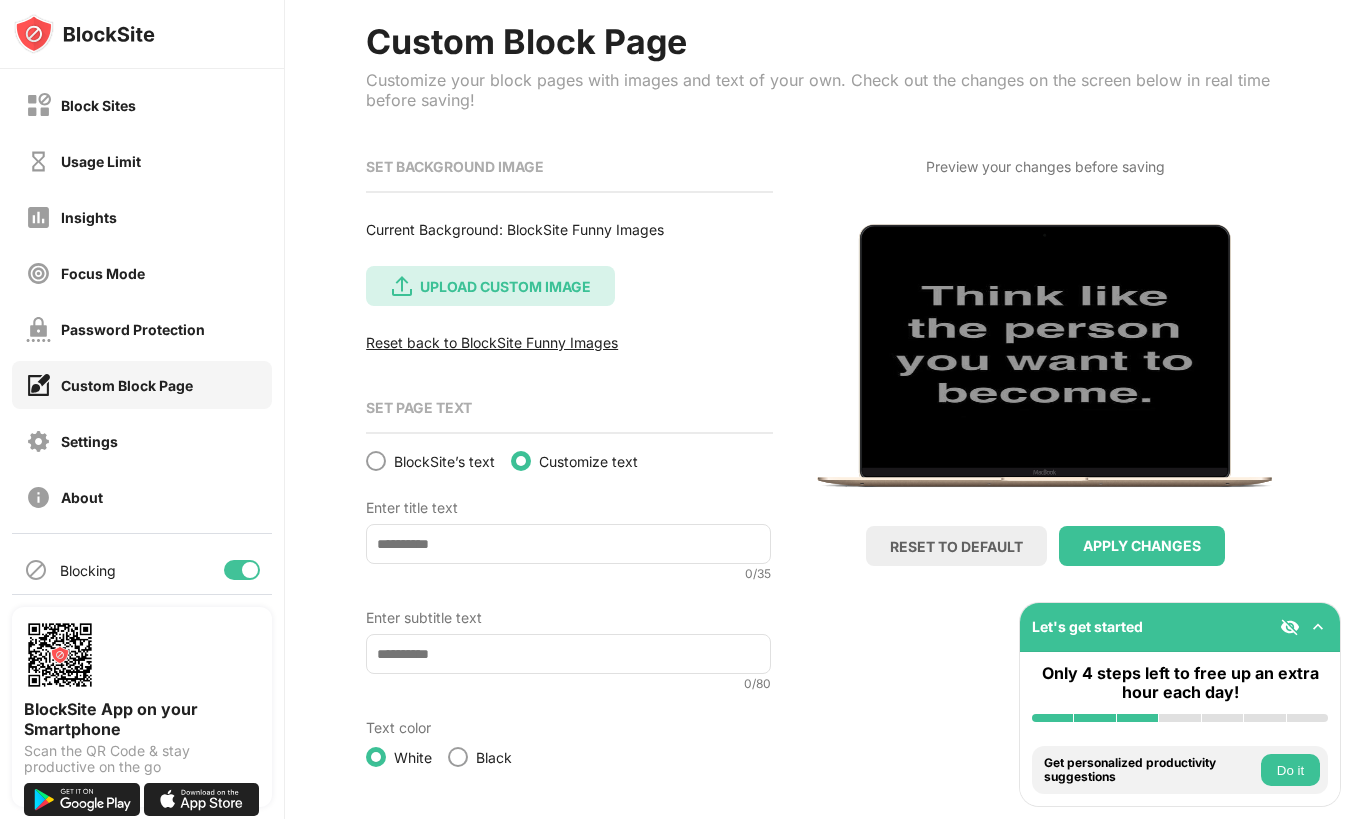 click on "UPLOAD CUSTOM IMAGE" at bounding box center (505, 286) 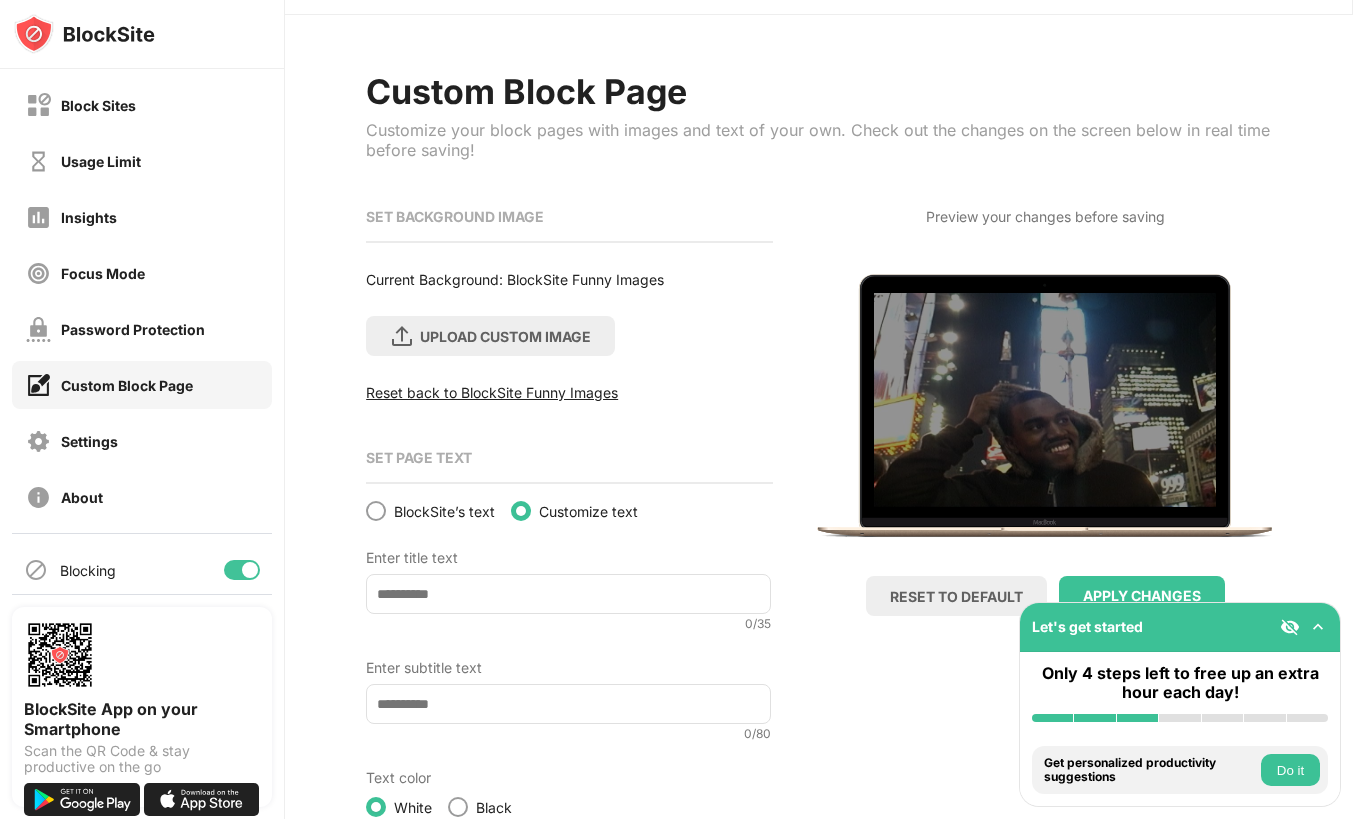 scroll, scrollTop: 50, scrollLeft: 0, axis: vertical 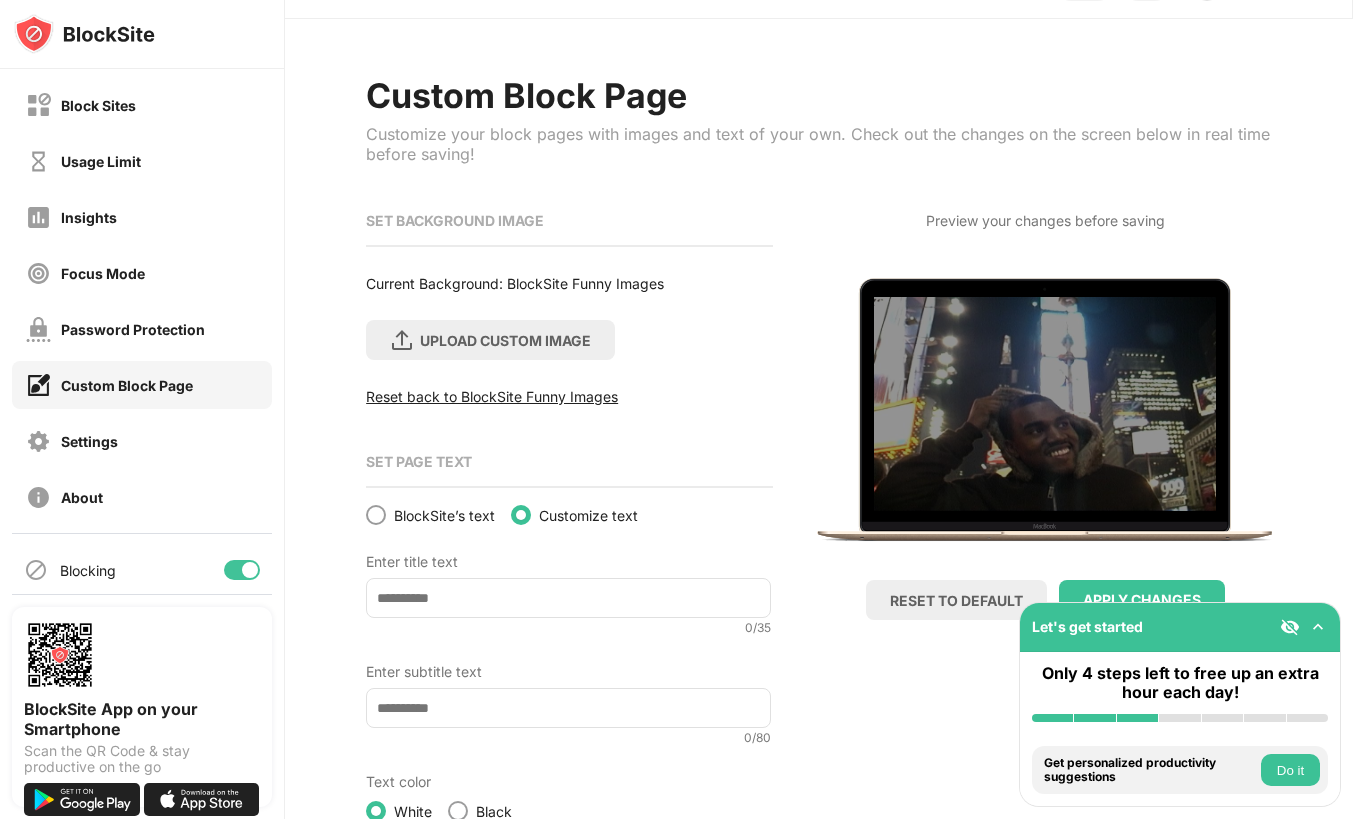 click at bounding box center [568, 598] 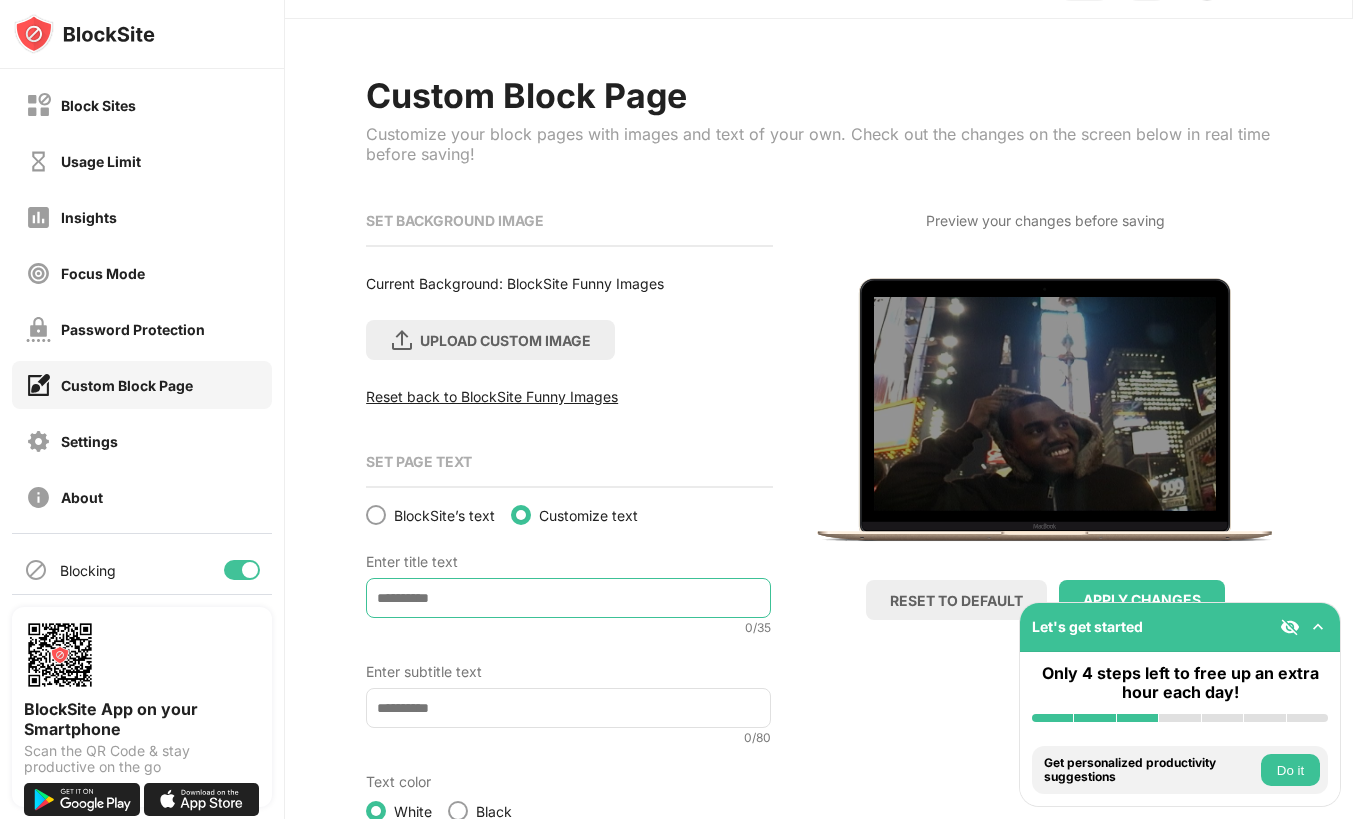 type on "*" 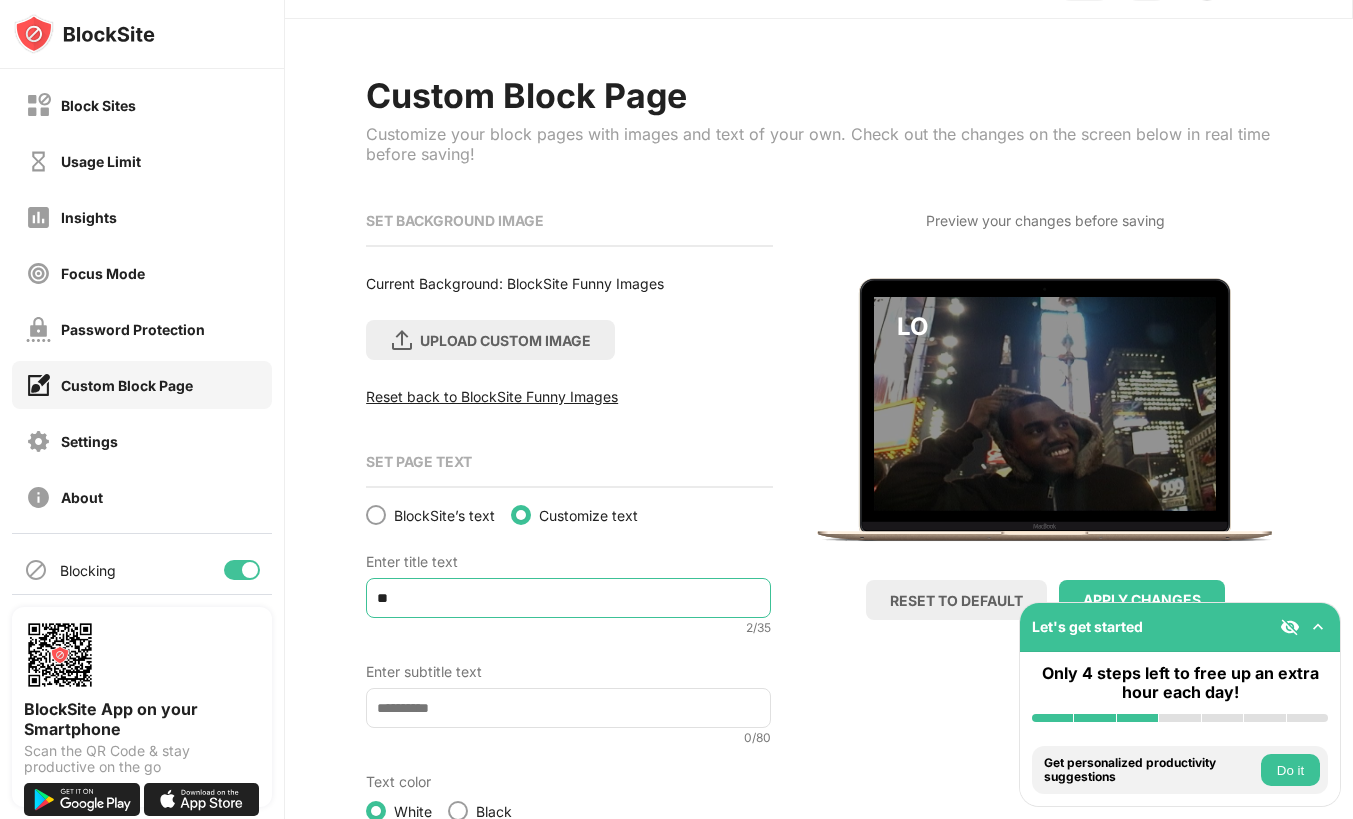 type on "*" 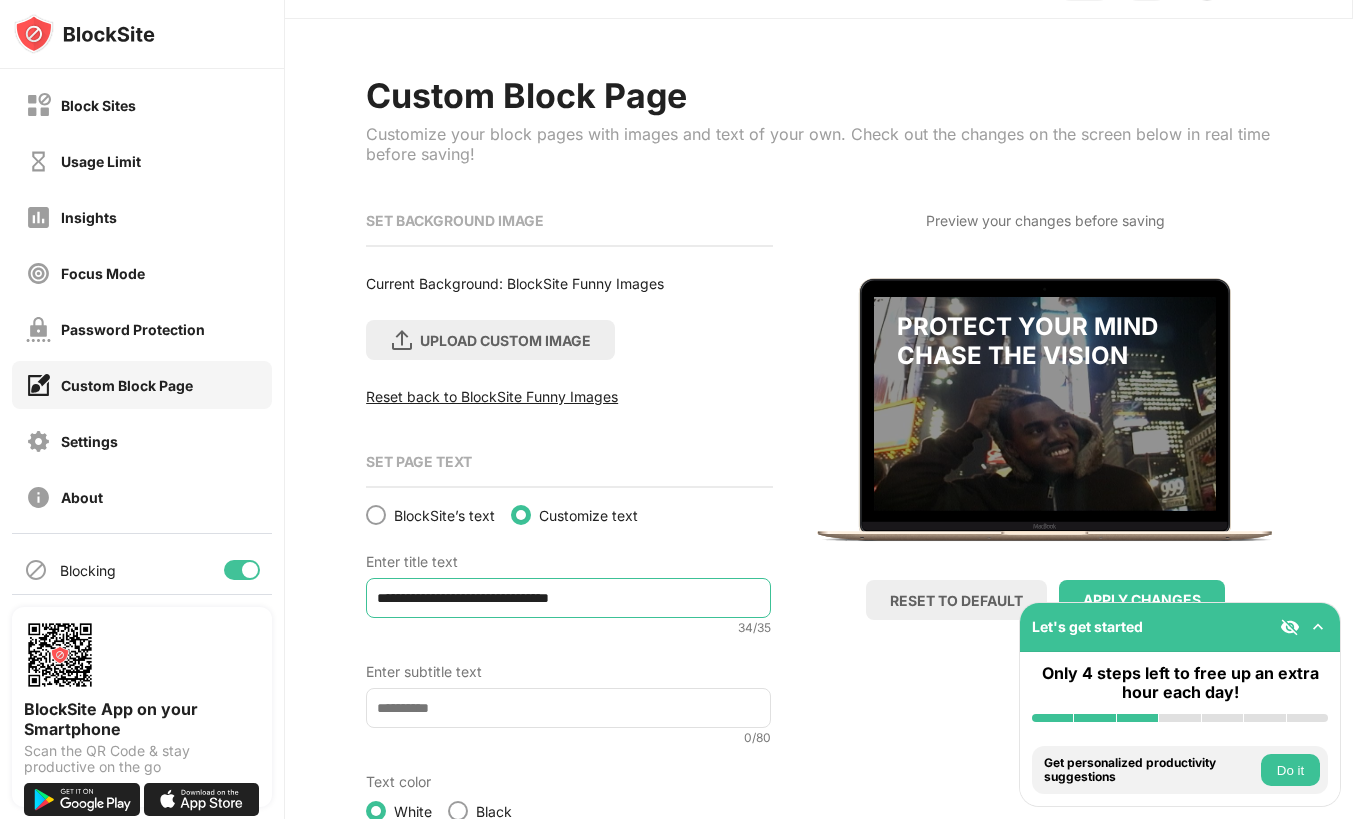 click on "**********" at bounding box center [568, 598] 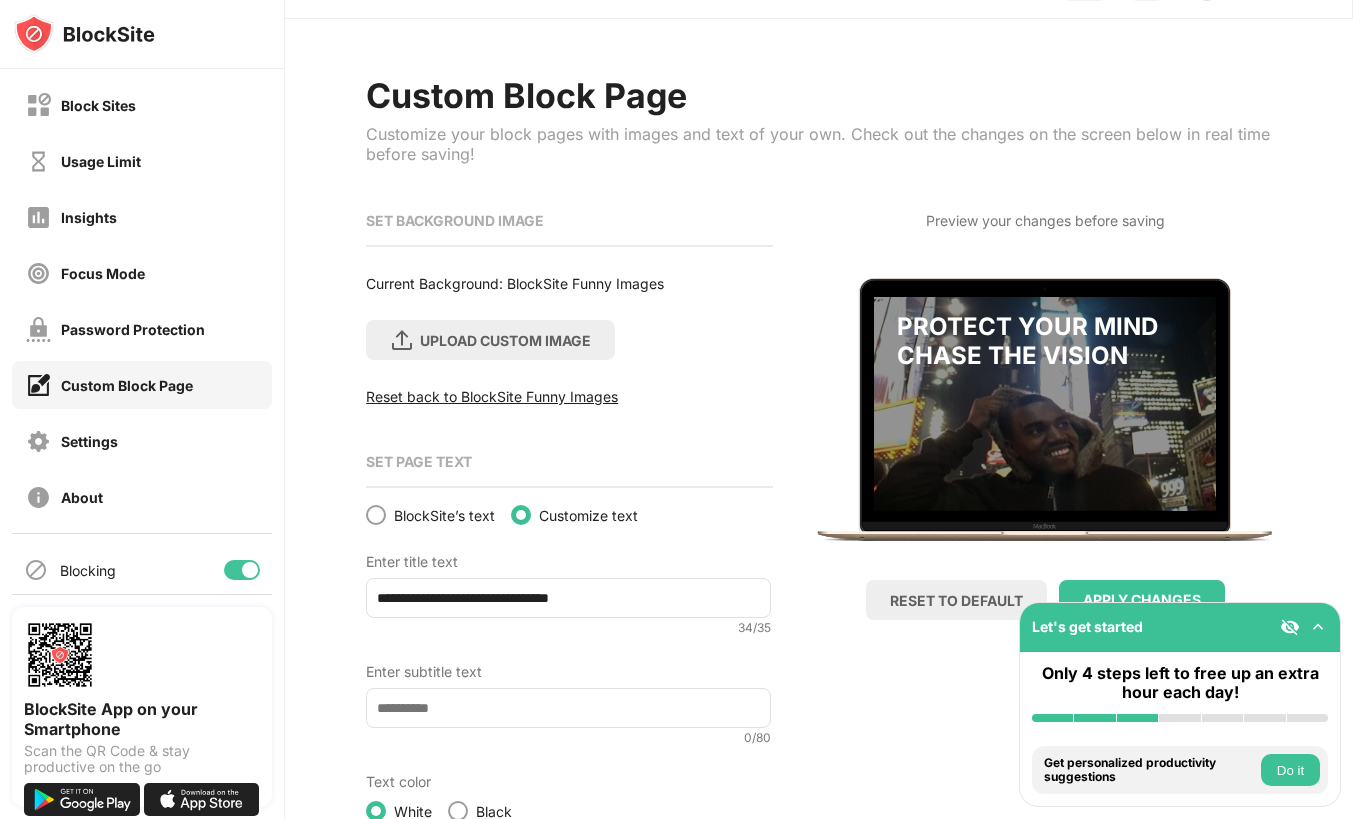 click on "**********" at bounding box center [568, 598] 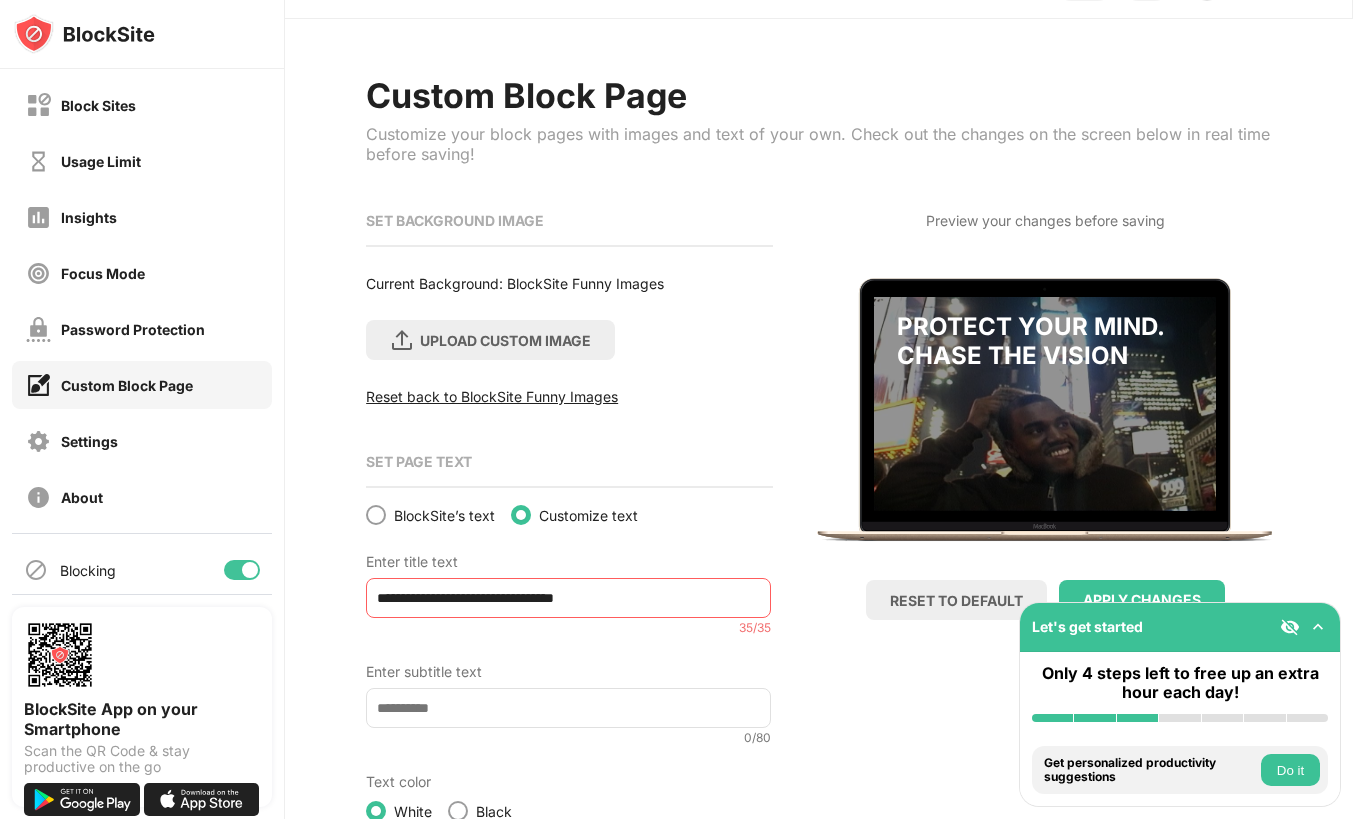 click on "**********" at bounding box center [568, 598] 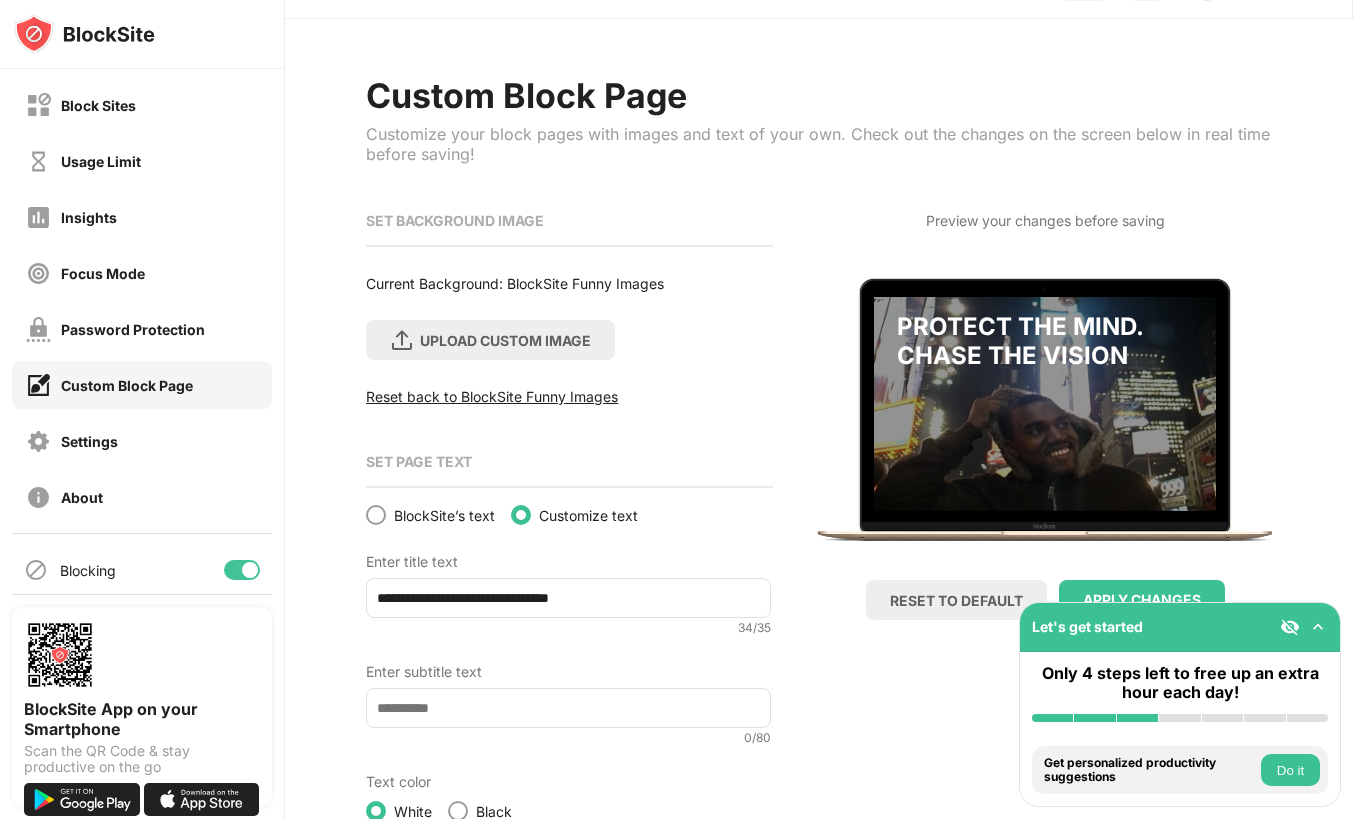 click on "**********" at bounding box center (568, 598) 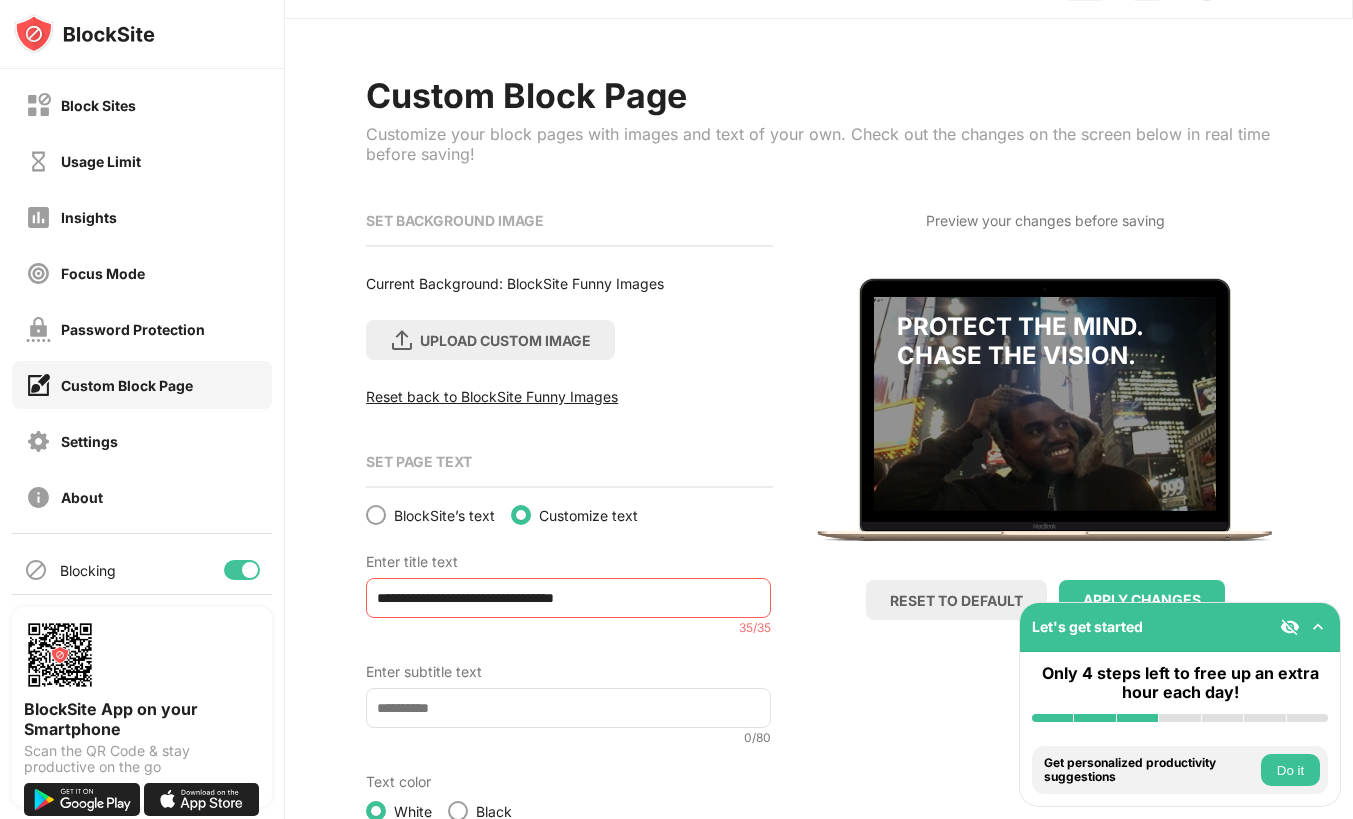 click on "**********" at bounding box center (568, 598) 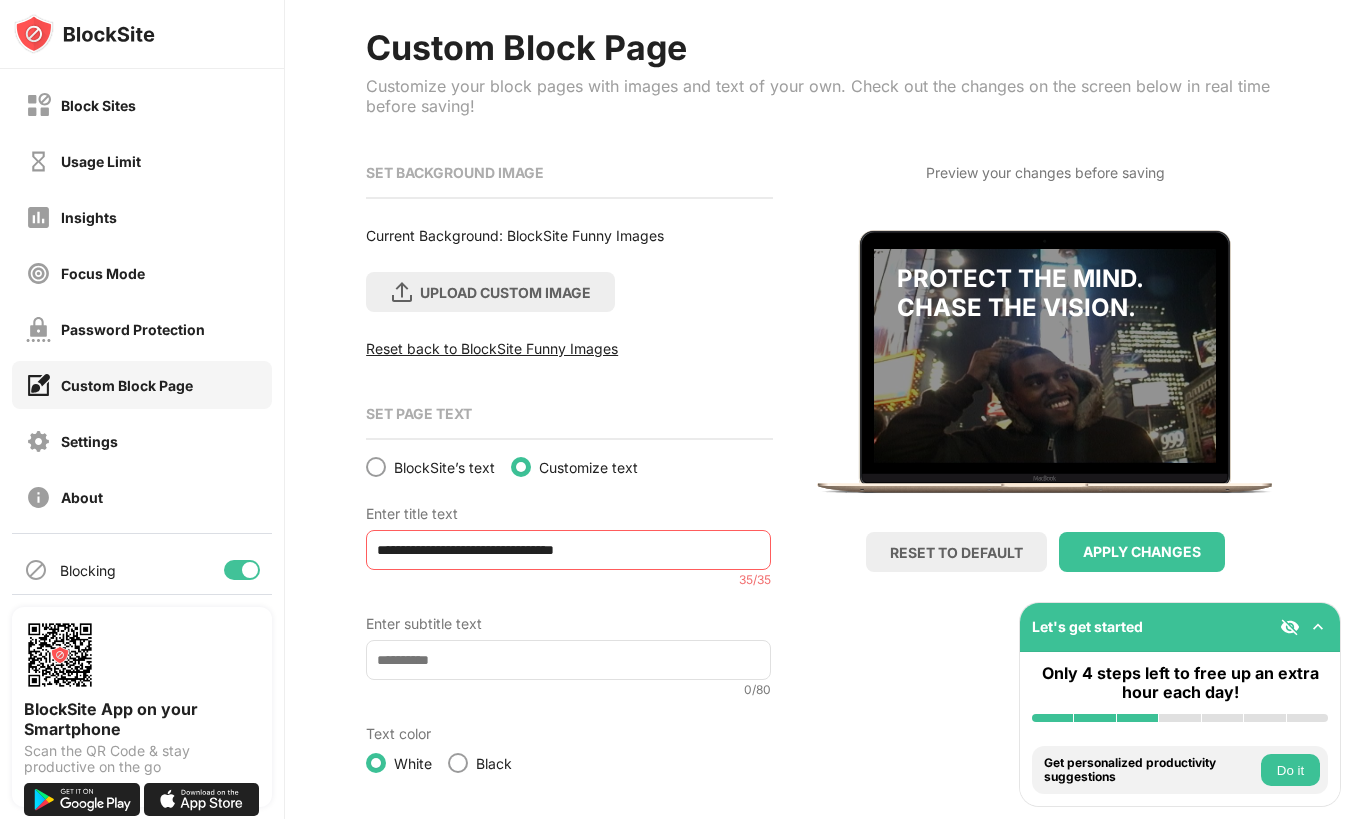 scroll, scrollTop: 106, scrollLeft: 0, axis: vertical 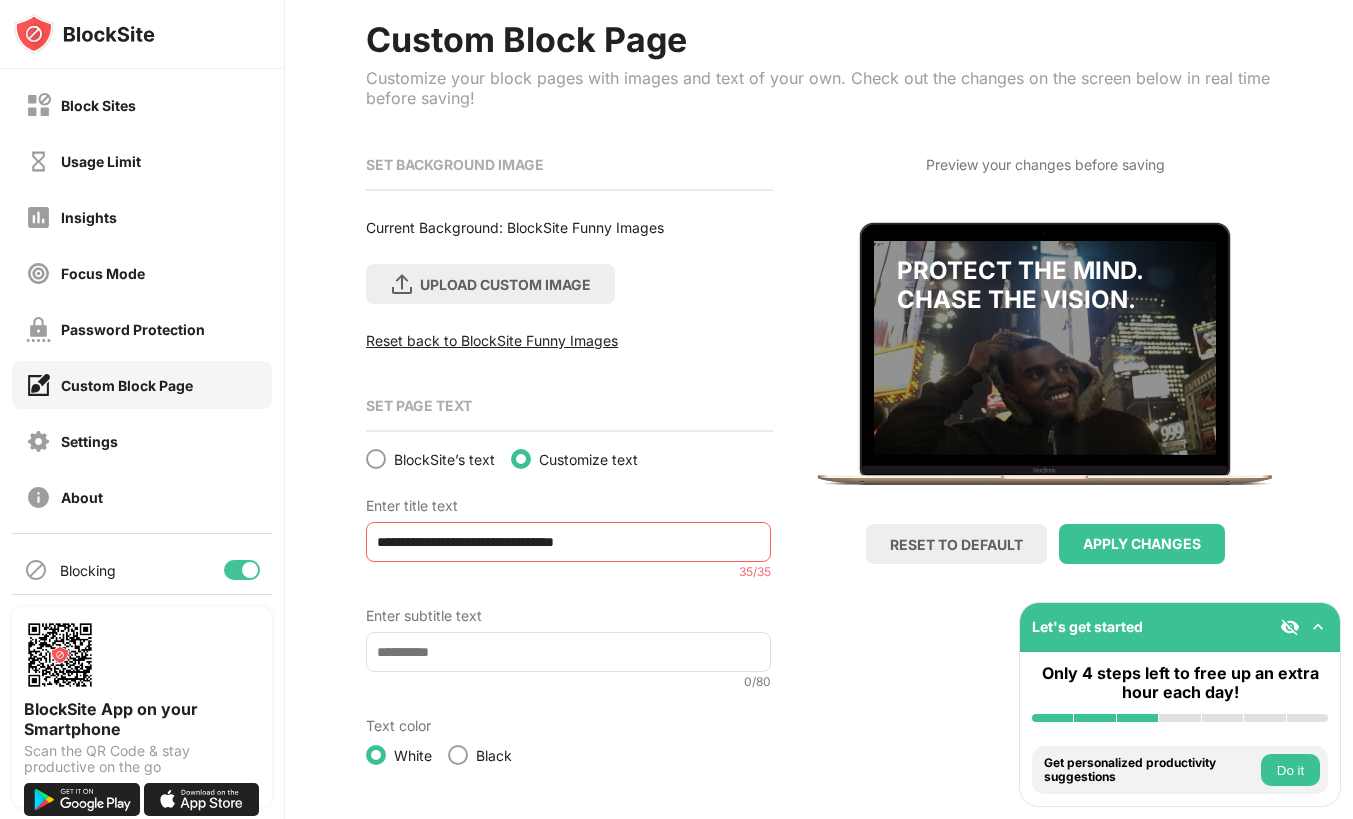 type on "**********" 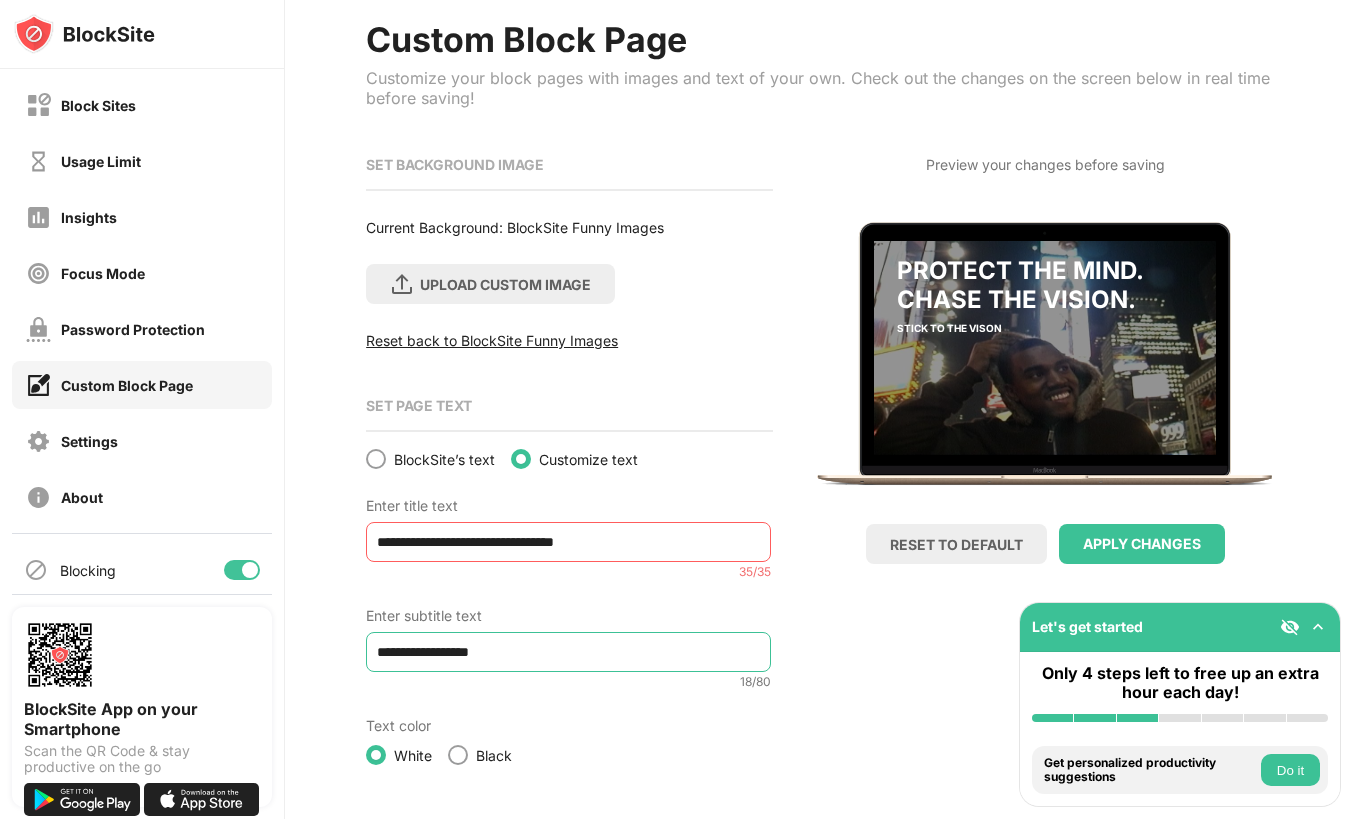 type on "**********" 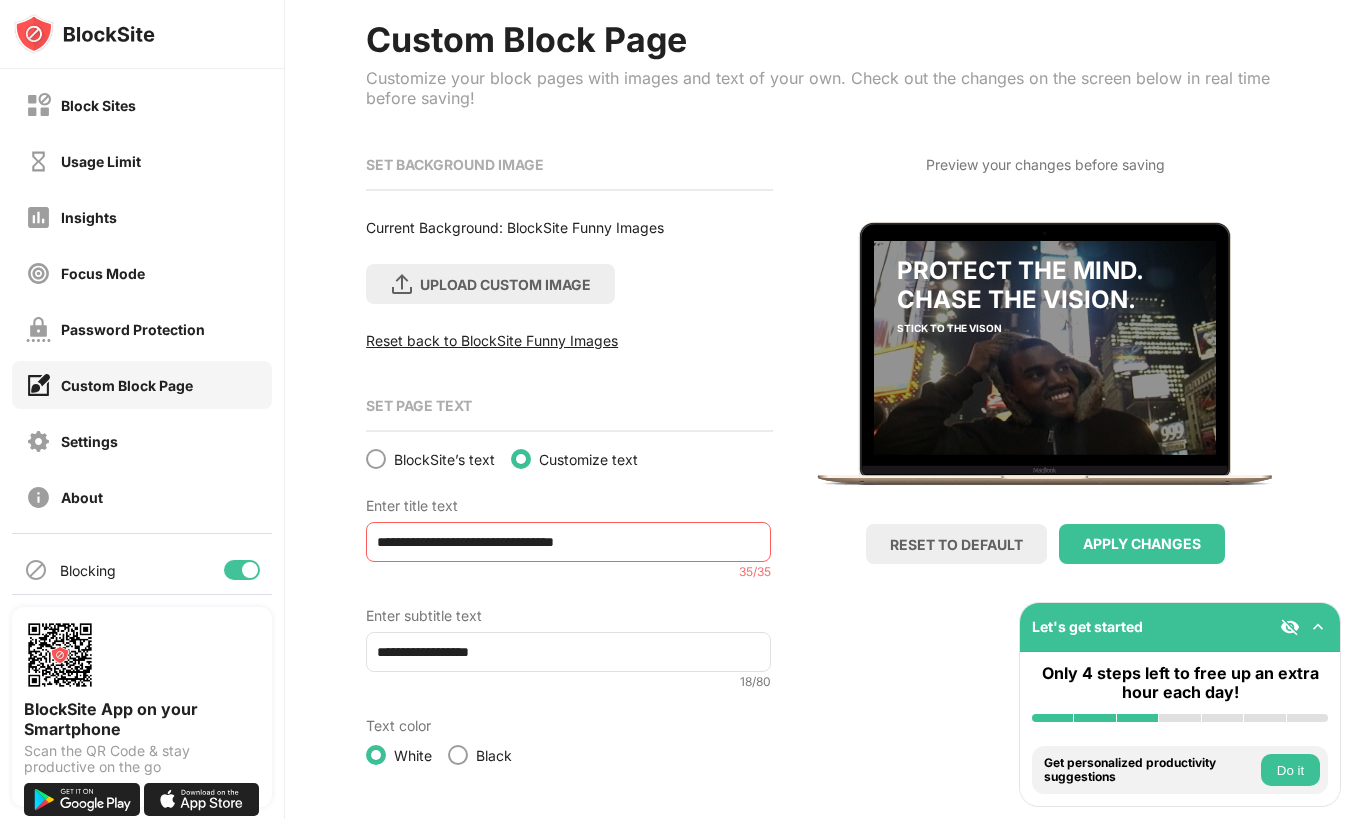 click on "**********" at bounding box center (568, 542) 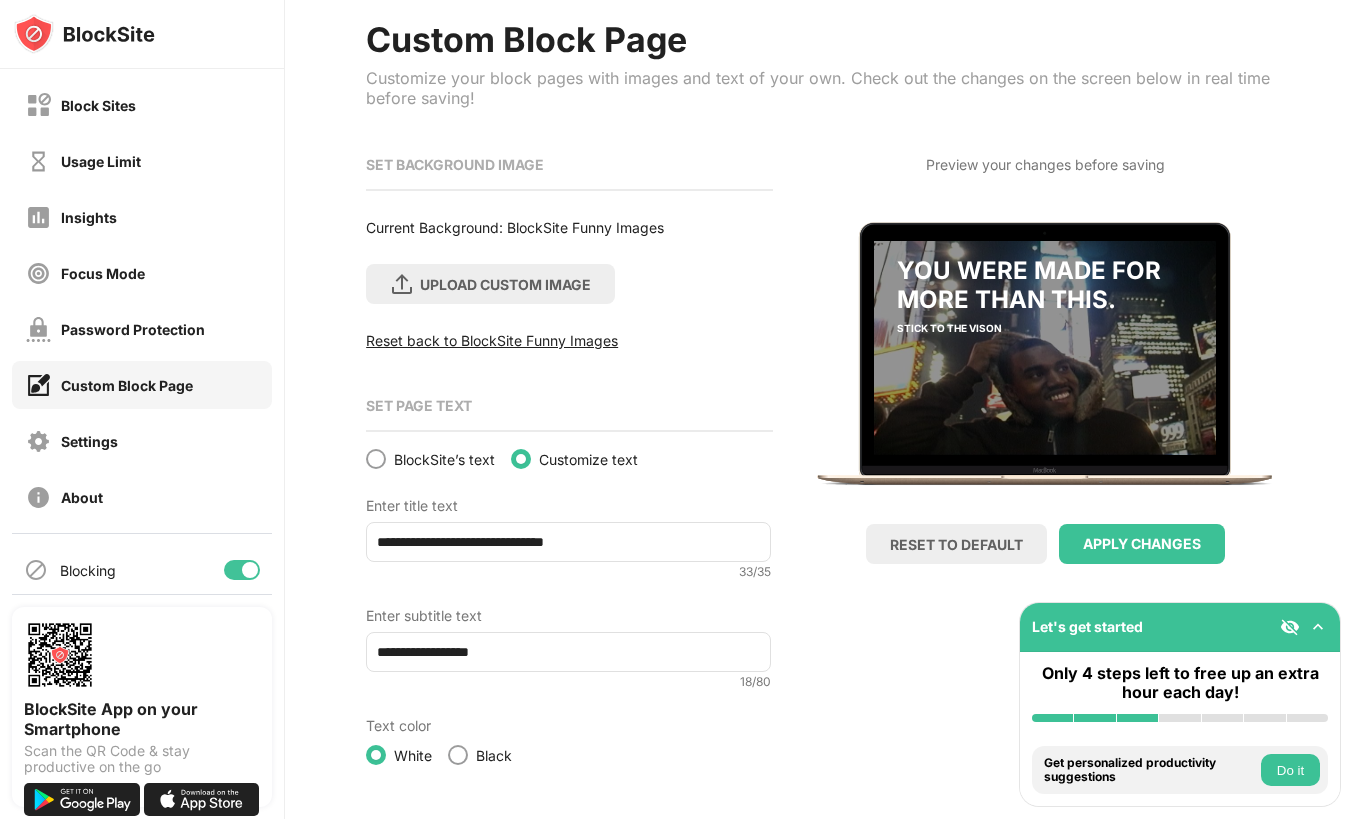 type on "**********" 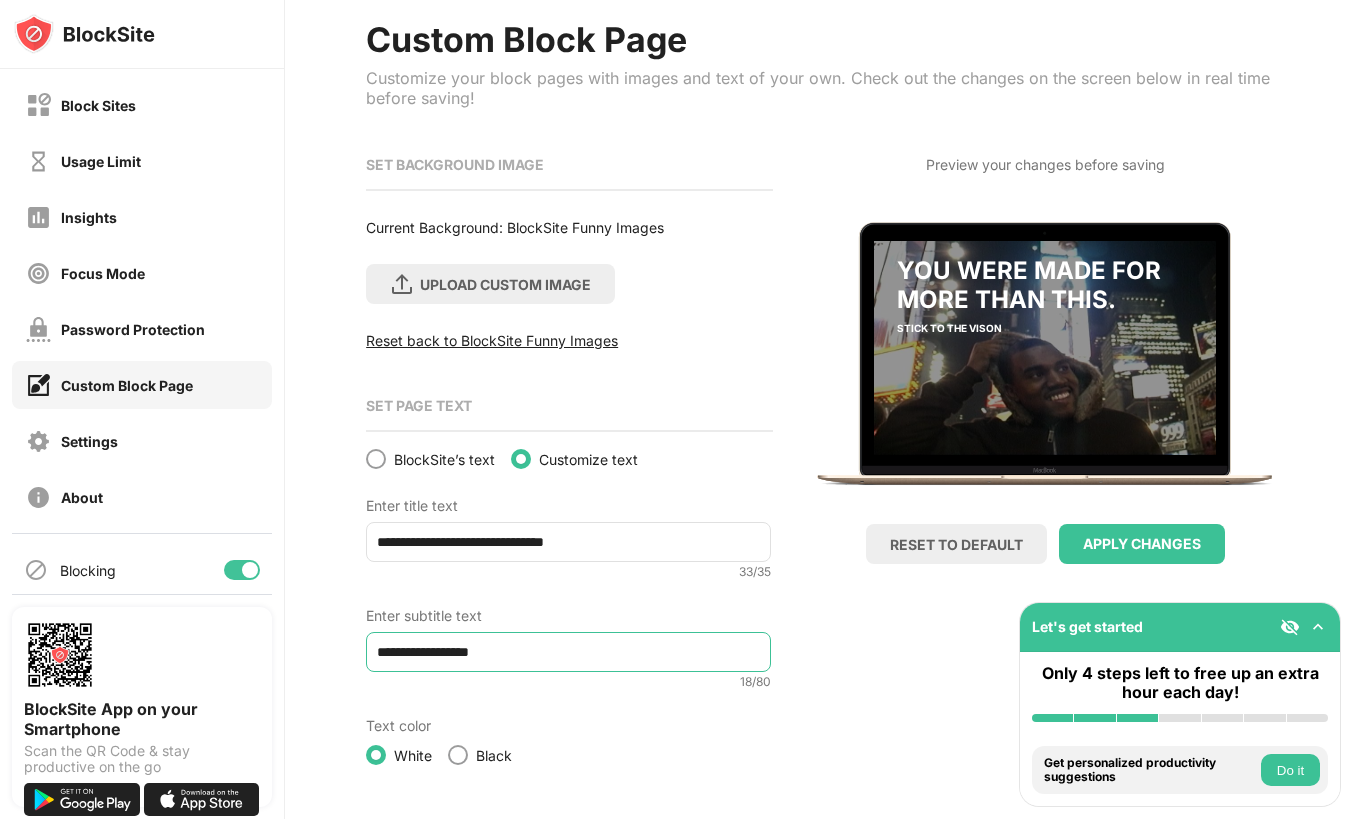 click on "**********" at bounding box center (568, 652) 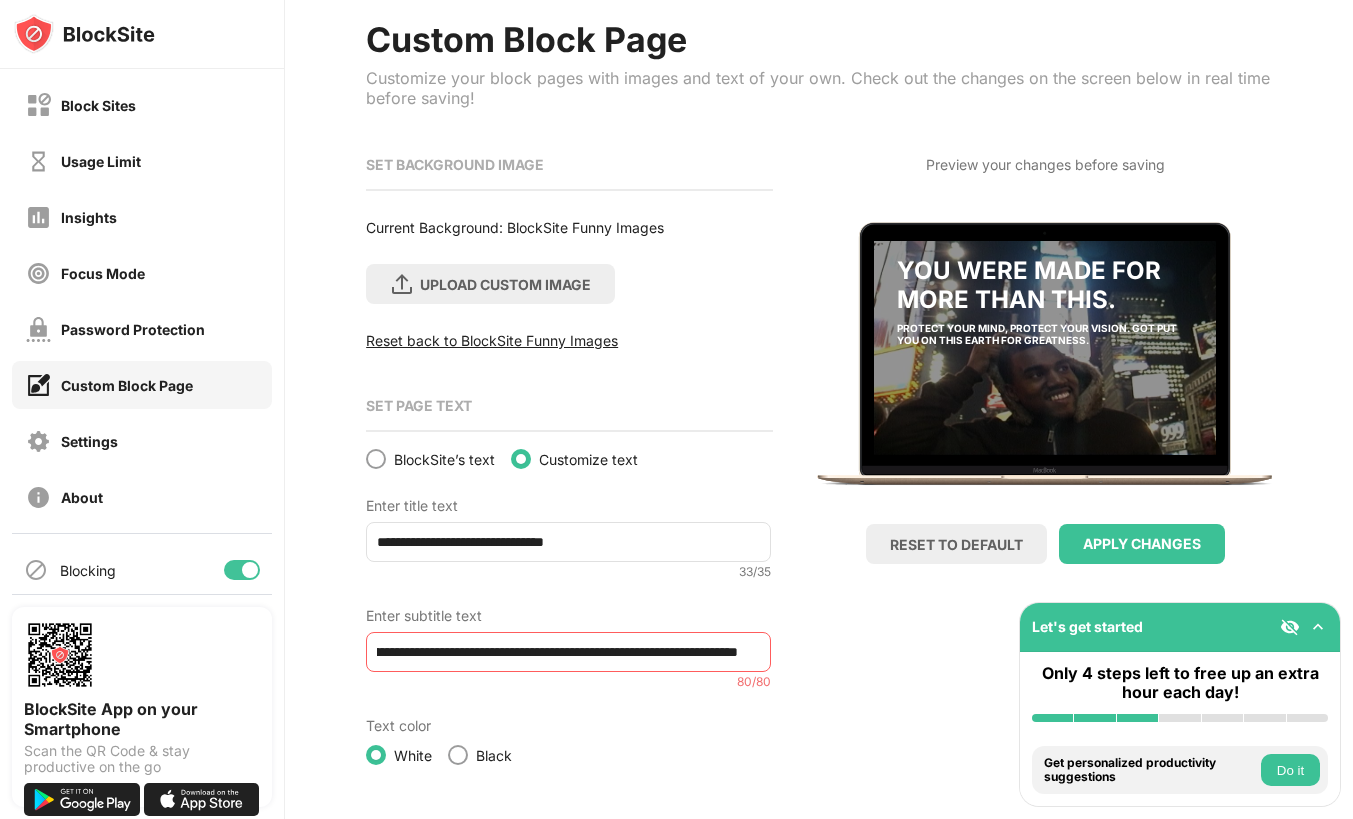 scroll, scrollTop: 0, scrollLeft: 297, axis: horizontal 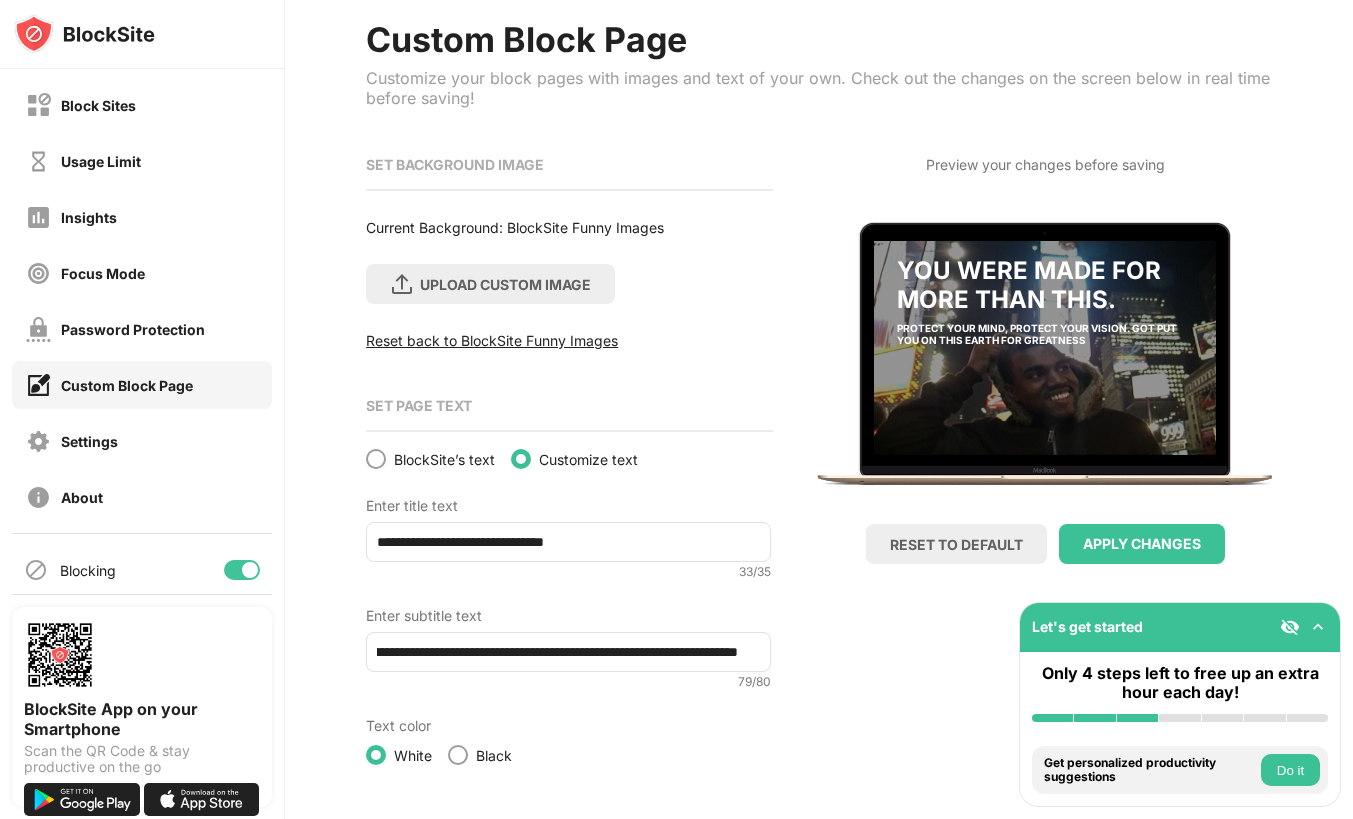 type on "**********" 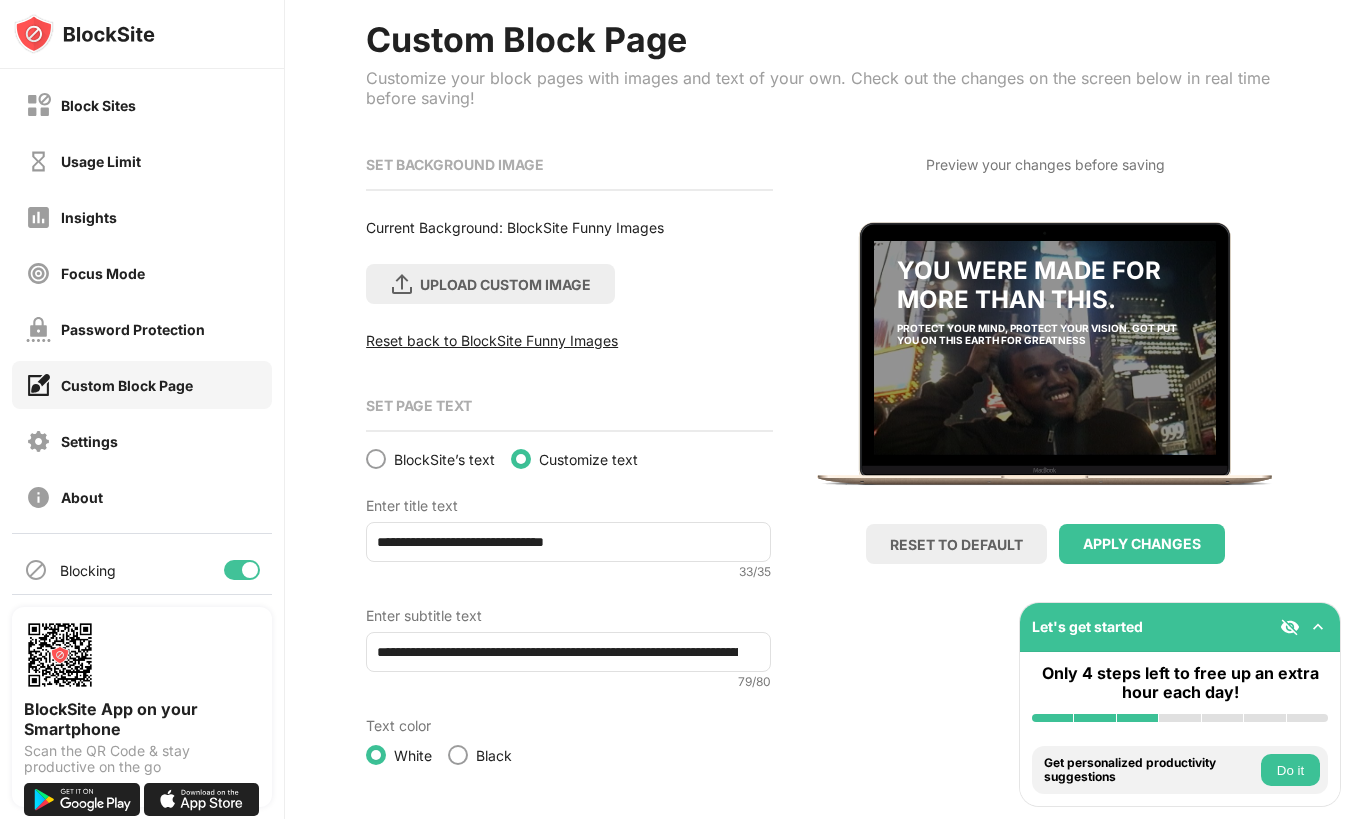 click on "Black" at bounding box center (480, 755) 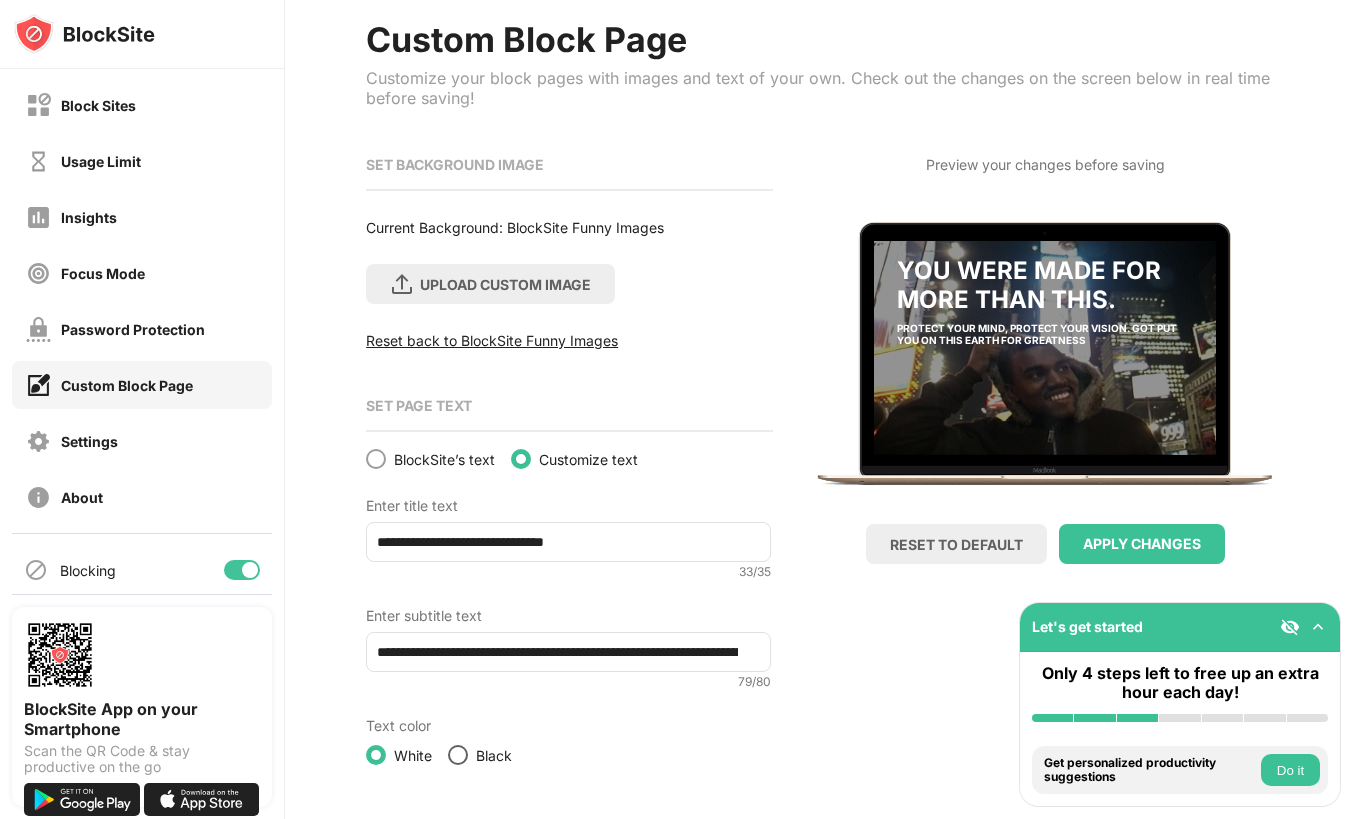 click at bounding box center (458, 755) 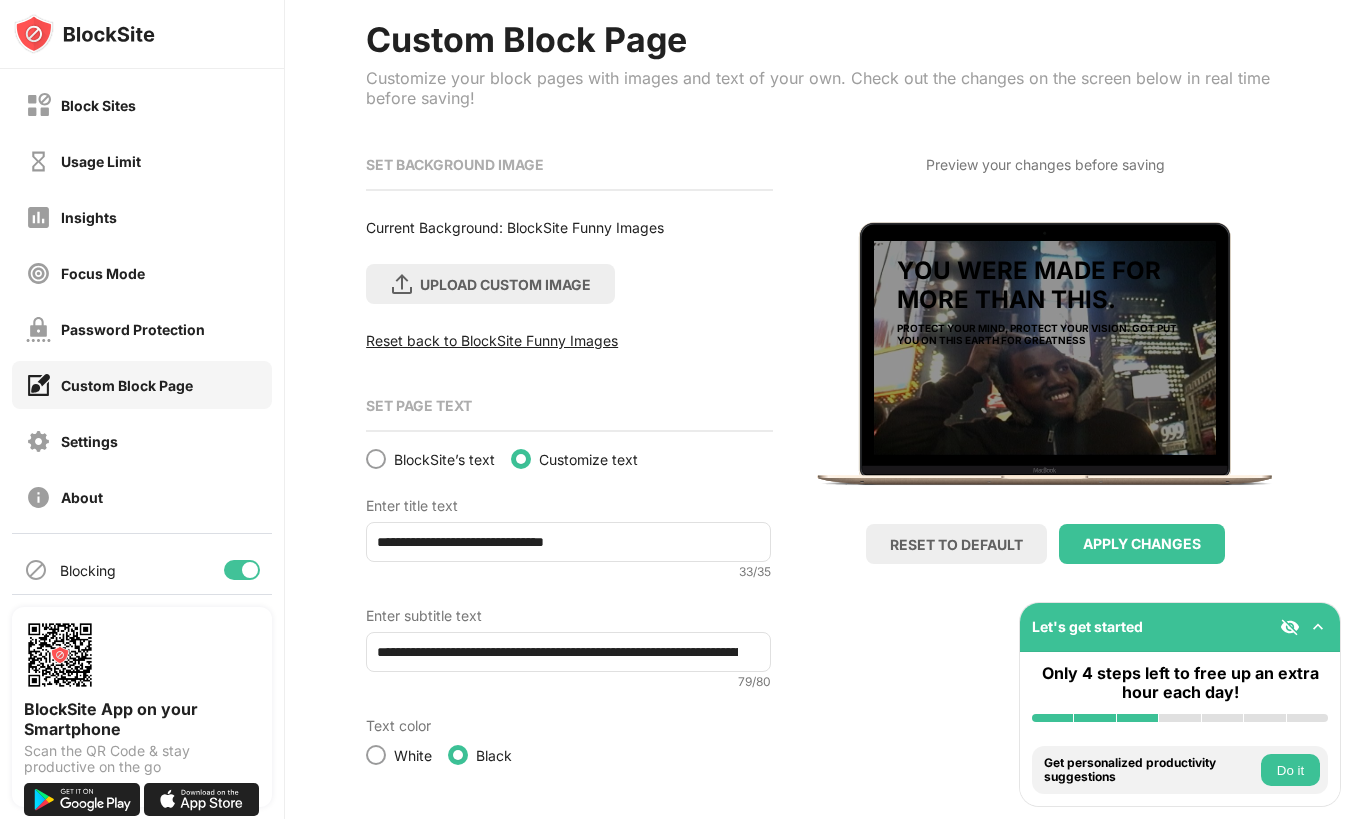 click at bounding box center [376, 755] 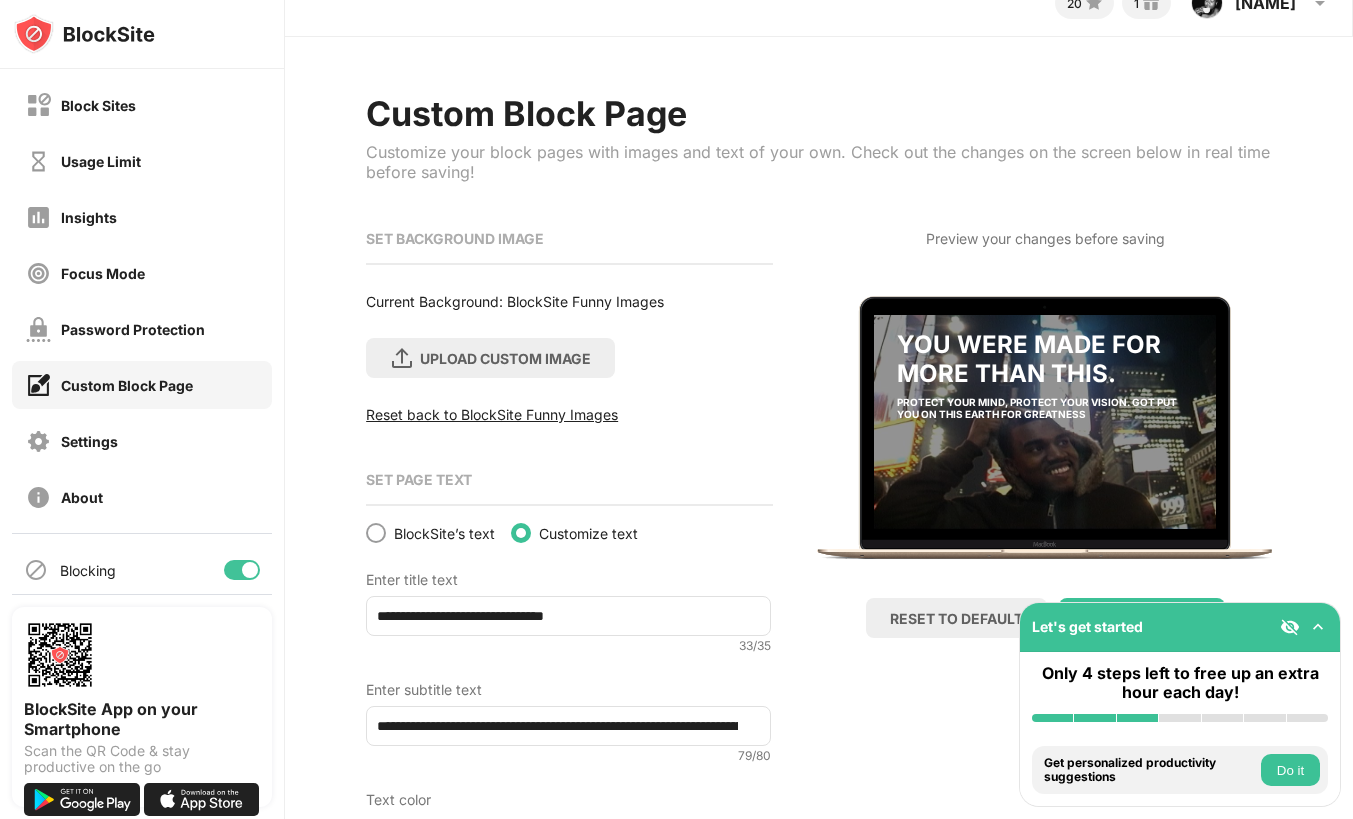 scroll, scrollTop: 106, scrollLeft: 0, axis: vertical 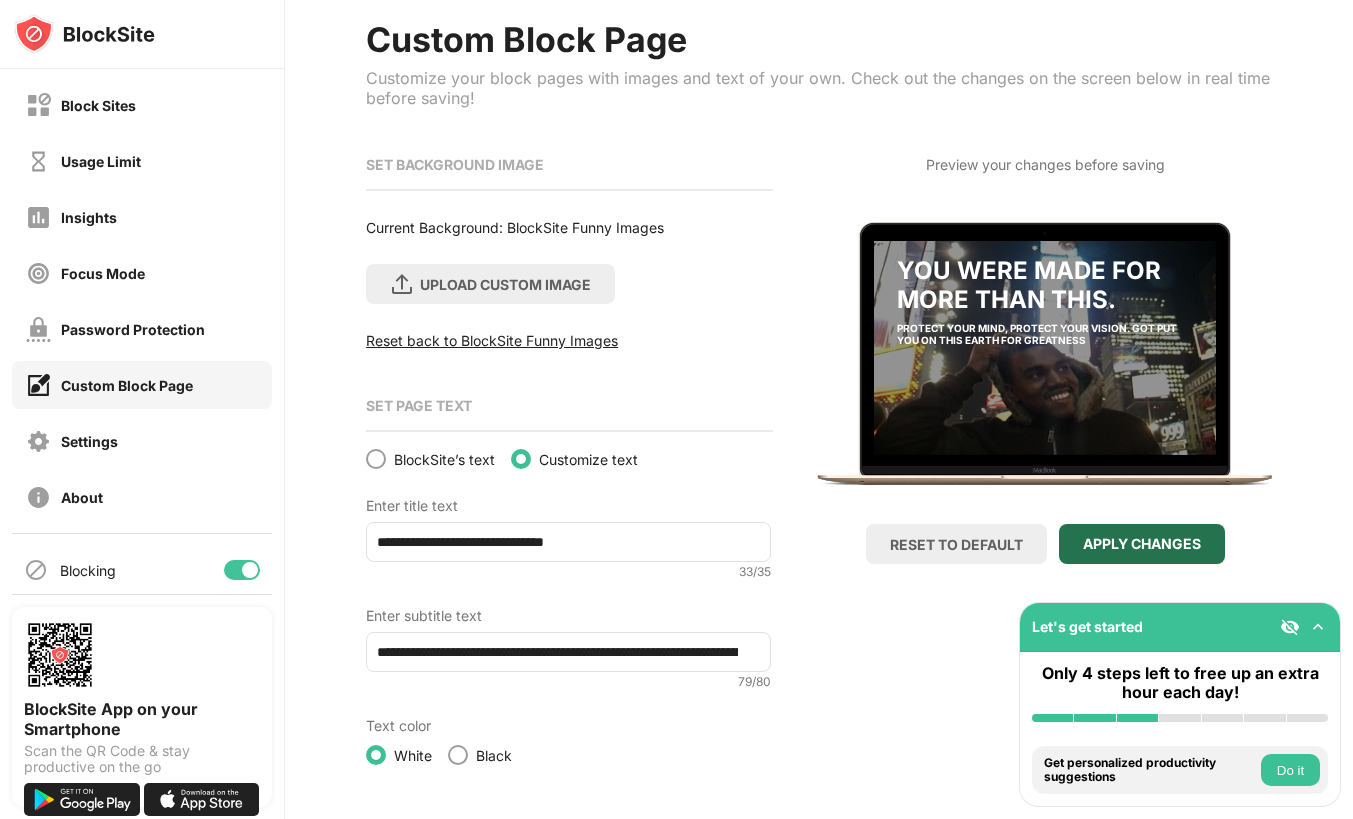click on "APPLY CHANGES" at bounding box center [1142, 544] 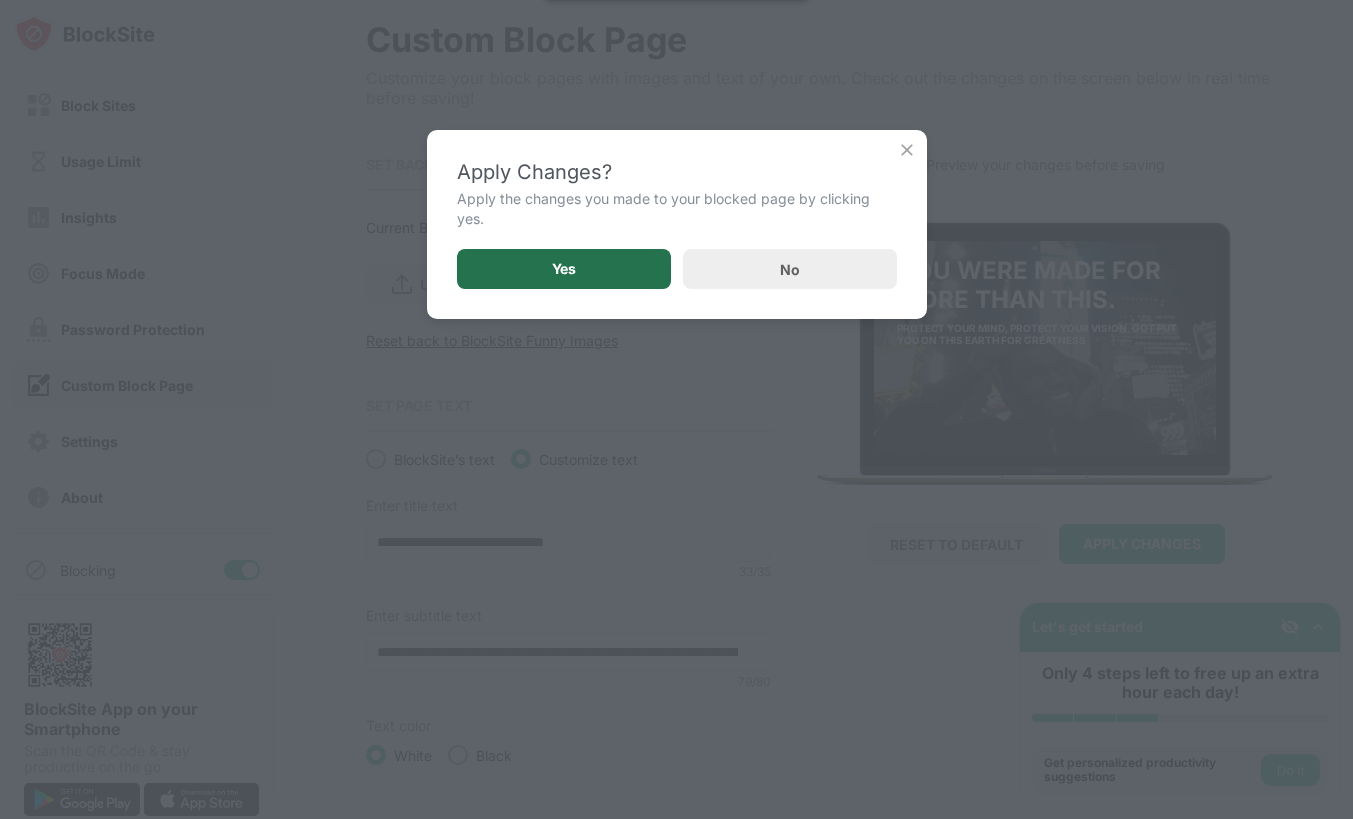 click on "Yes" at bounding box center [564, 269] 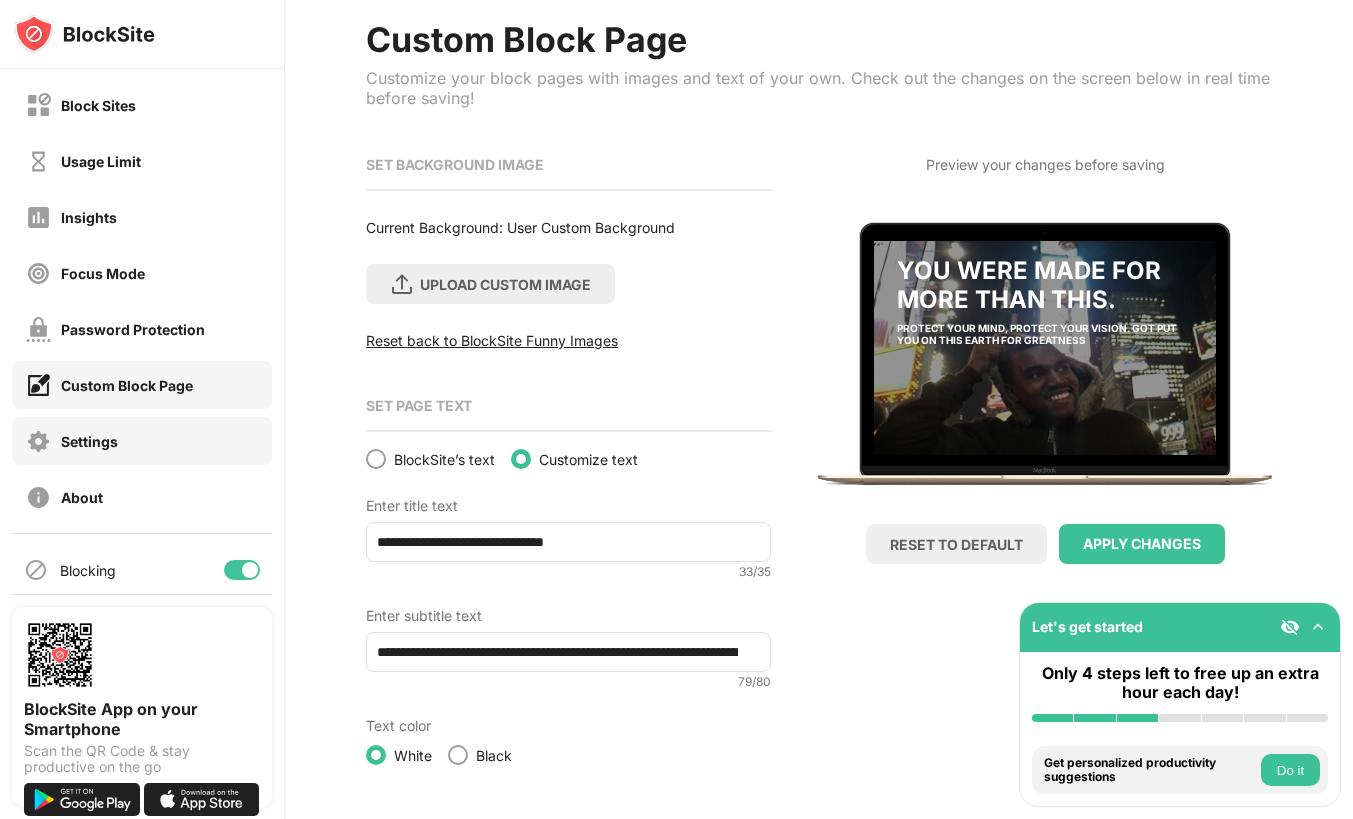 click on "Settings" at bounding box center (142, 441) 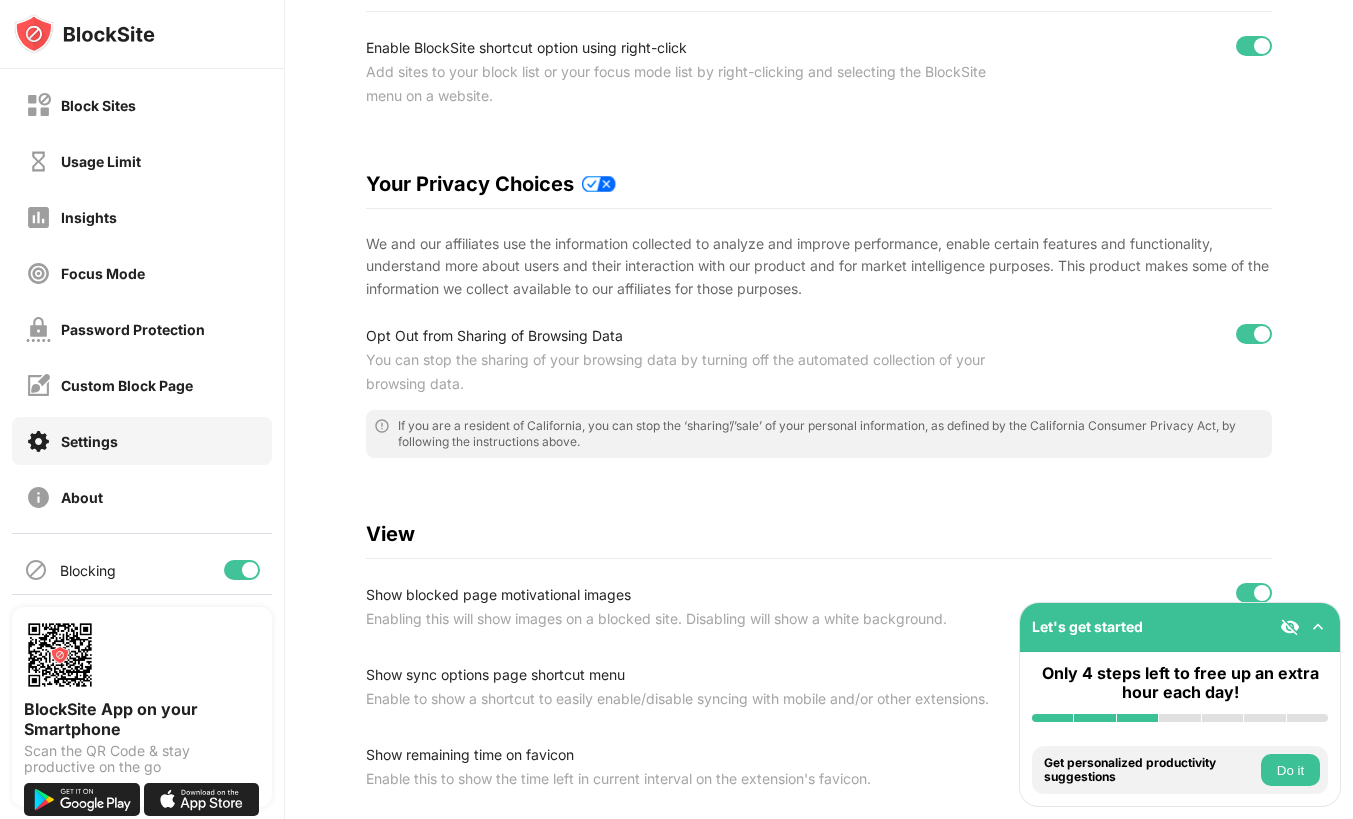 scroll, scrollTop: 0, scrollLeft: 0, axis: both 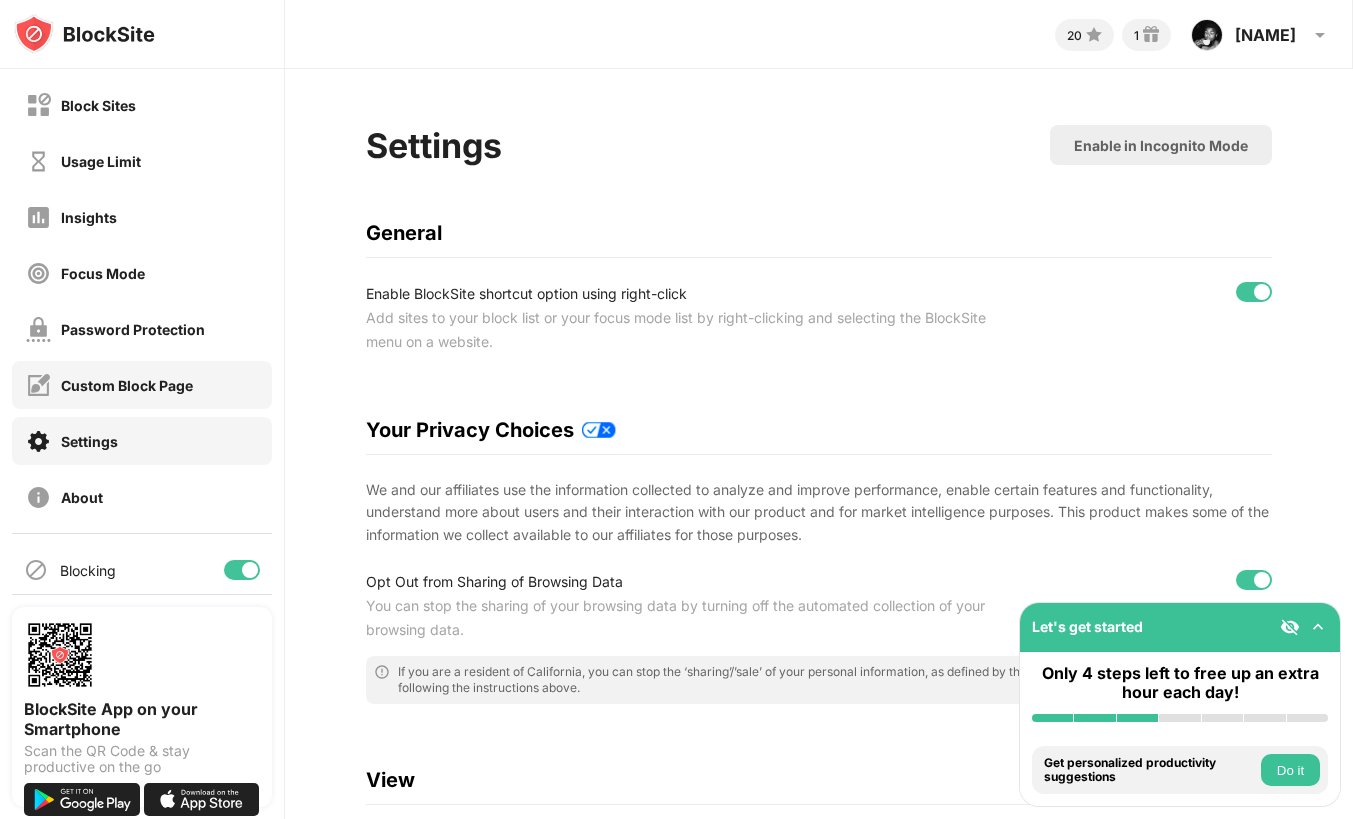 click on "Block Sites Usage Limit Insights Focus Mode Password Protection Custom Block Page Settings About" at bounding box center (142, 301) 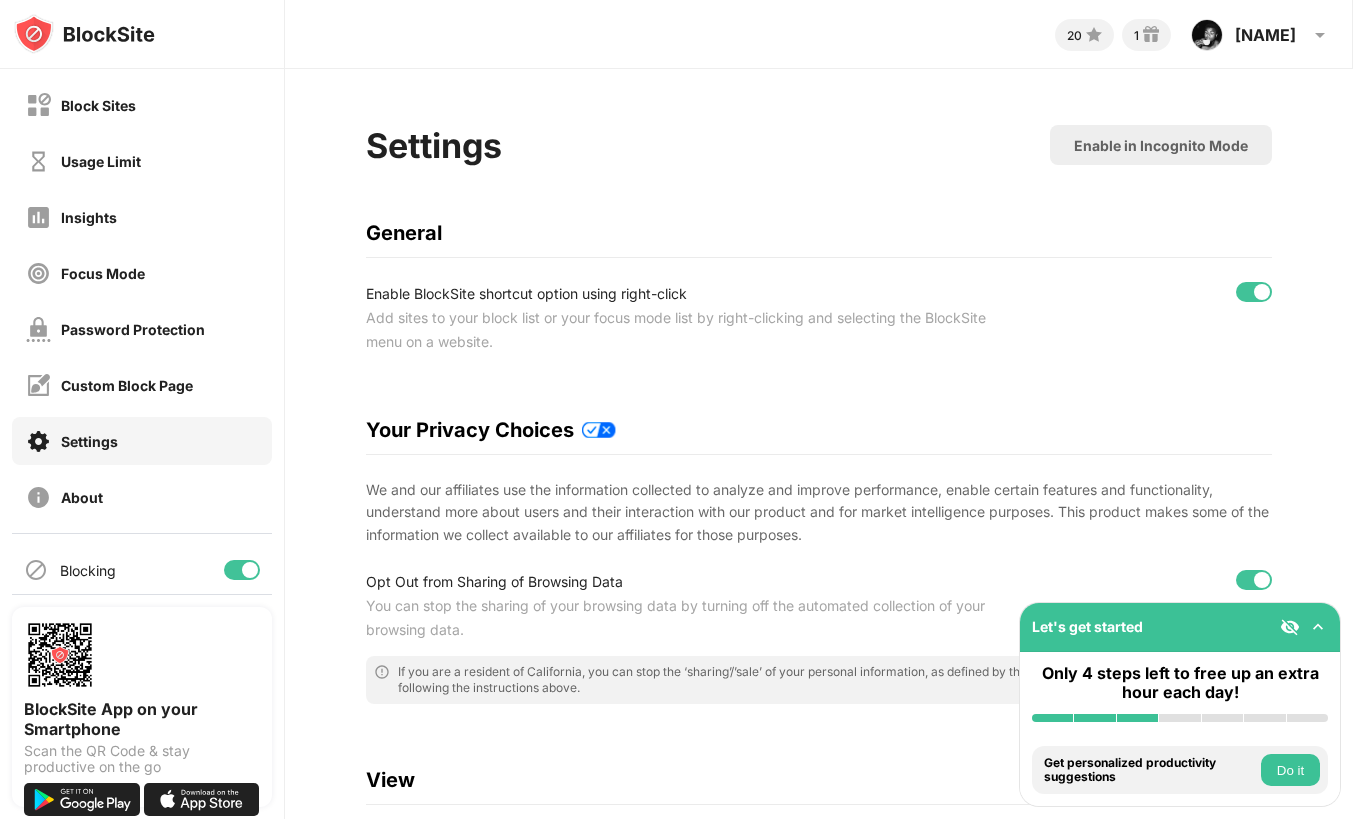 click on "Block Sites Usage Limit Insights Focus Mode Password Protection Custom Block Page Settings About" at bounding box center (142, 301) 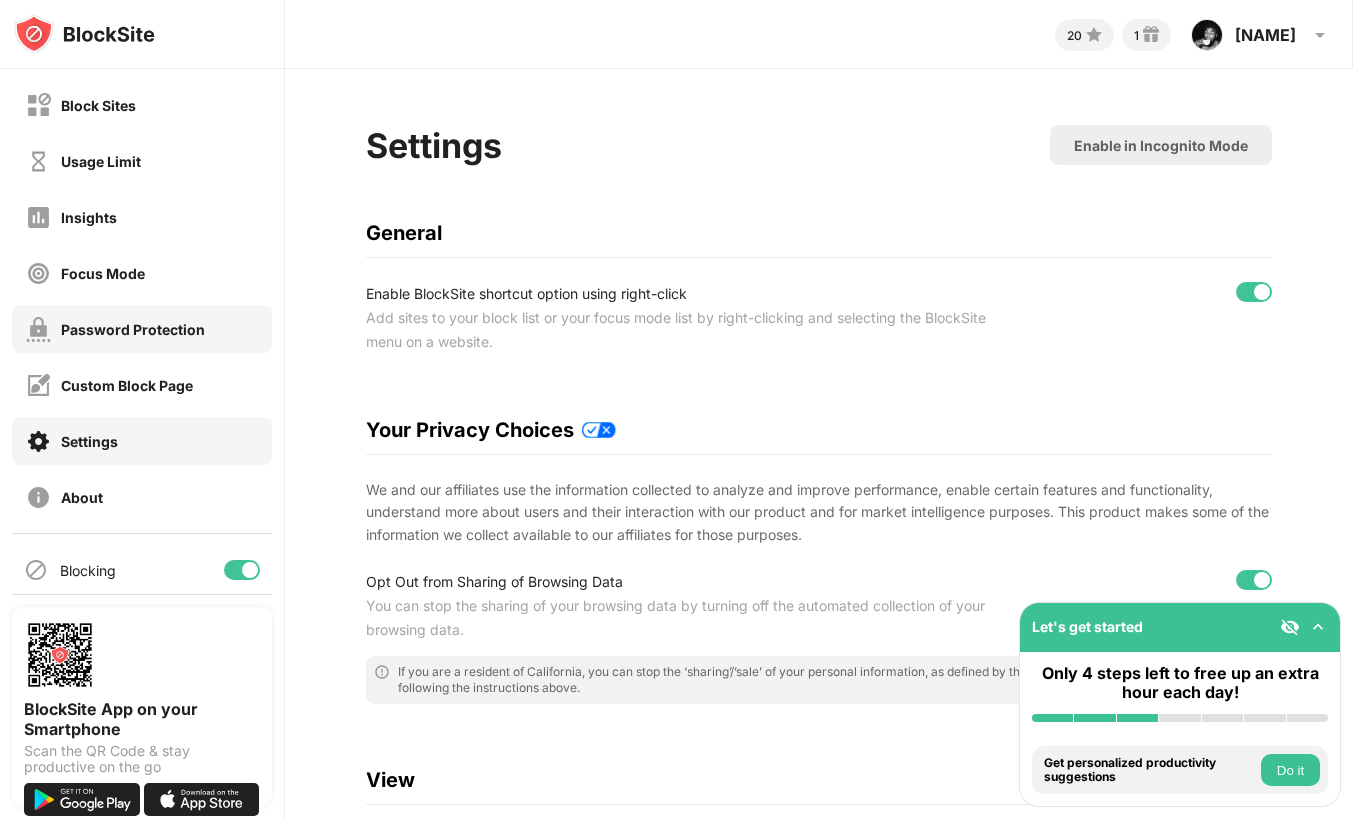 click on "Password Protection" at bounding box center [142, 329] 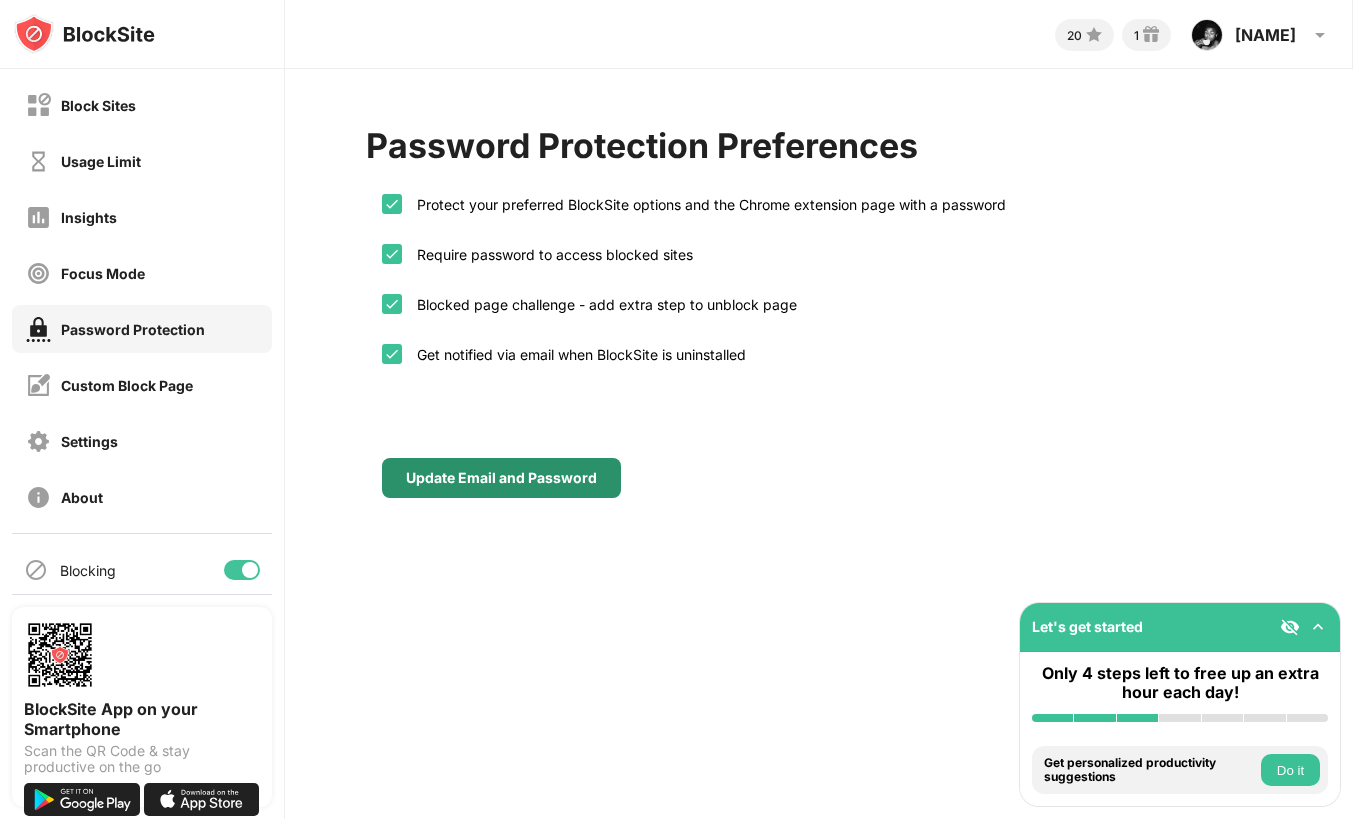 click on "Update Email and Password" at bounding box center [501, 478] 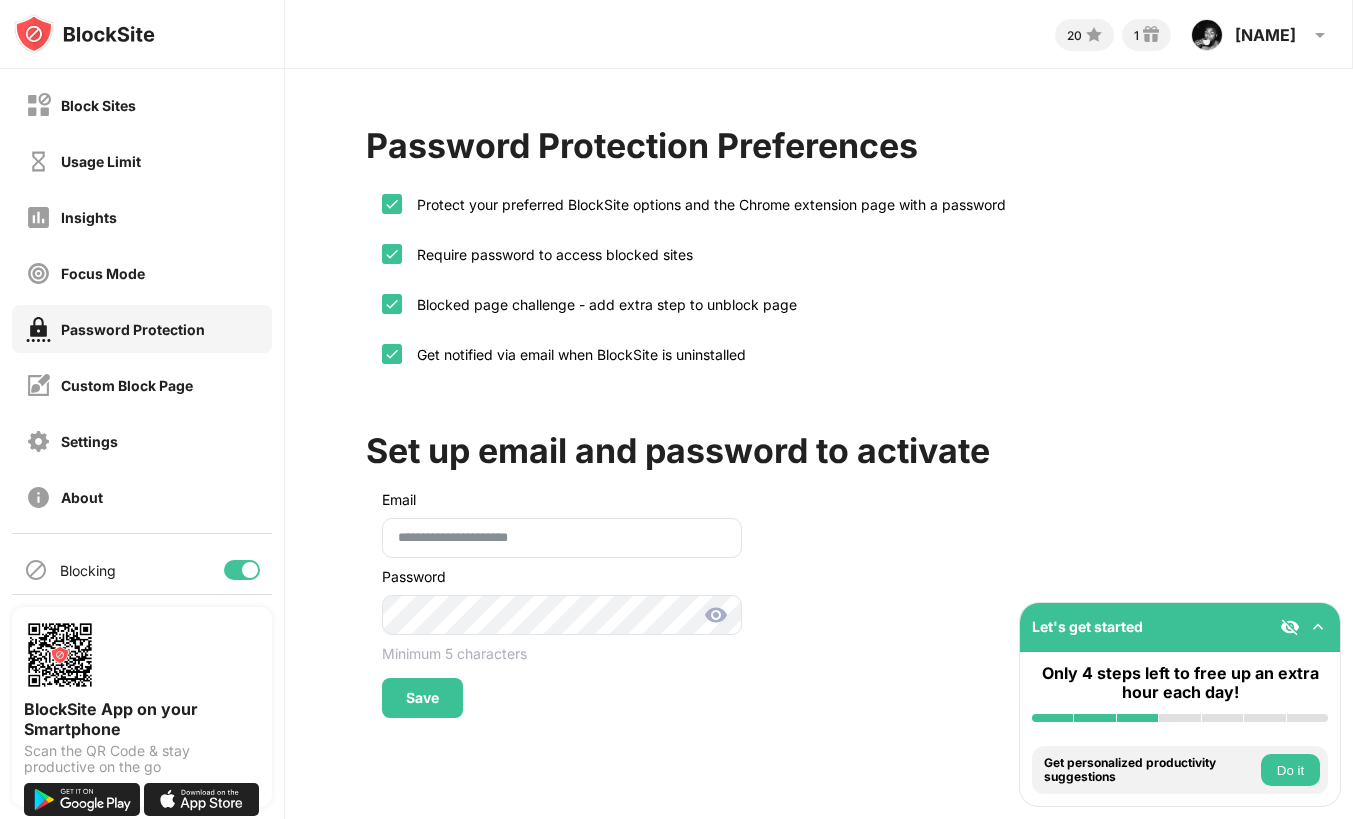 click at bounding box center (716, 615) 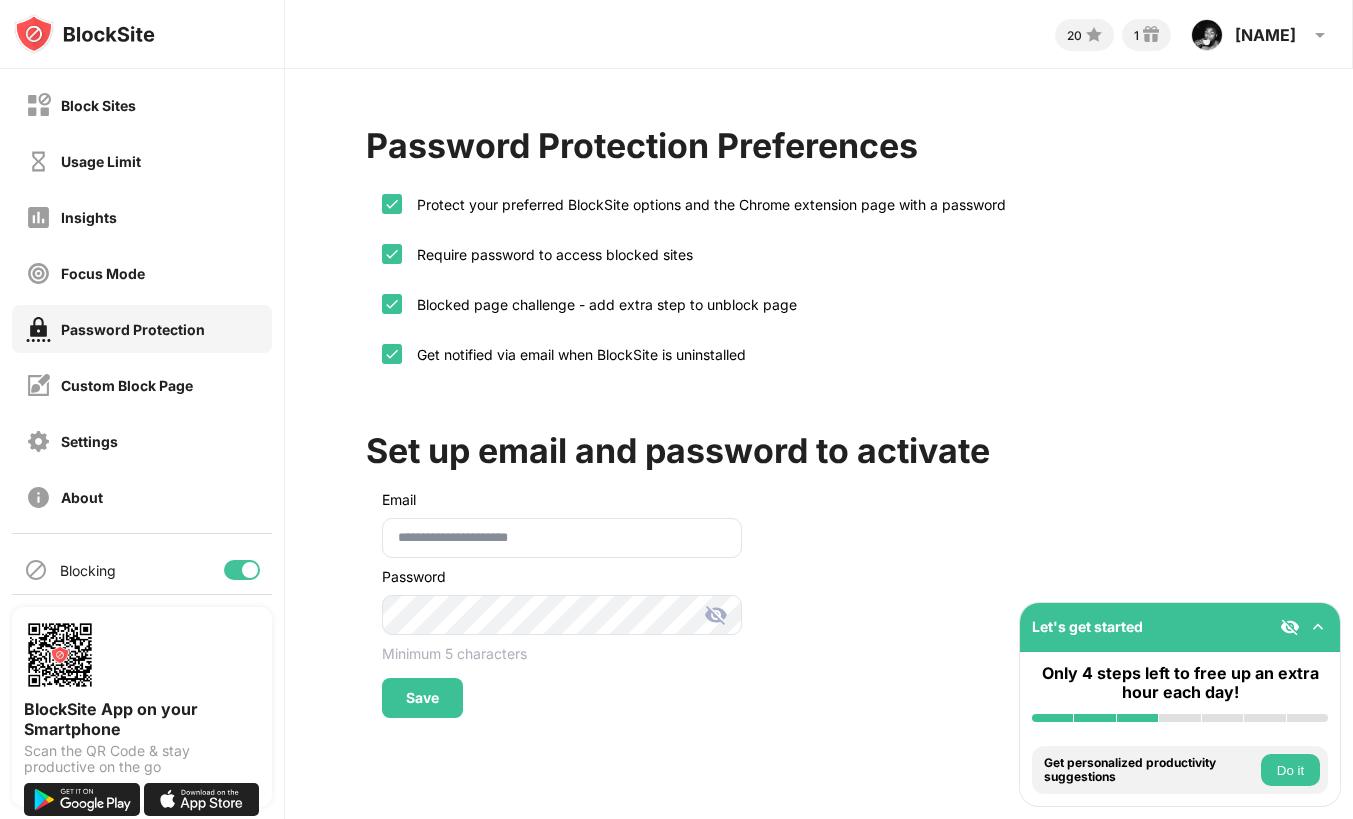 click at bounding box center [716, 615] 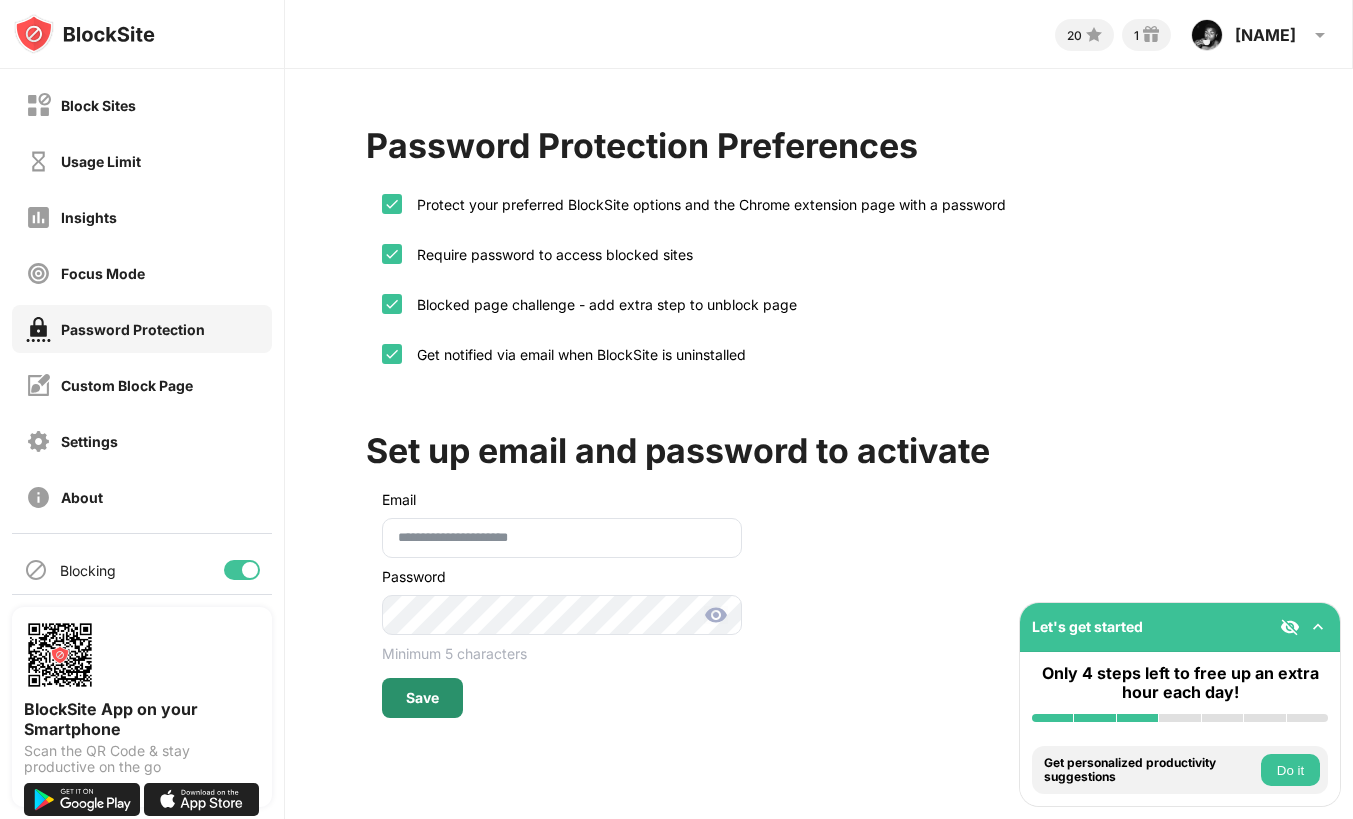 click on "Save" at bounding box center [422, 698] 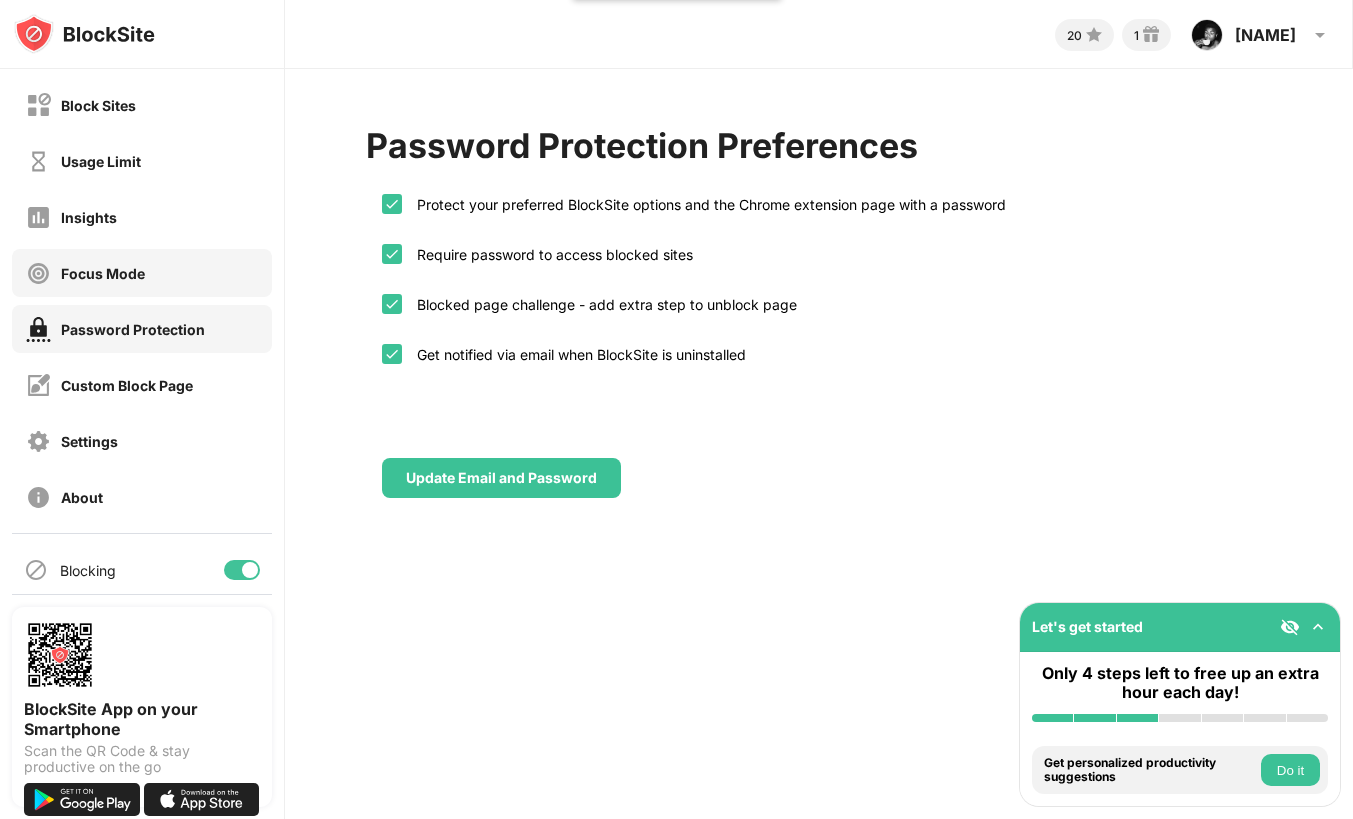 click on "Focus Mode" at bounding box center (142, 273) 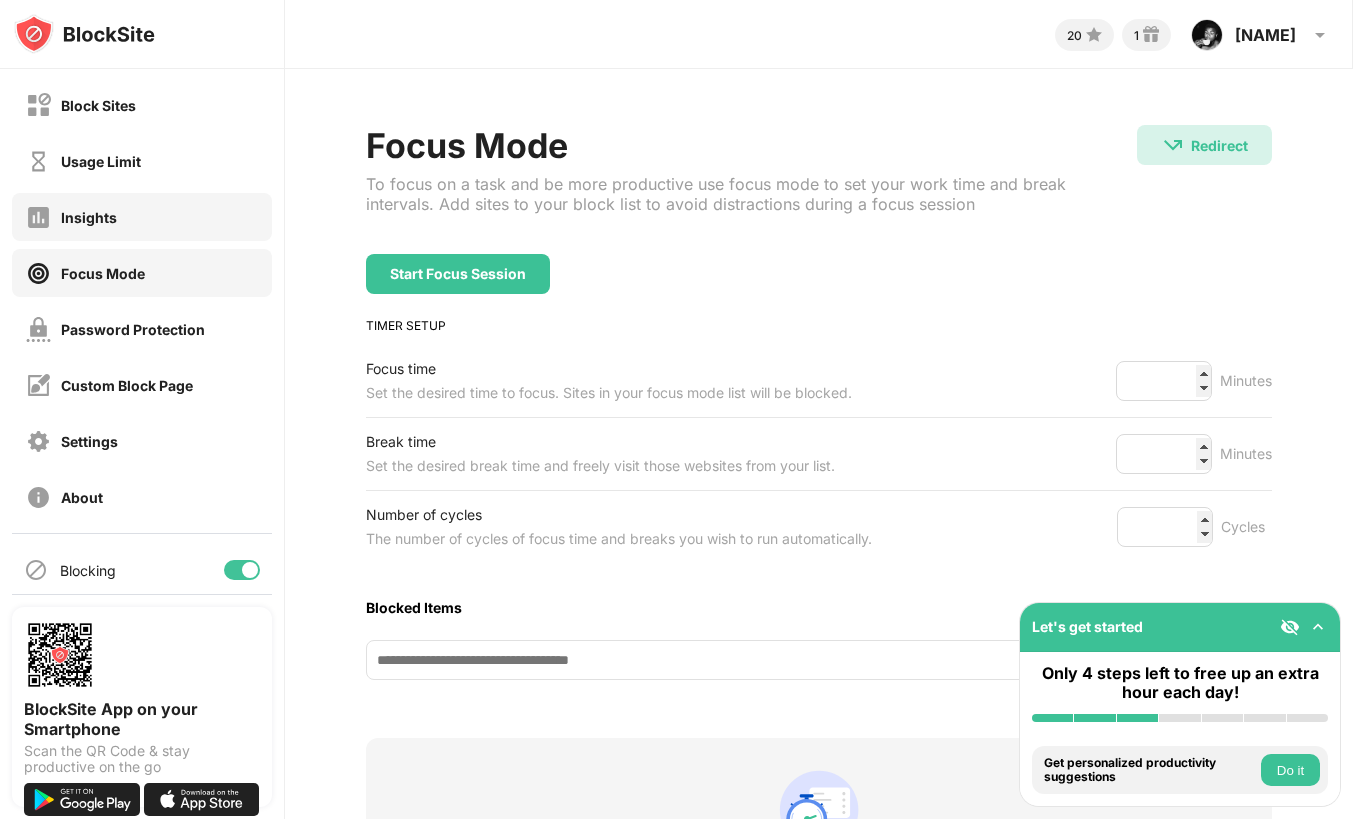 click on "Insights" at bounding box center (142, 217) 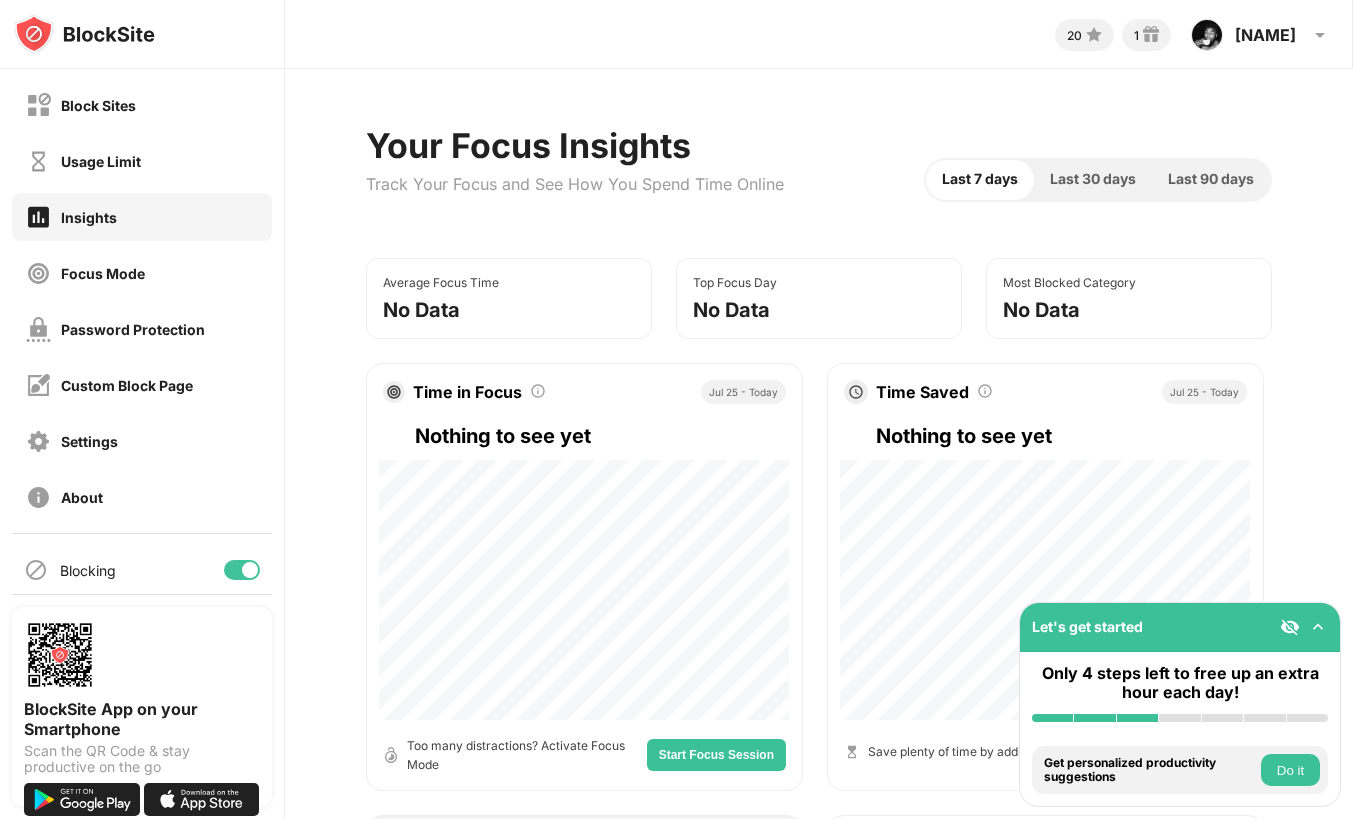 click on "Usage Limit" at bounding box center (142, 161) 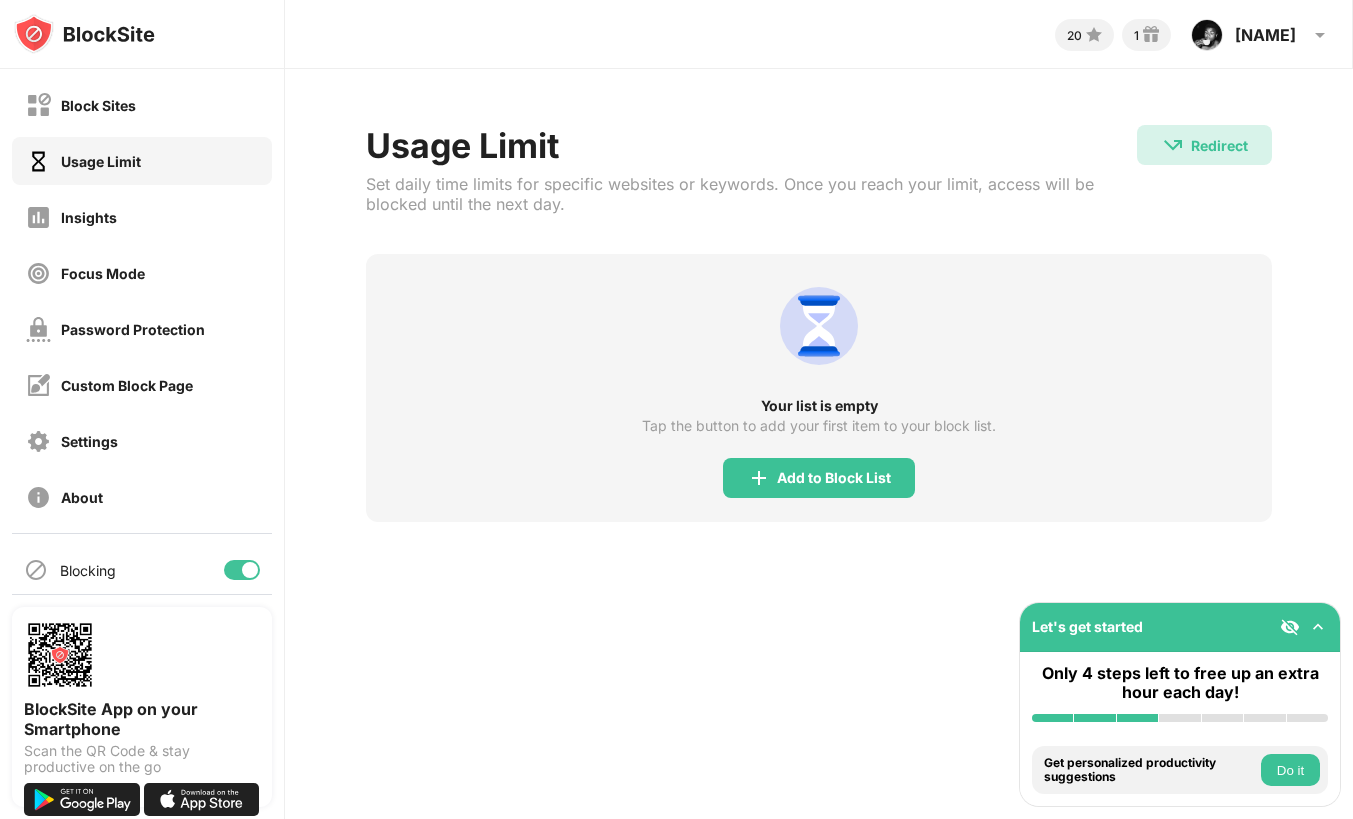 click on "Block Sites Usage Limit Insights Focus Mode Password Protection Custom Block Page Settings About" at bounding box center (142, 301) 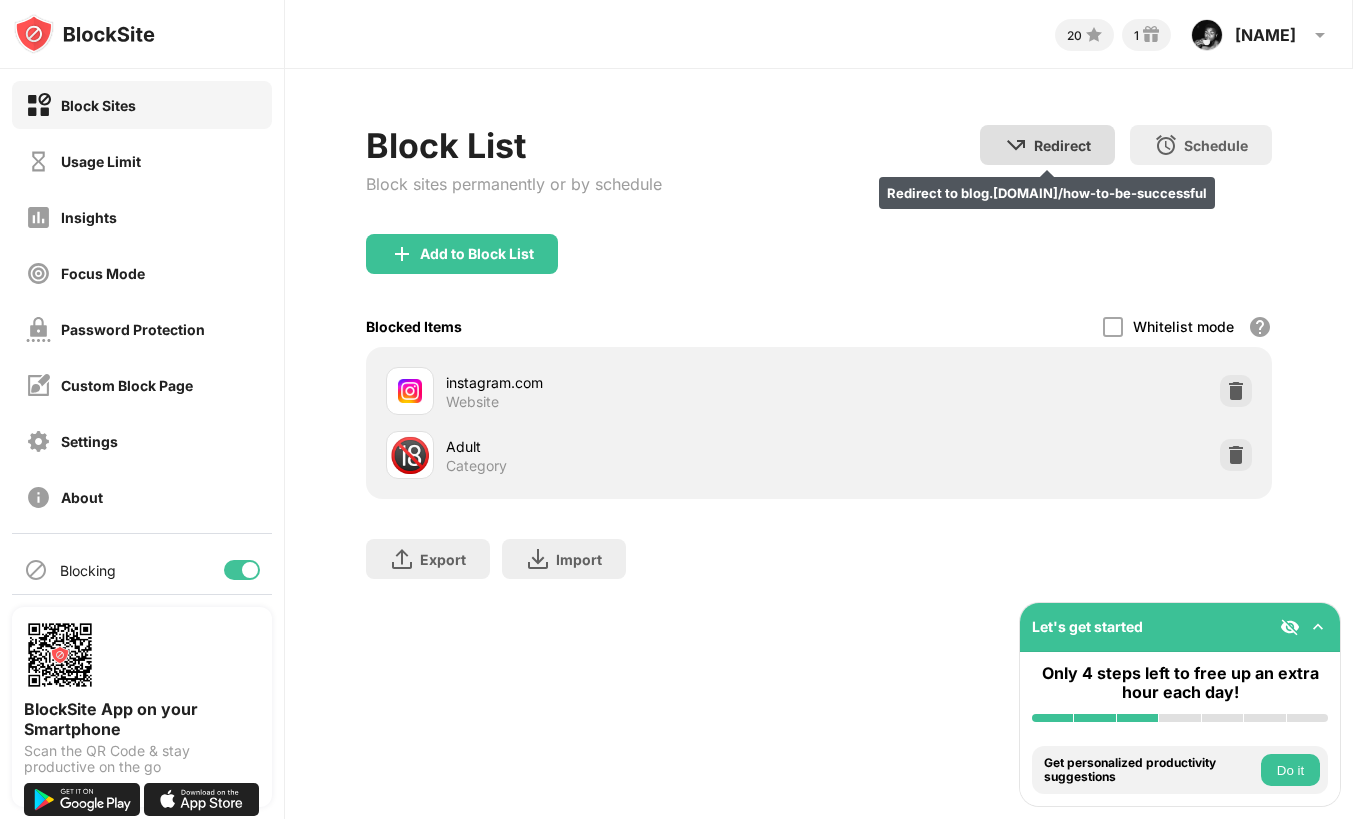 click on "Redirect Redirect to blog.samaltman.com/how-to-be-successful" at bounding box center (1047, 145) 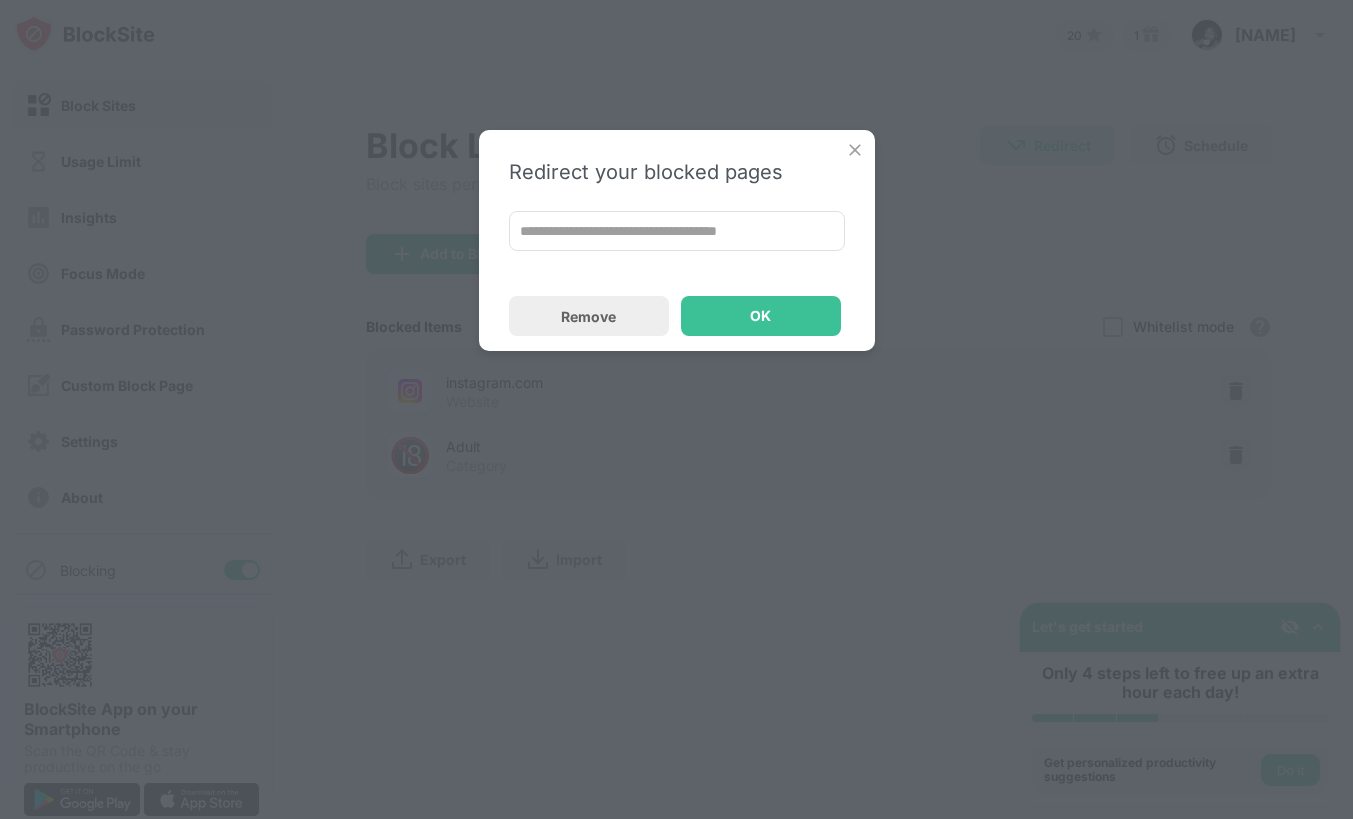 click on "**********" at bounding box center (677, 231) 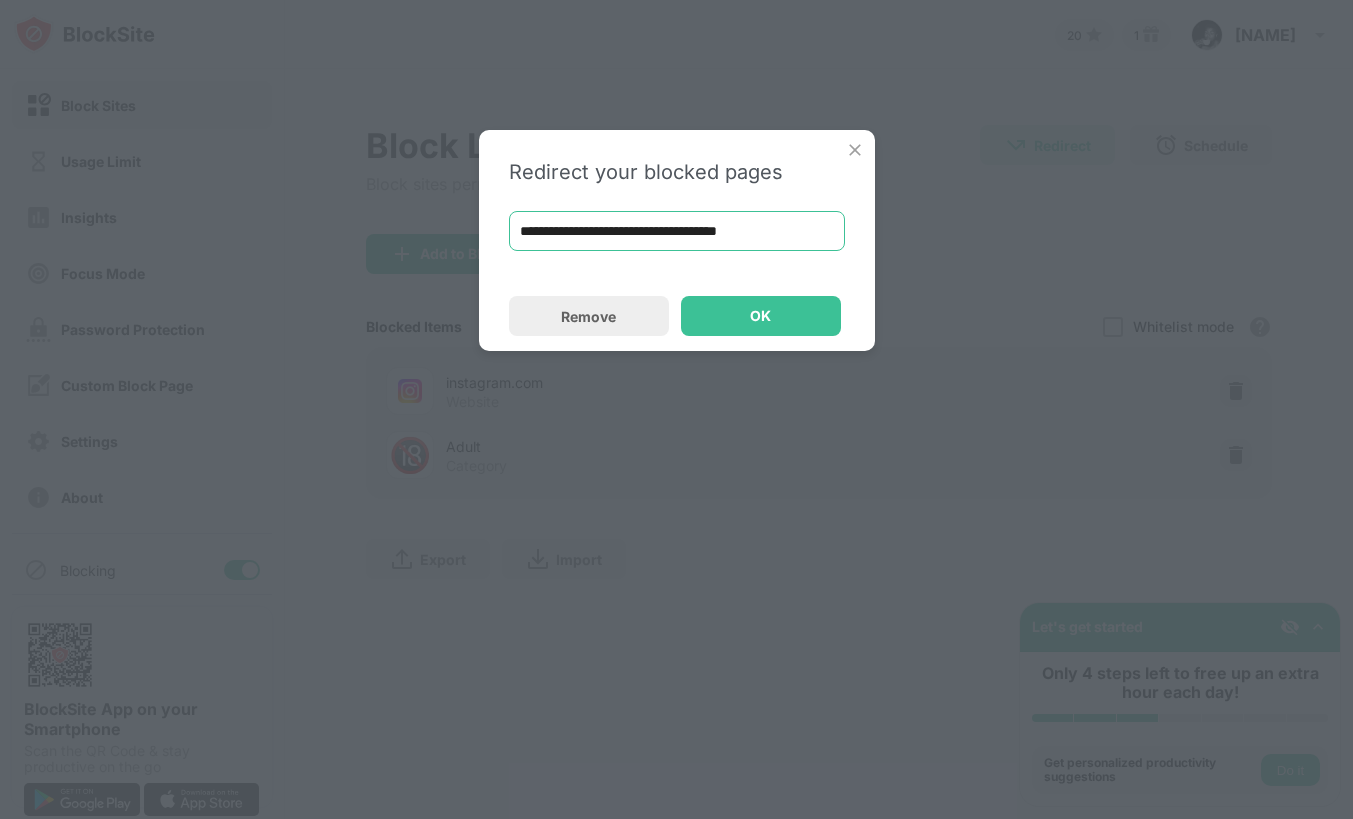 click on "**********" at bounding box center (677, 231) 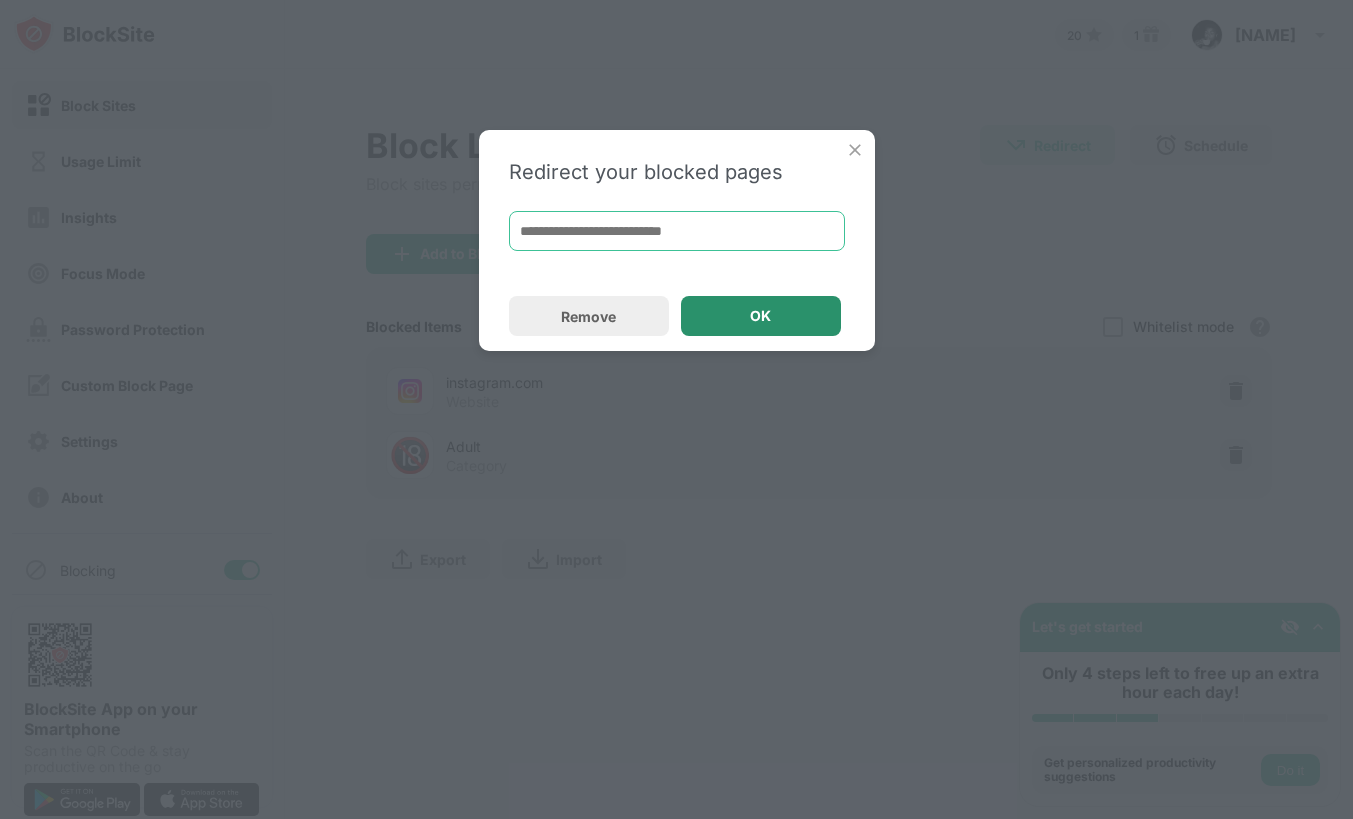 type 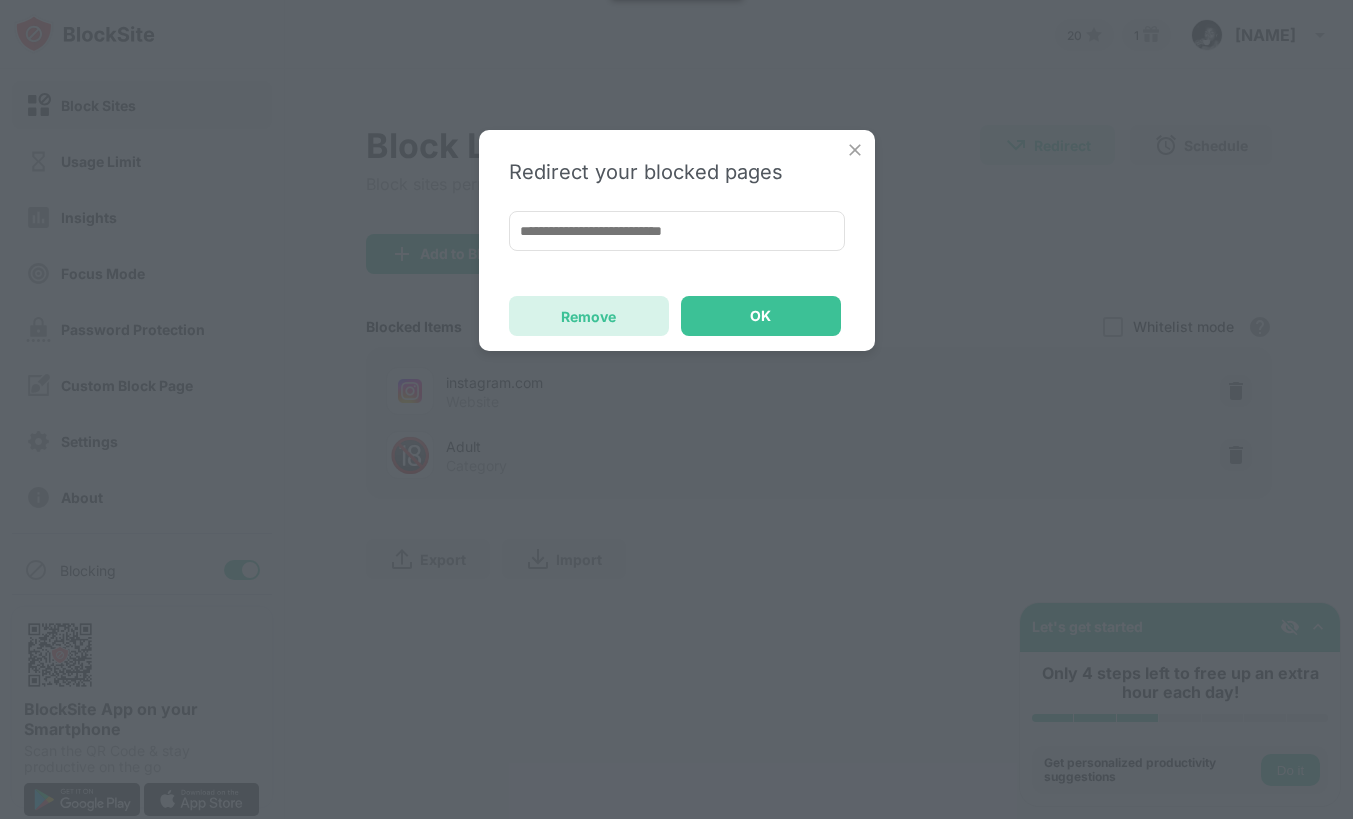 click on "Remove" at bounding box center [589, 316] 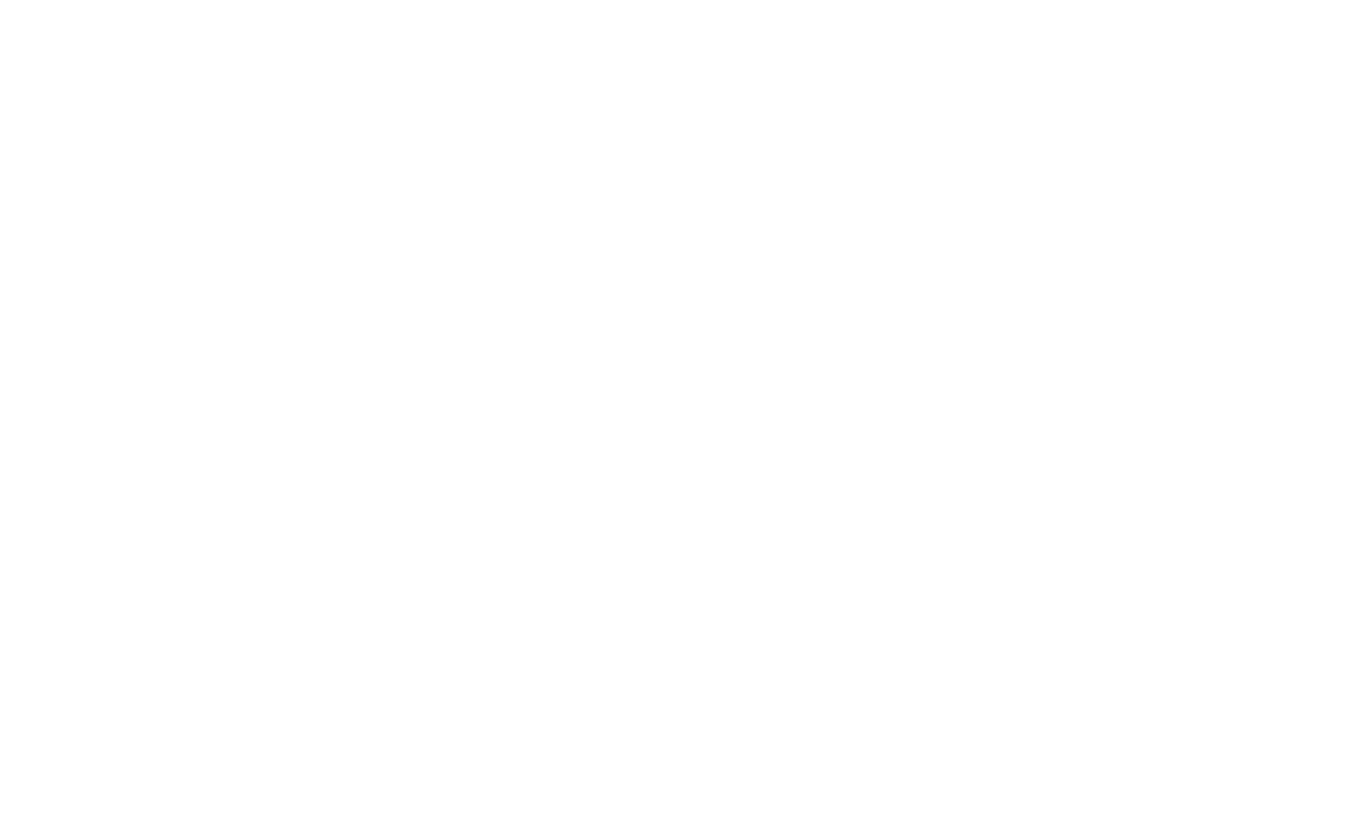 scroll, scrollTop: 0, scrollLeft: 0, axis: both 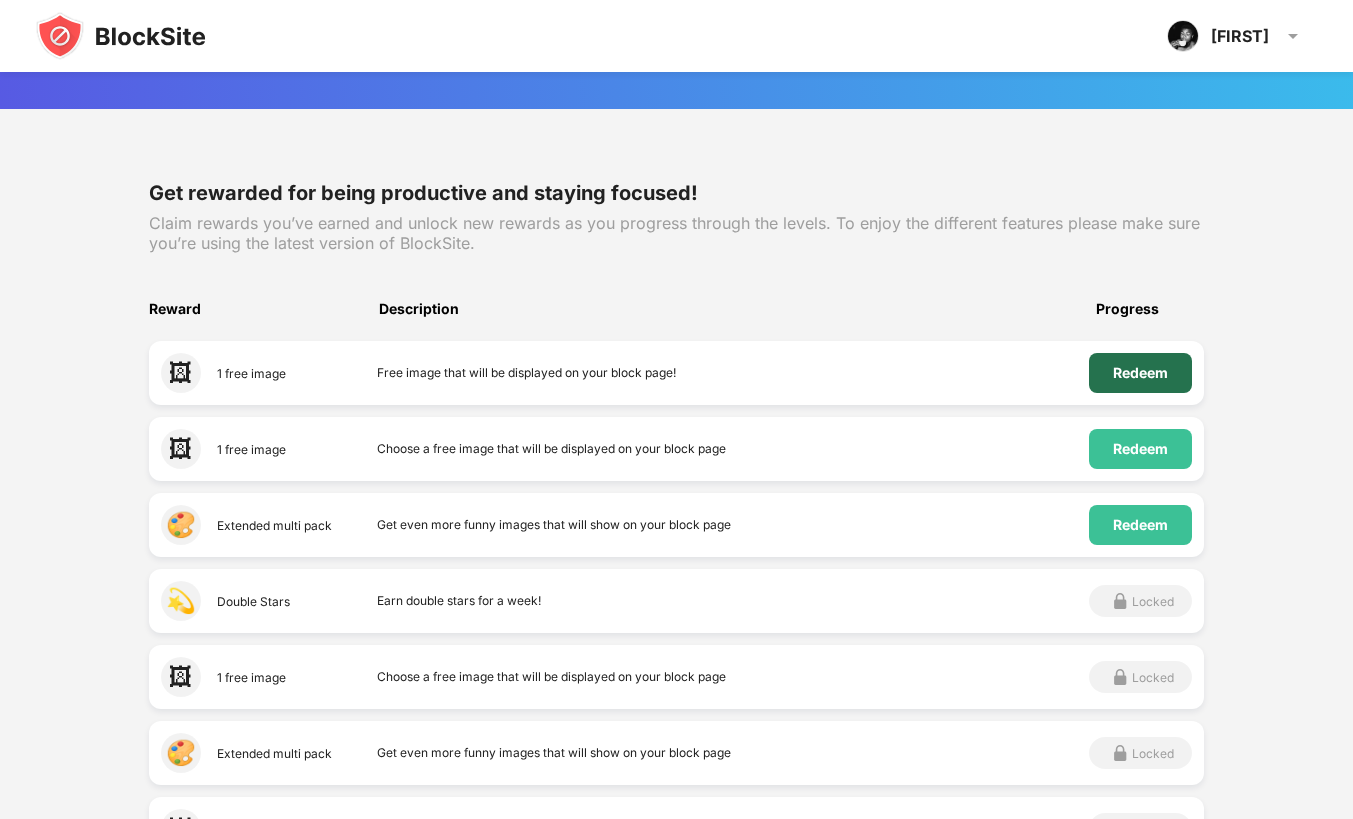 click on "Redeem" at bounding box center [1140, 373] 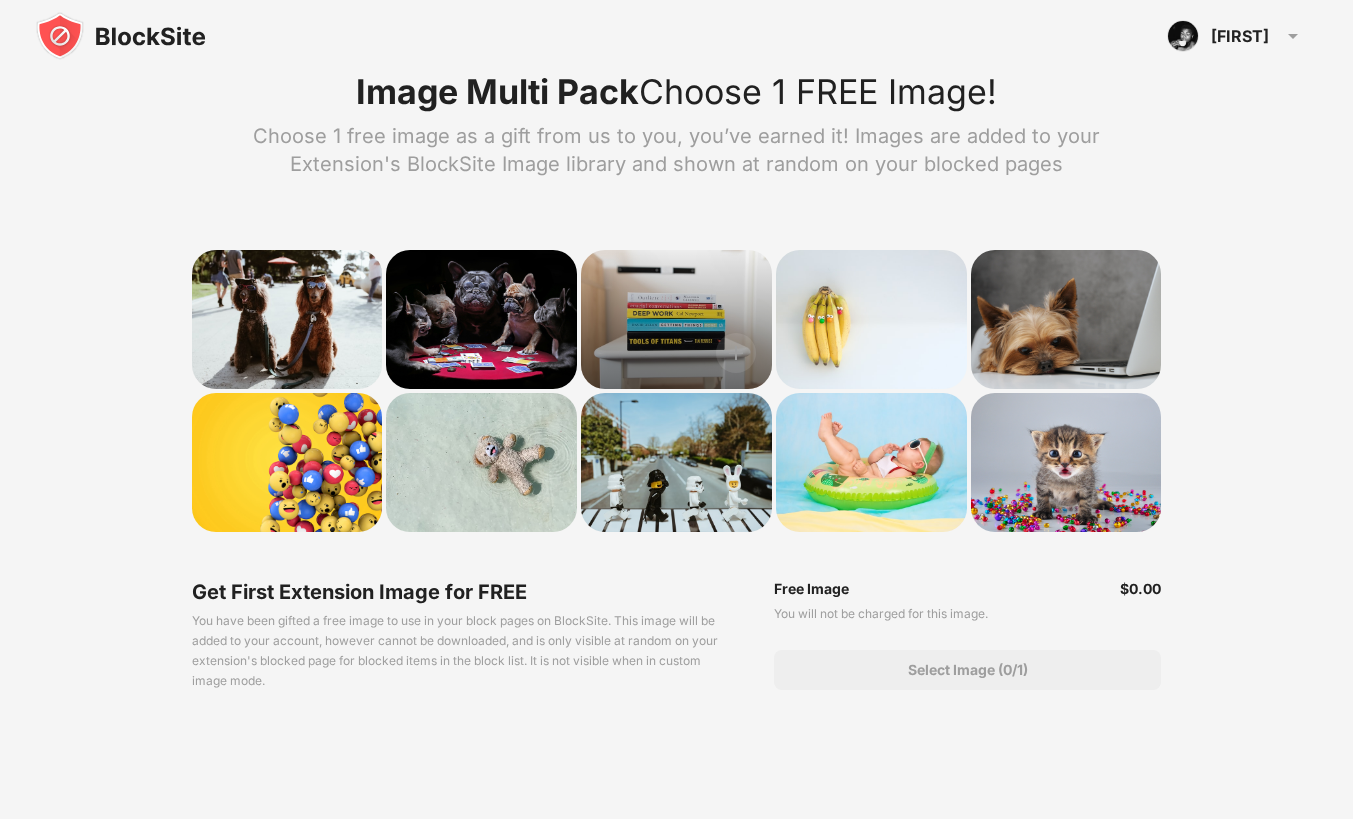 click at bounding box center [676, 319] 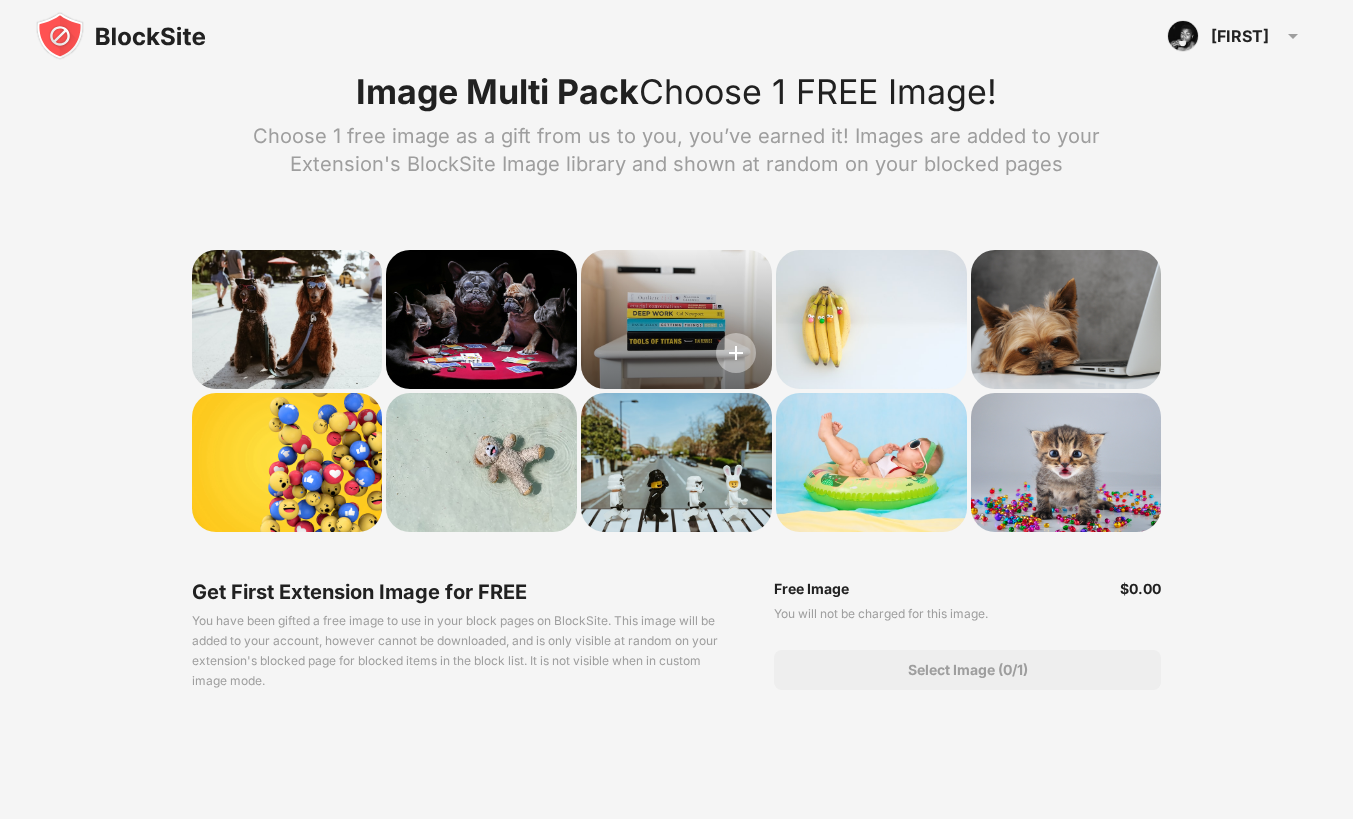 click at bounding box center (736, 353) 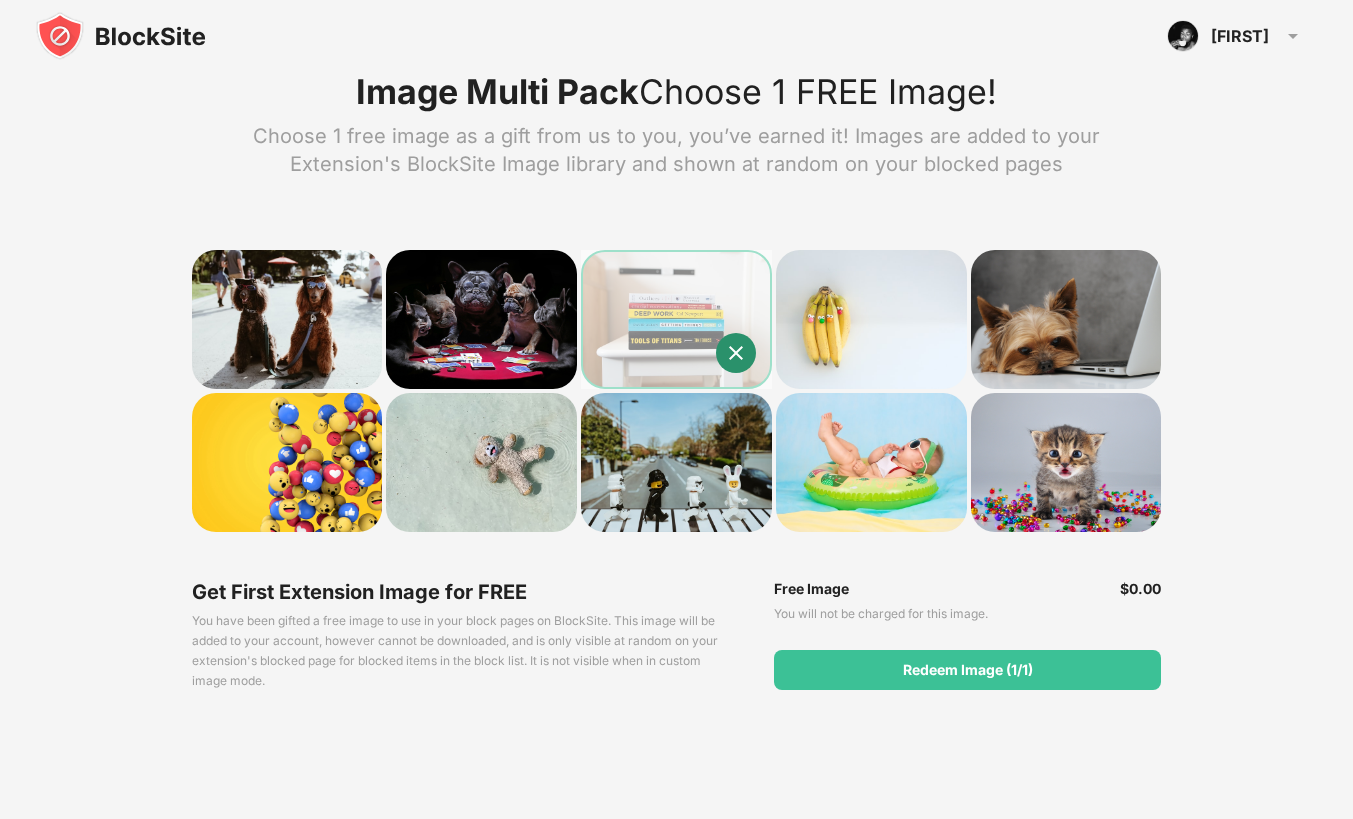 click at bounding box center (736, 353) 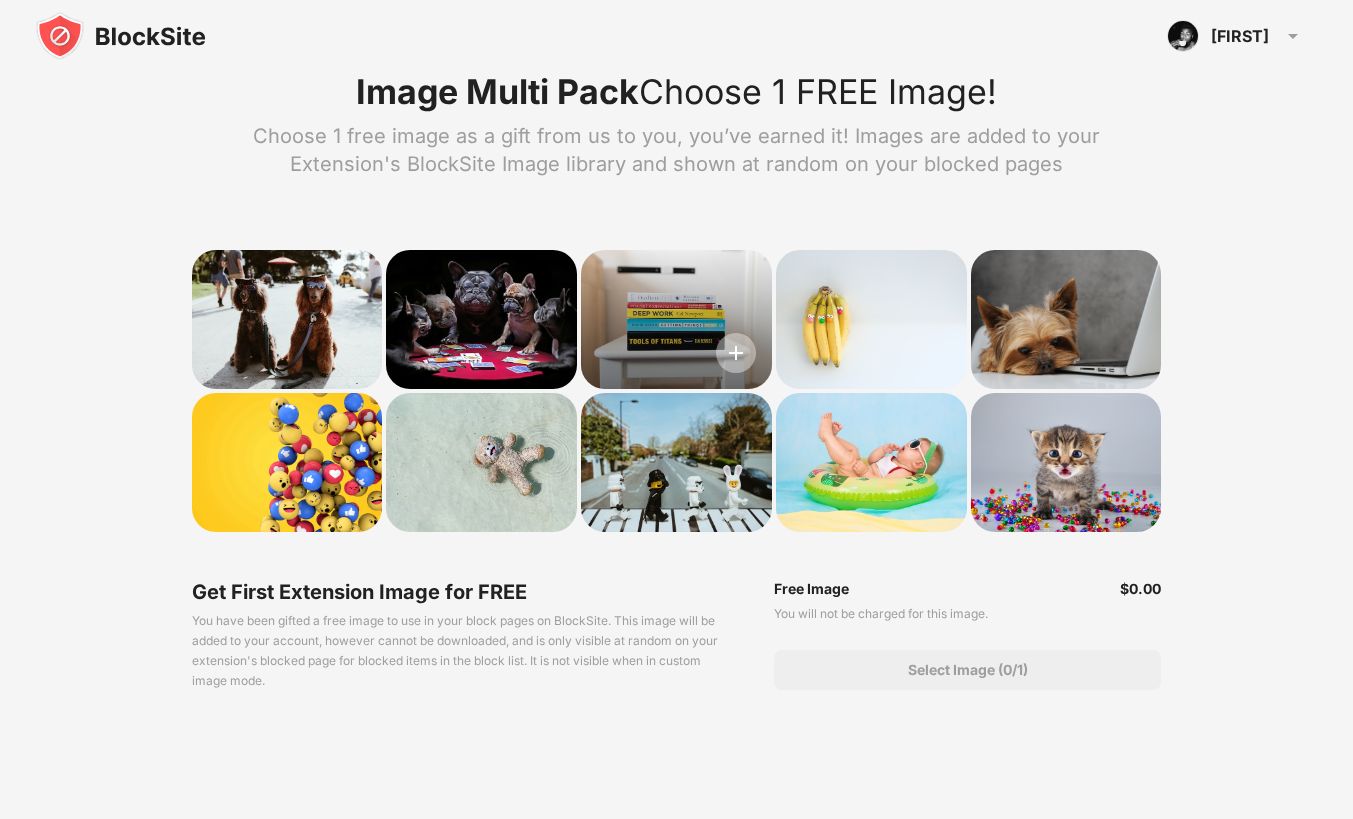 click at bounding box center (736, 353) 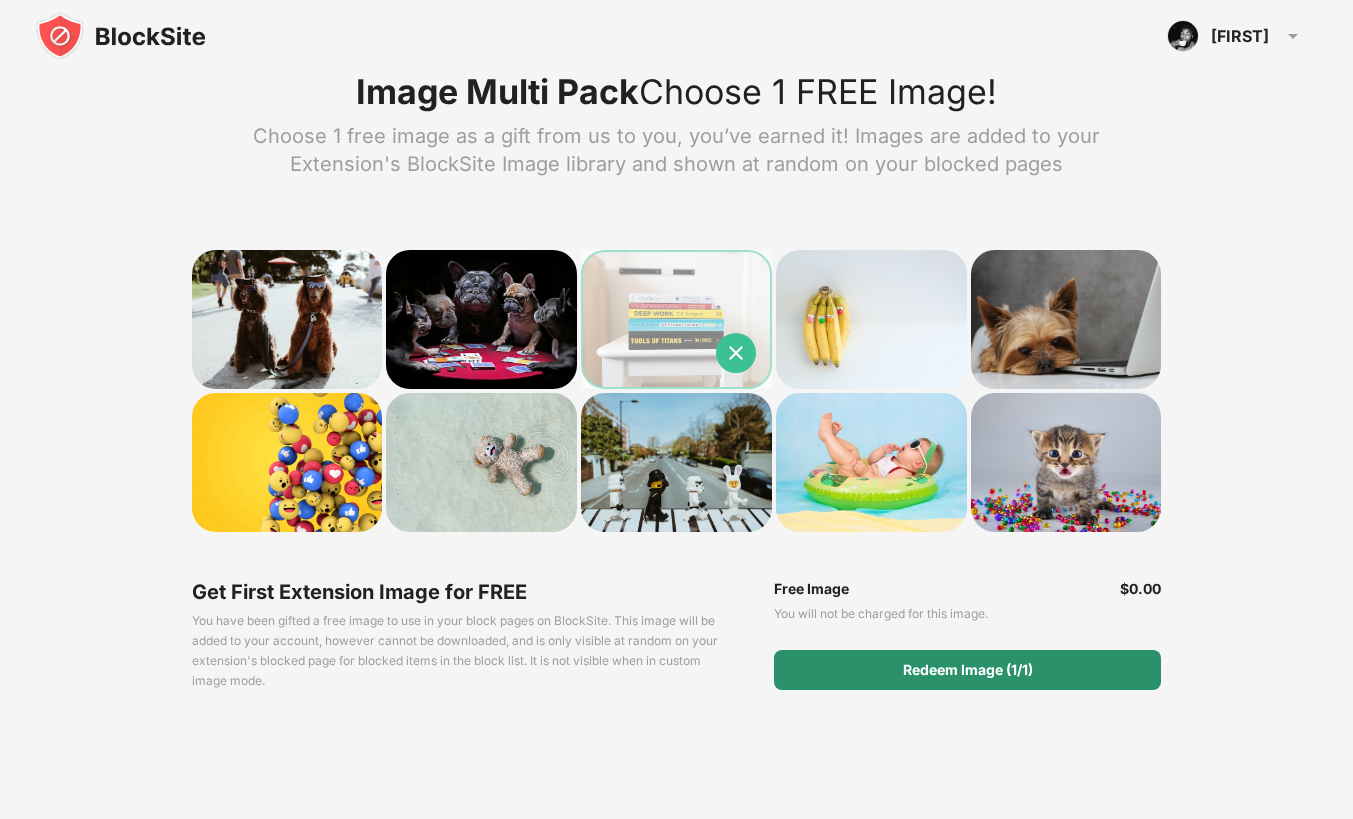 click on "Redeem Image (1/1)" at bounding box center (967, 670) 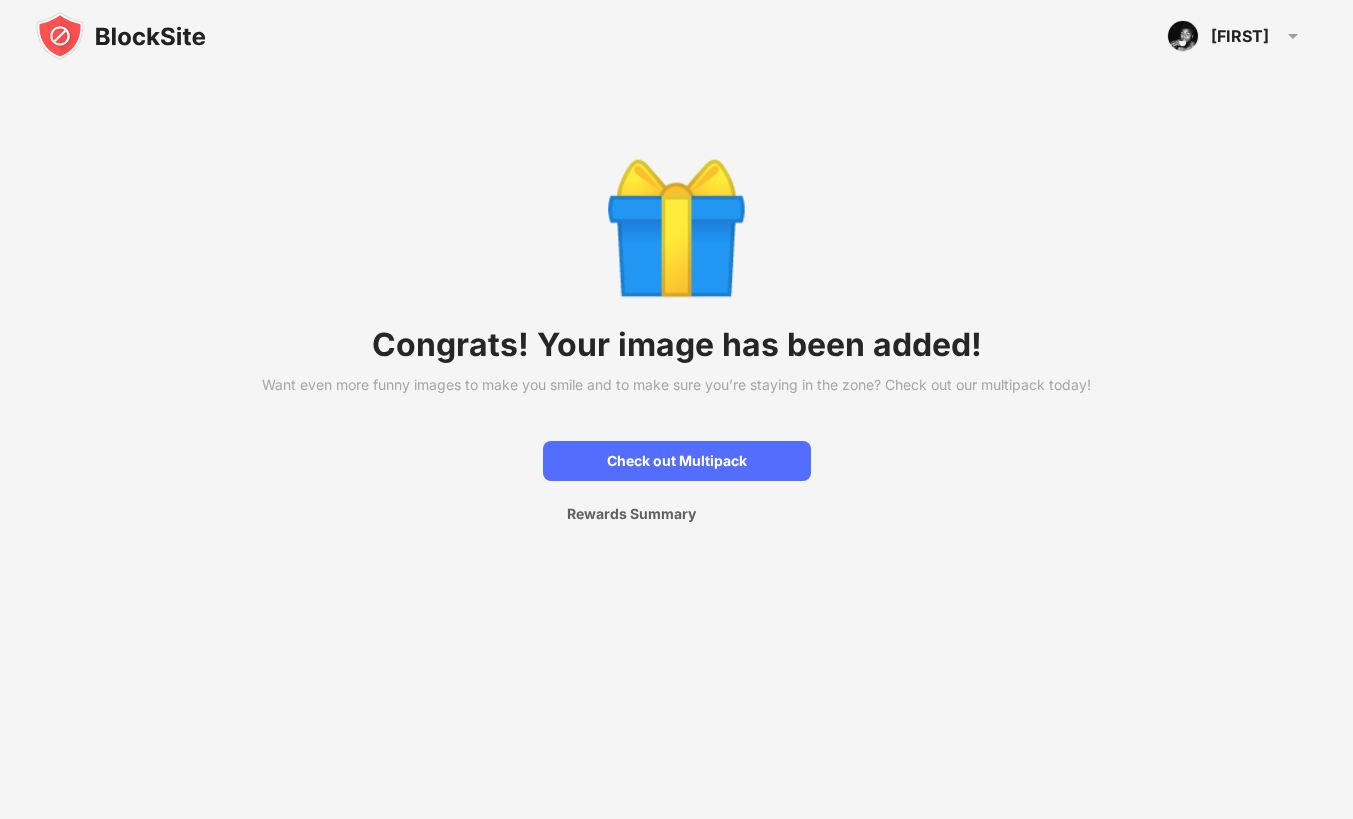 click at bounding box center [121, 36] 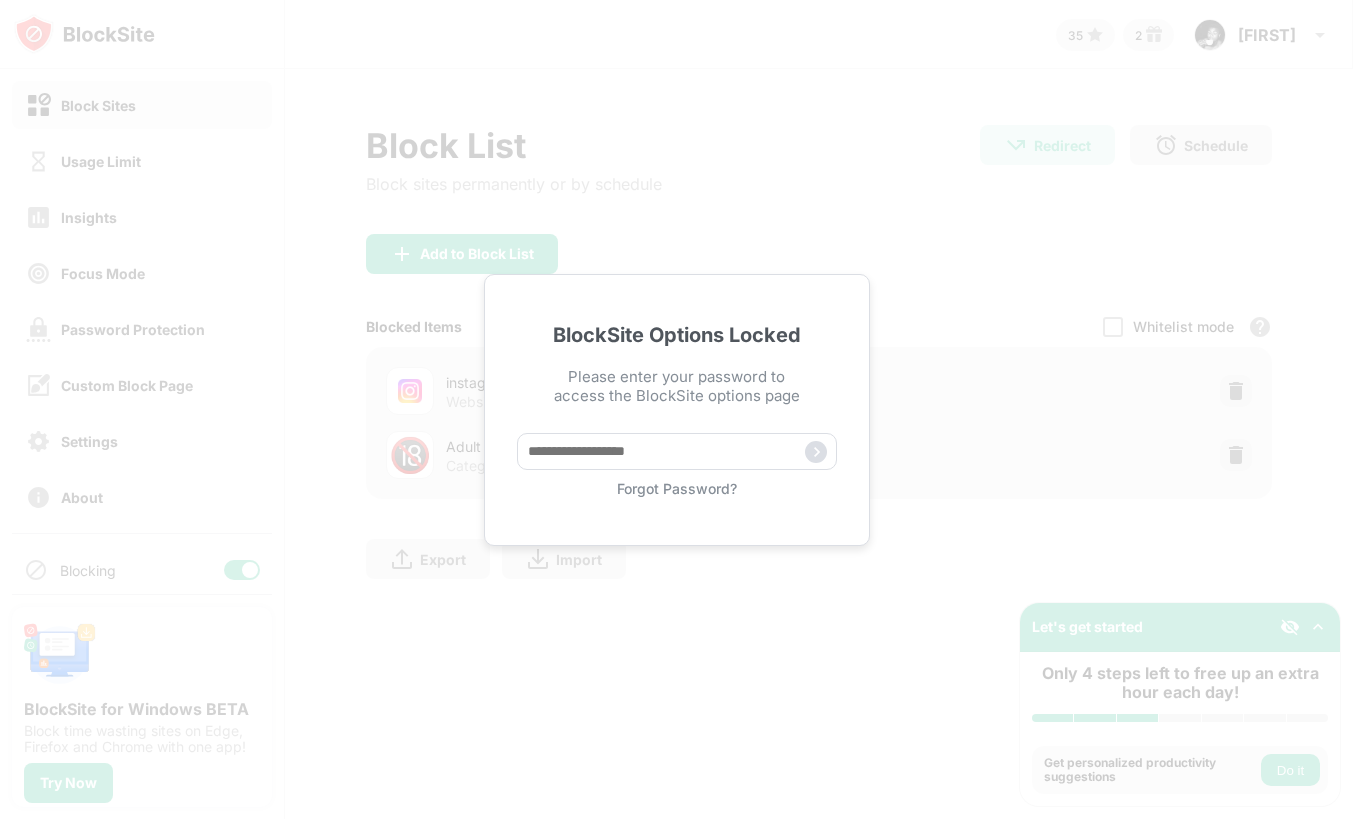 click on "BlockSite Options Locked Please enter your password to access the BlockSite options page Forgot Password?" at bounding box center [676, 409] 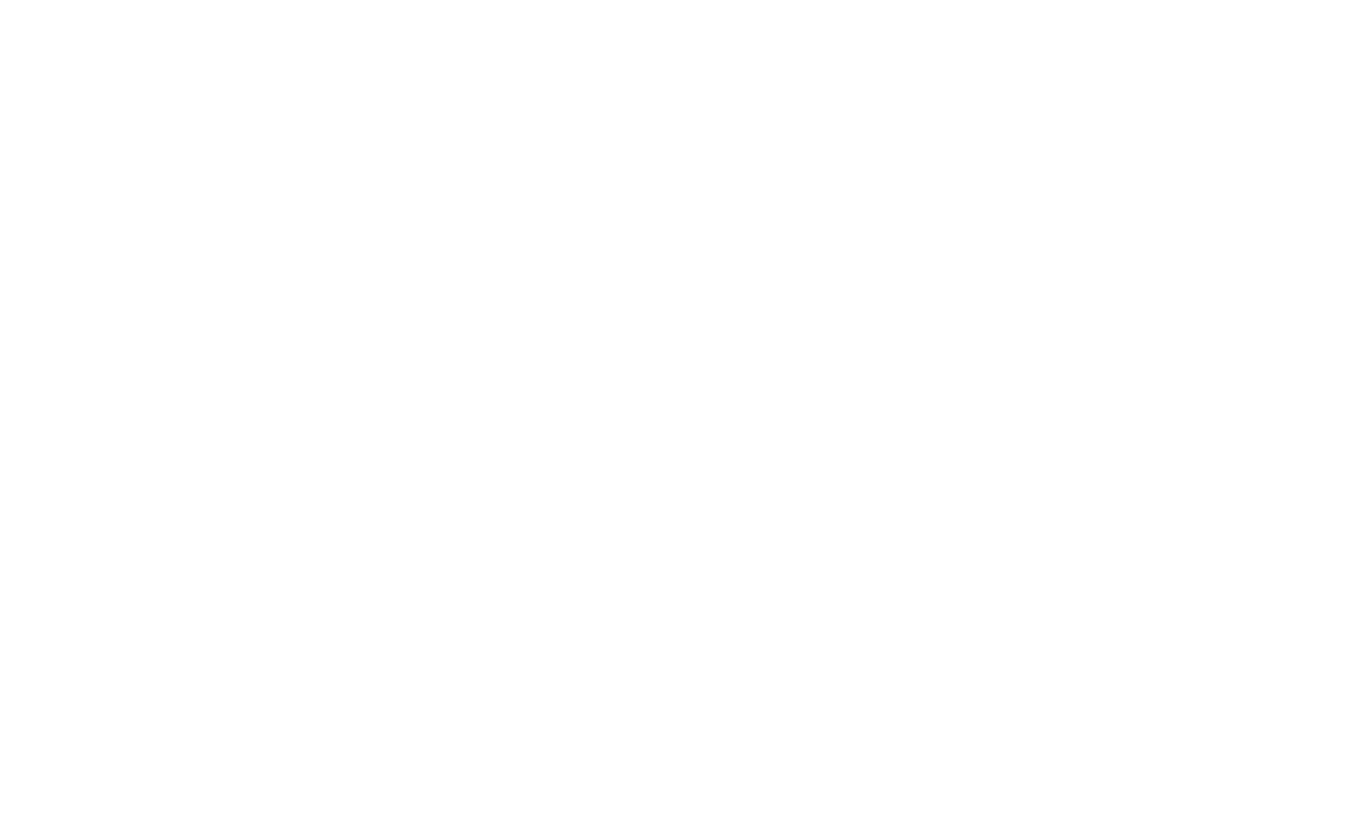 scroll, scrollTop: 0, scrollLeft: 0, axis: both 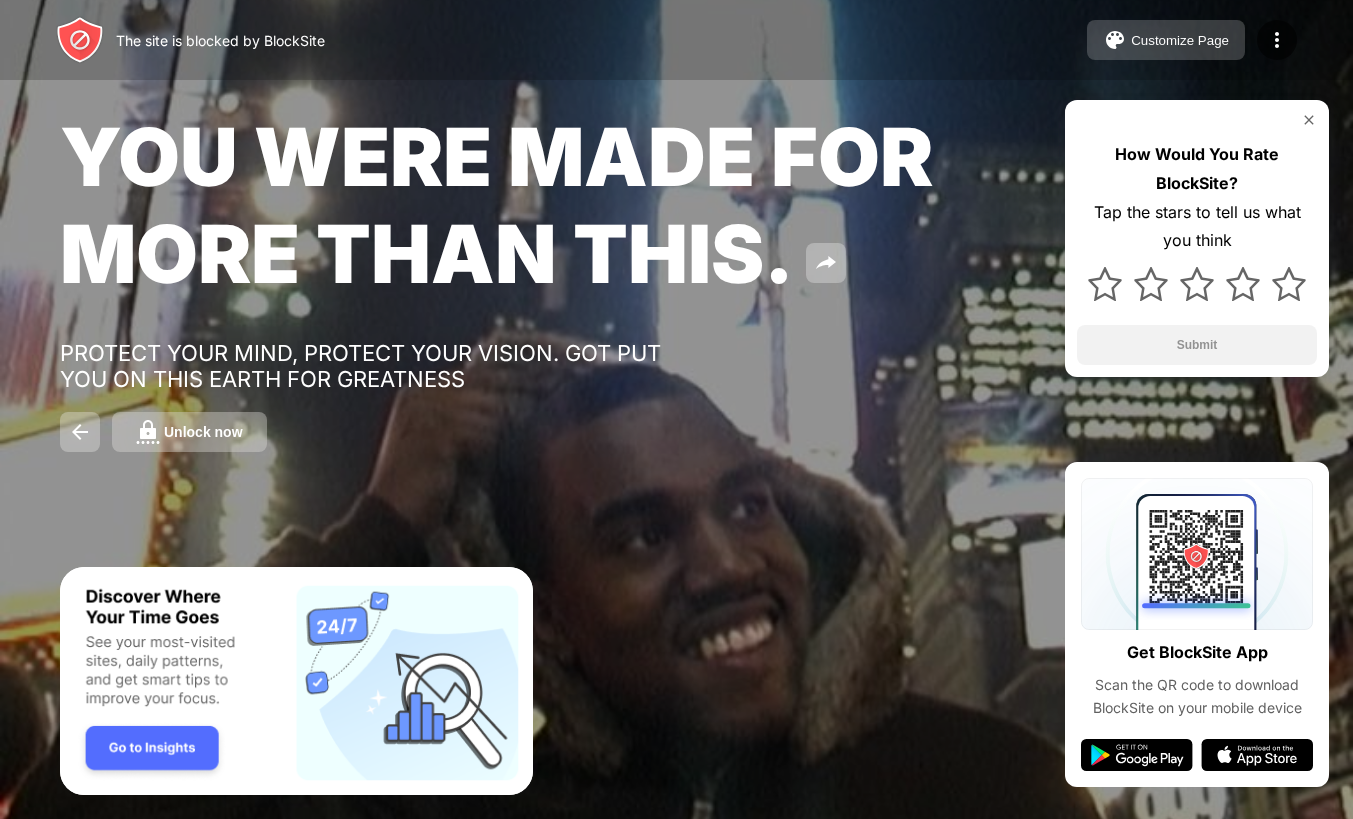 click on "Customize Page" at bounding box center [1166, 40] 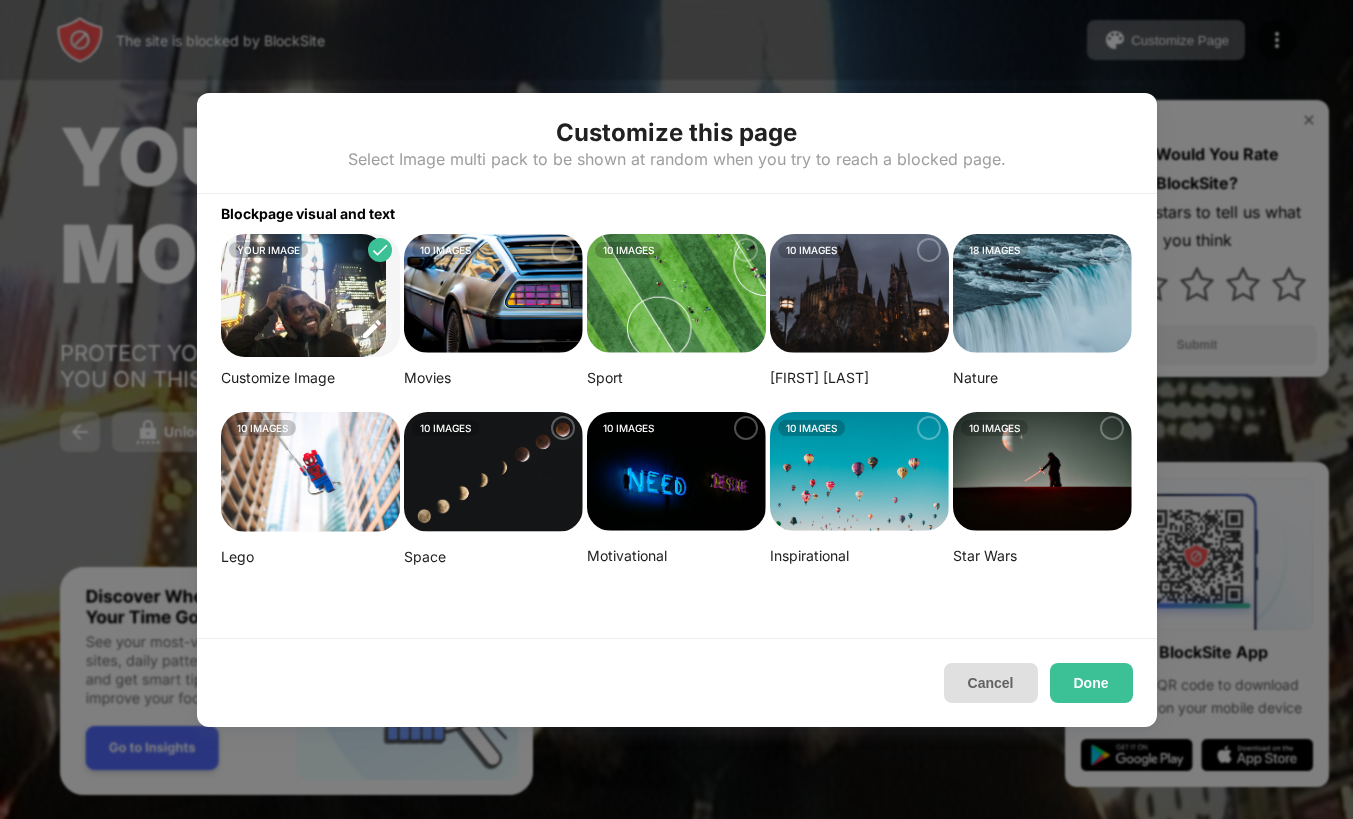 click on "Cancel" at bounding box center (991, 683) 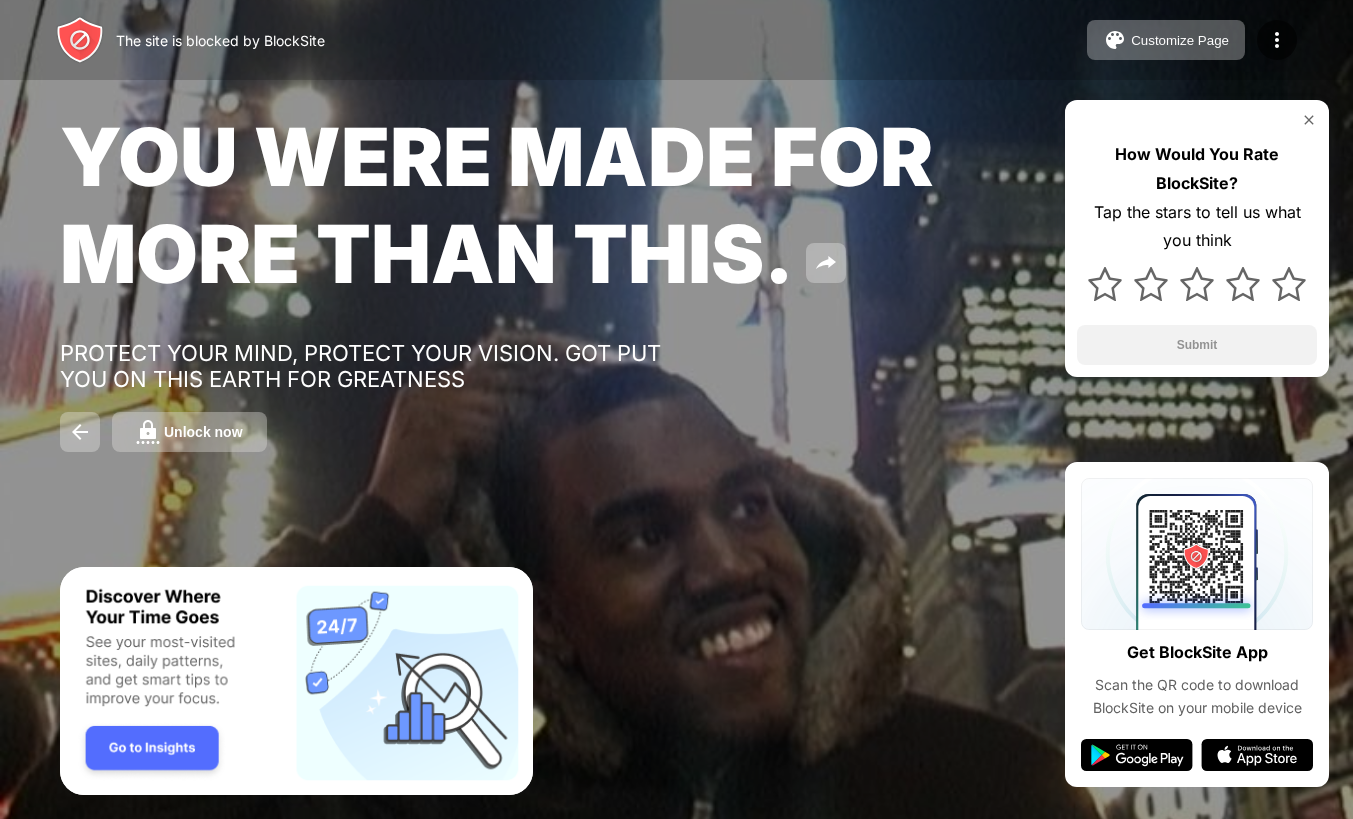 drag, startPoint x: 1286, startPoint y: 481, endPoint x: 1146, endPoint y: 494, distance: 140.60228 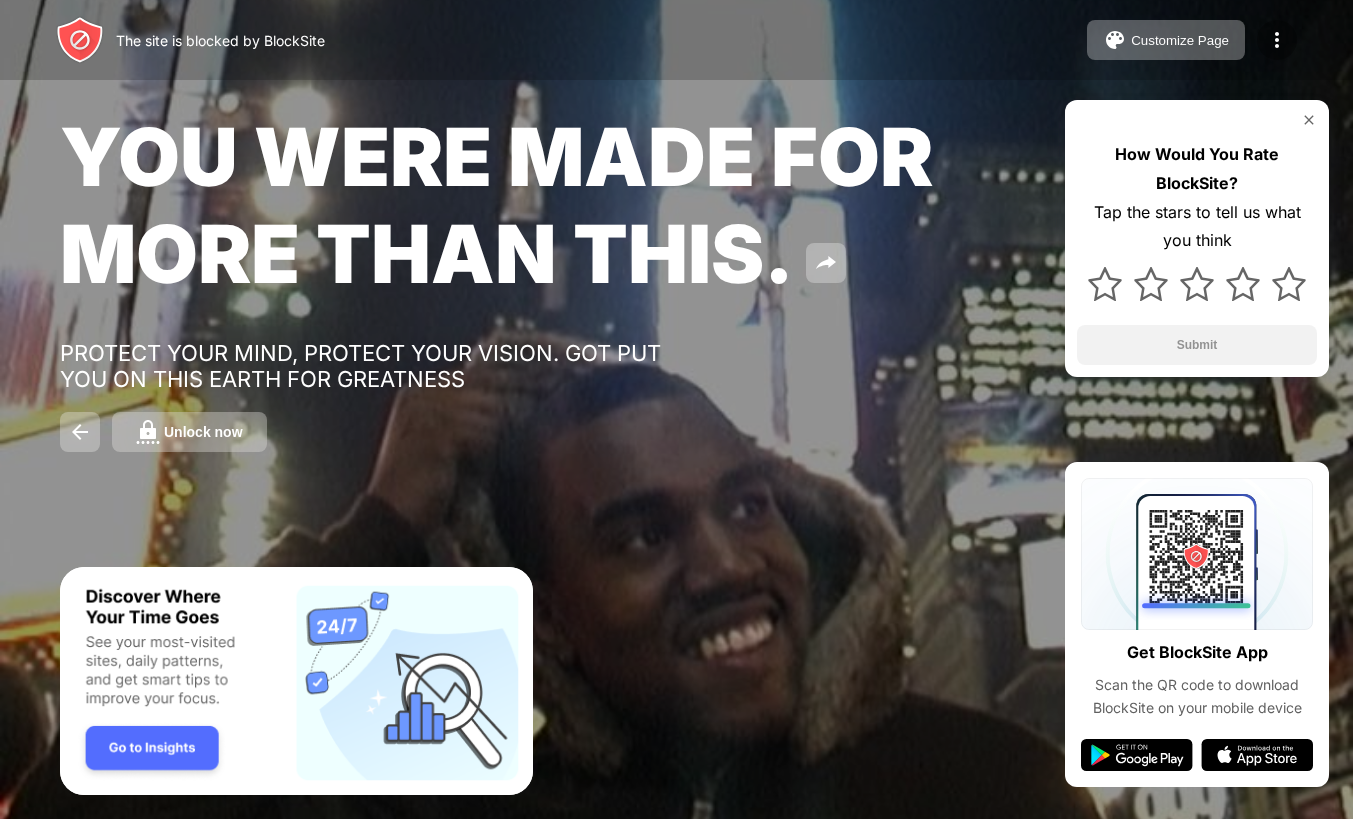 click at bounding box center [1277, 40] 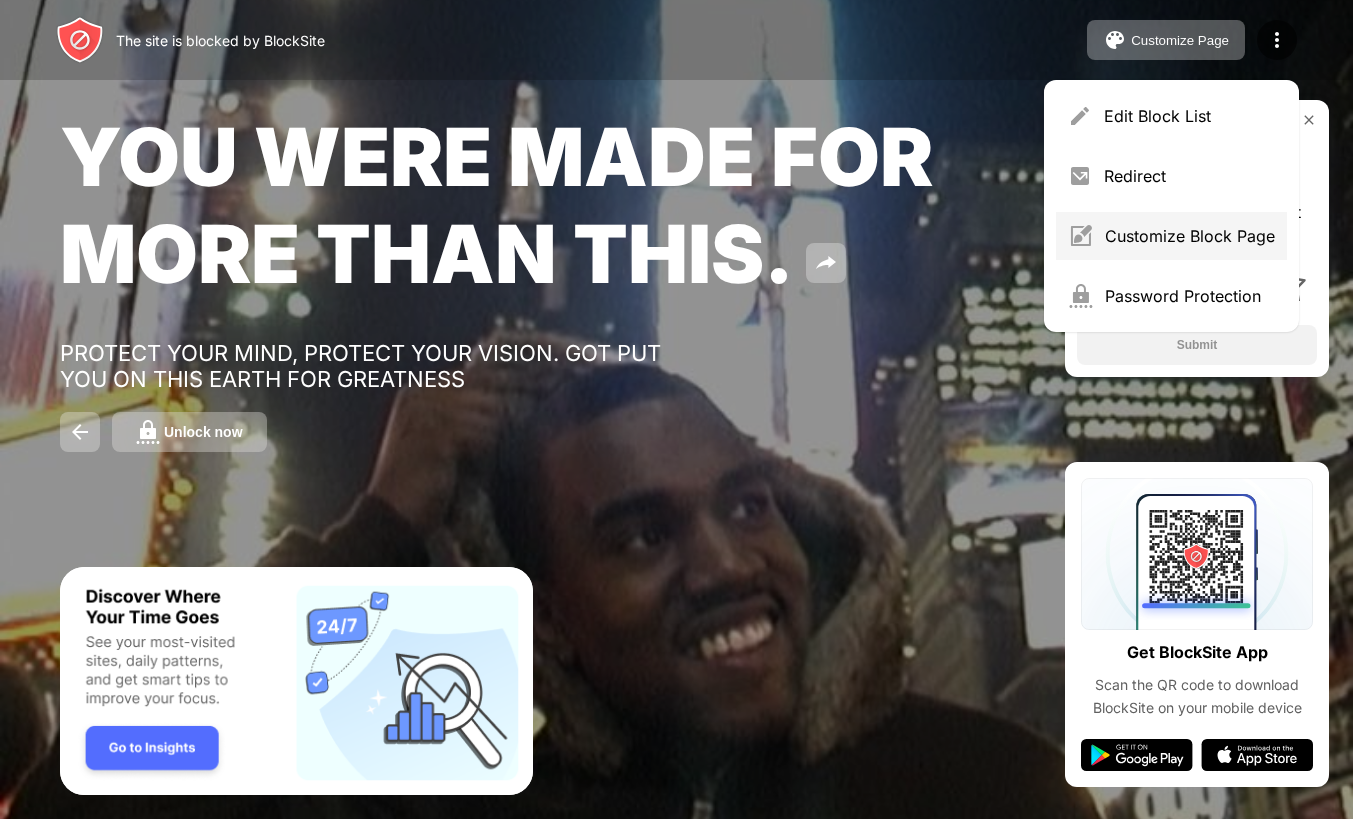 click on "Customize Block Page" at bounding box center (1171, 236) 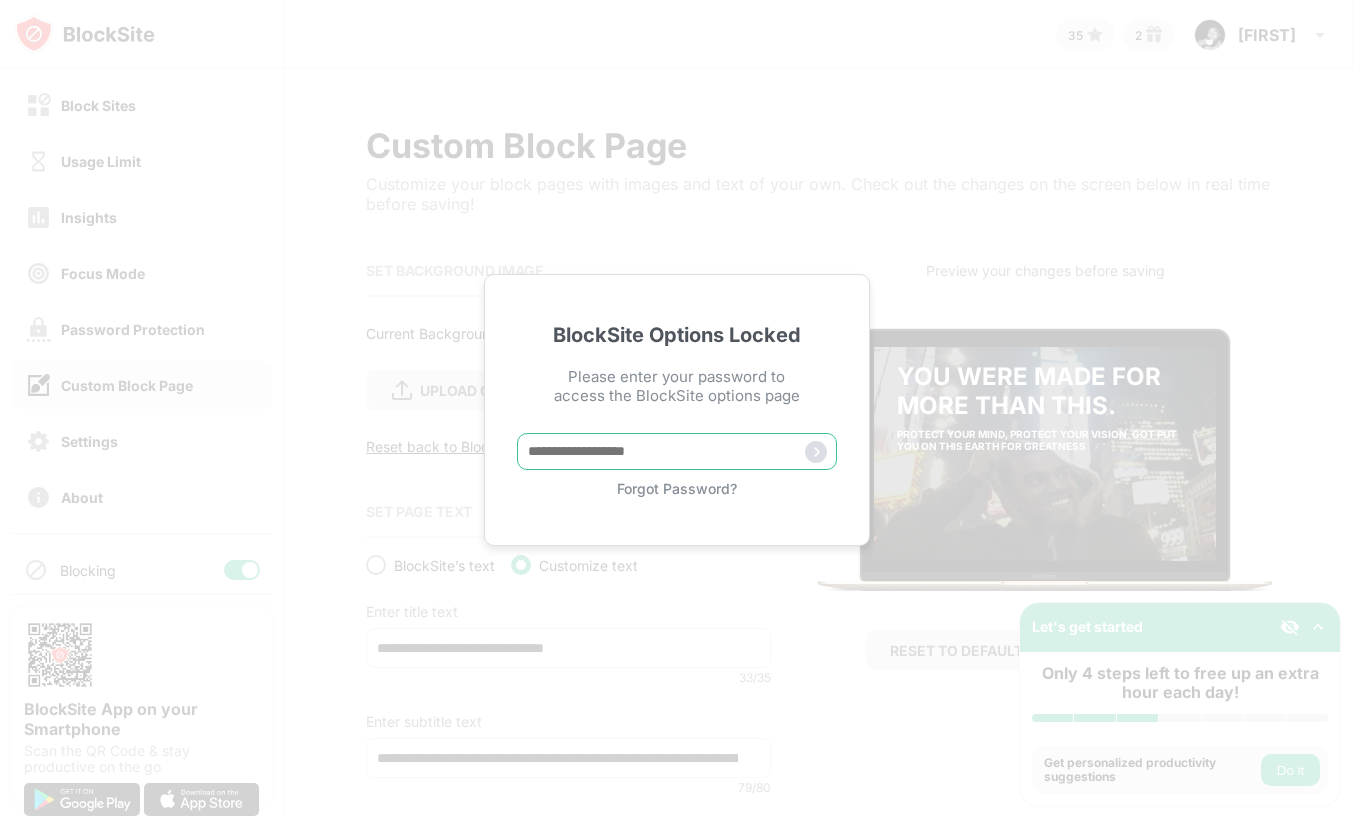 click at bounding box center [677, 451] 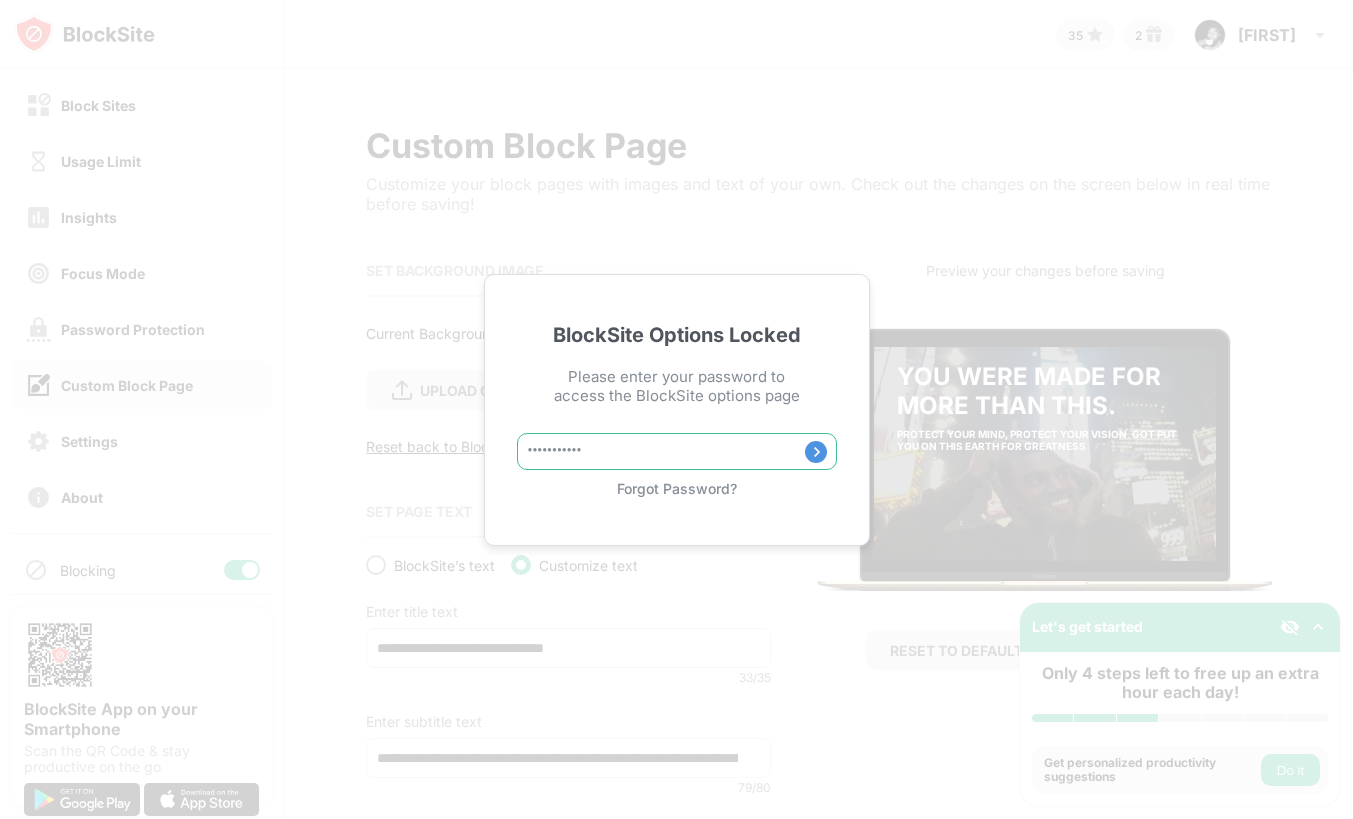 type on "**********" 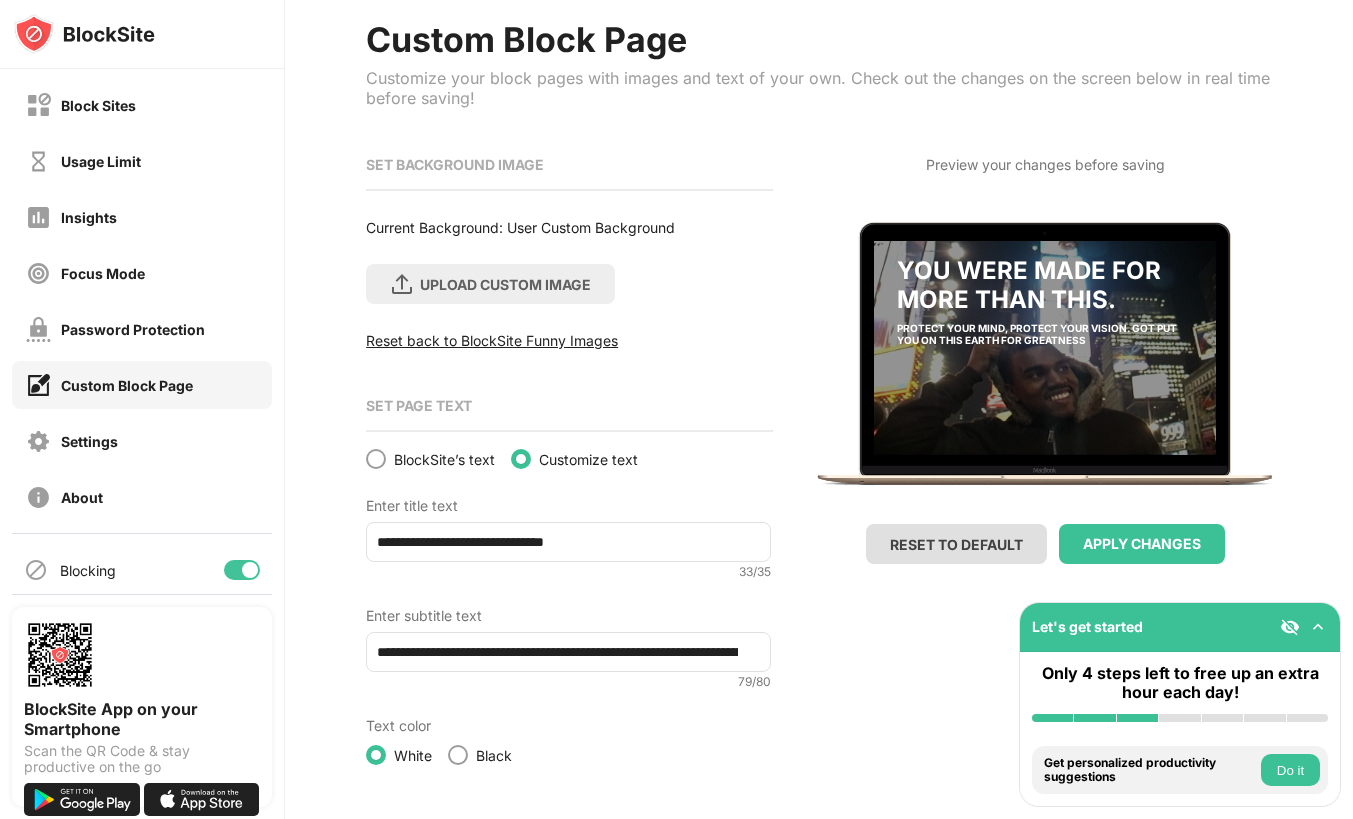 scroll, scrollTop: 0, scrollLeft: 0, axis: both 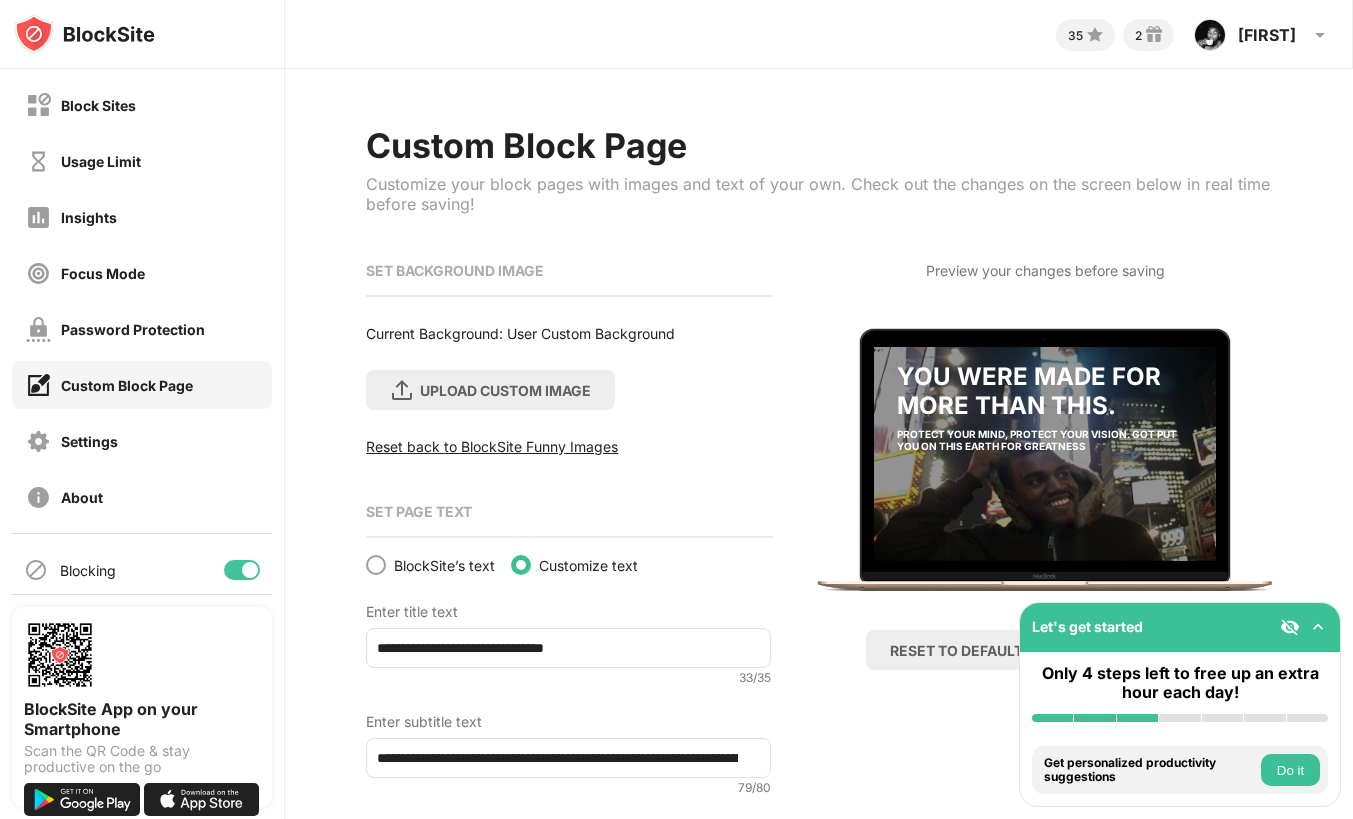 click on "Block Sites Usage Limit Insights Focus Mode Password Protection Custom Block Page Settings About" at bounding box center (142, 301) 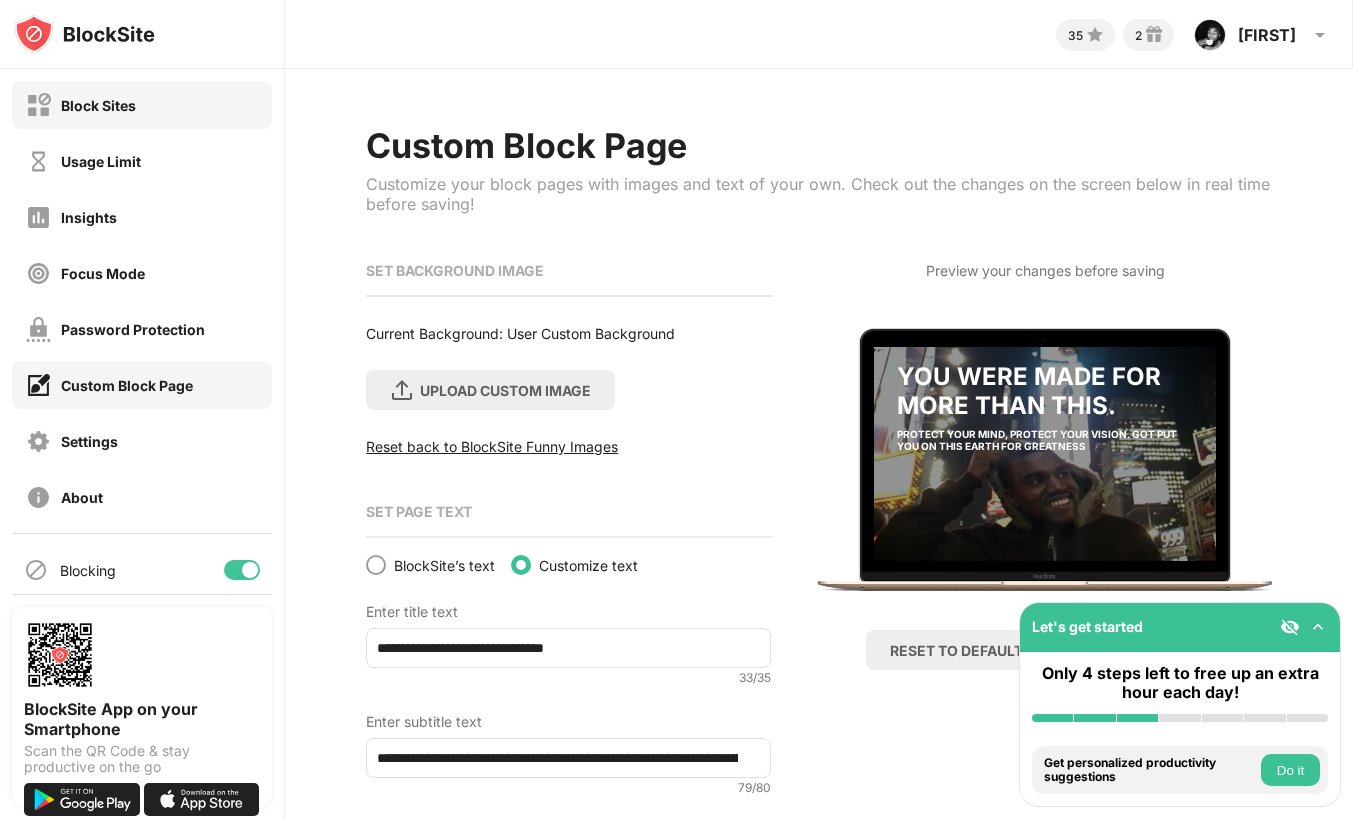 click on "Block Sites" at bounding box center [142, 105] 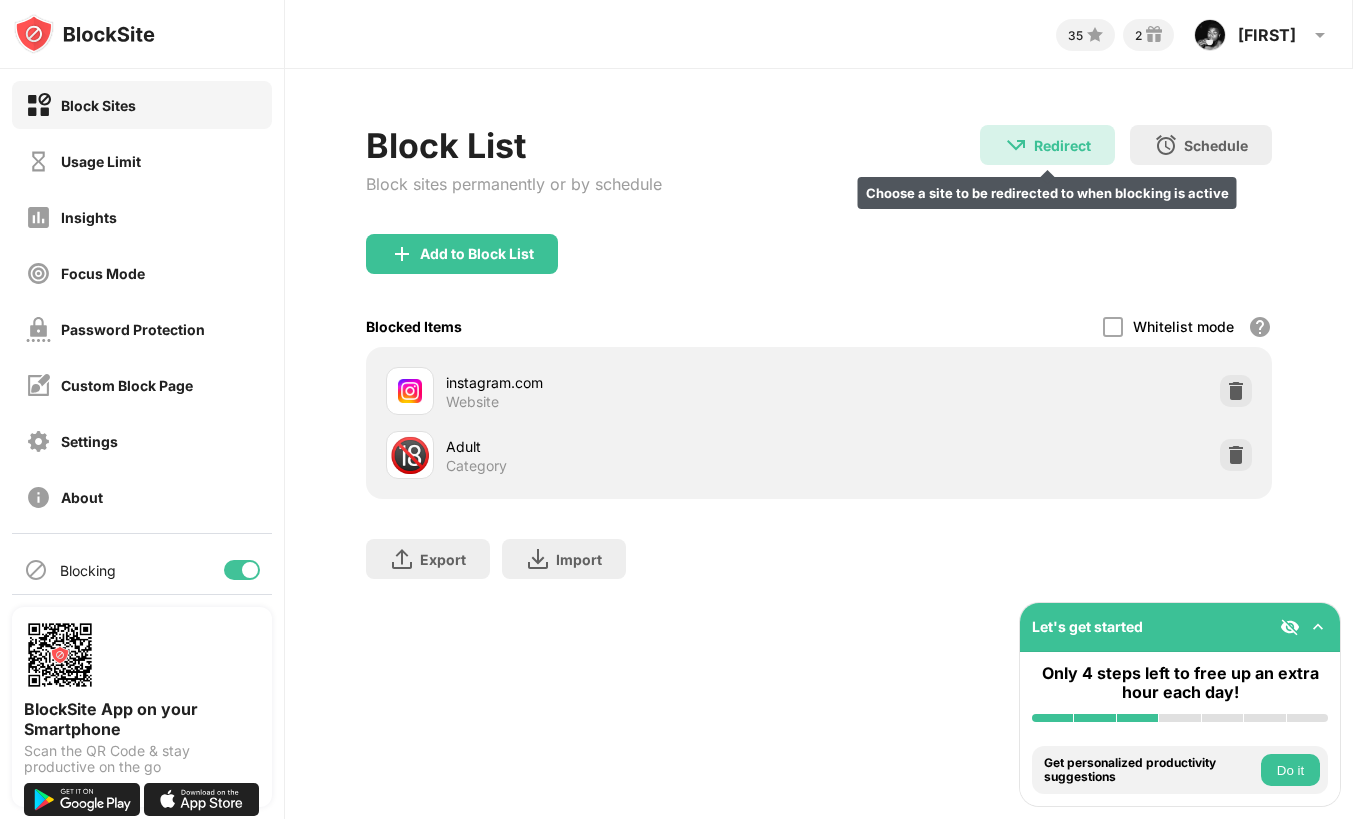 click on "Redirect Choose a site to be redirected to when blocking is active" at bounding box center (1047, 145) 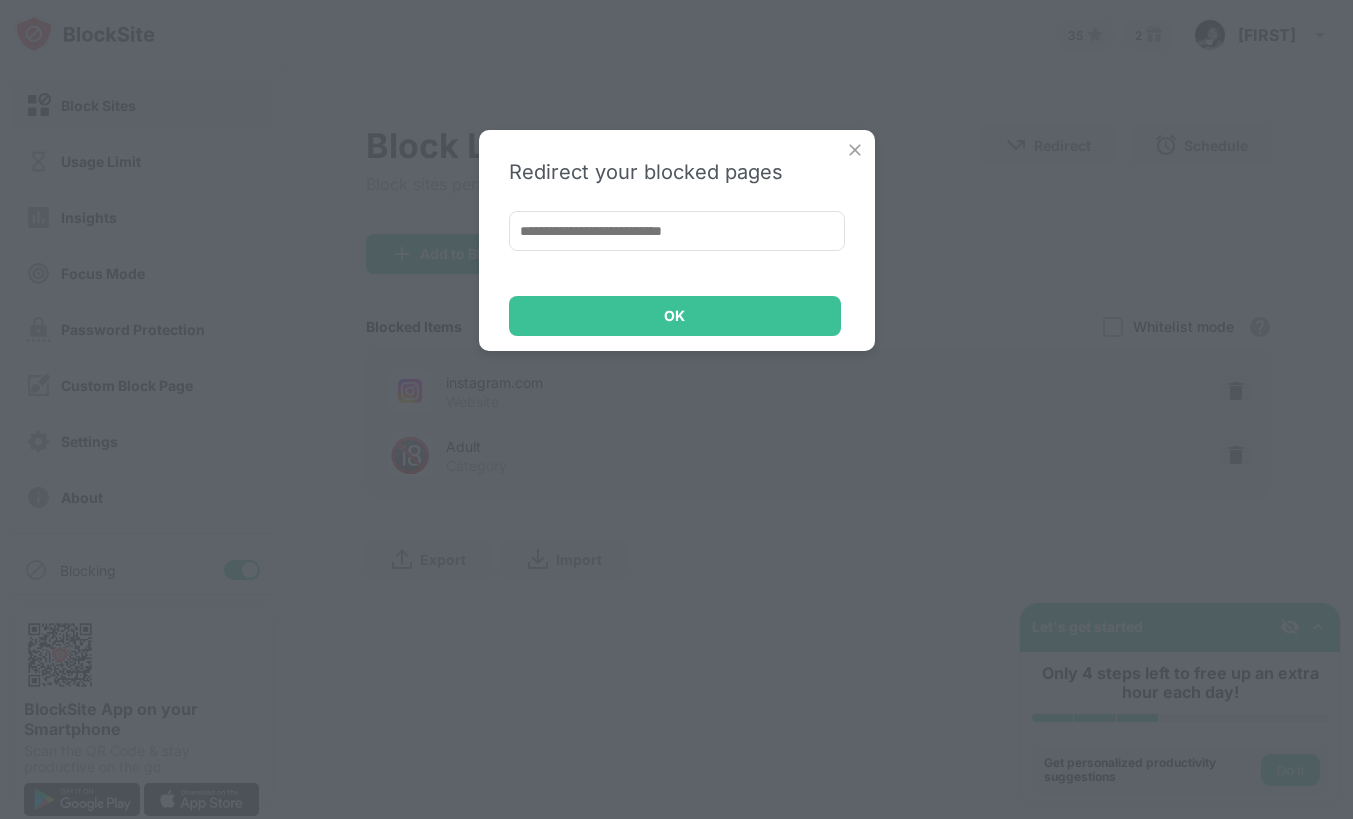 click on "Redirect your blocked pages OK" at bounding box center (677, 240) 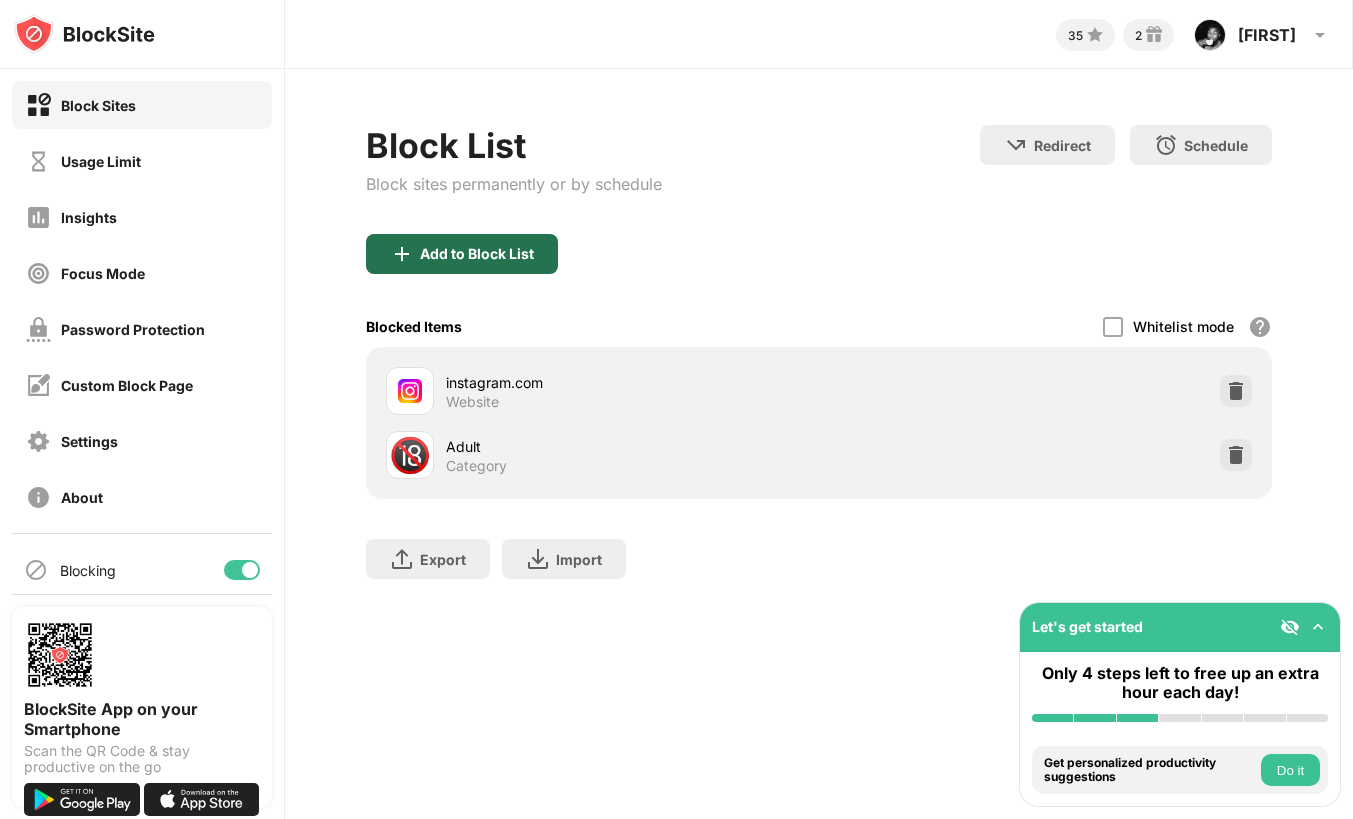 click on "Add to Block List" at bounding box center (462, 254) 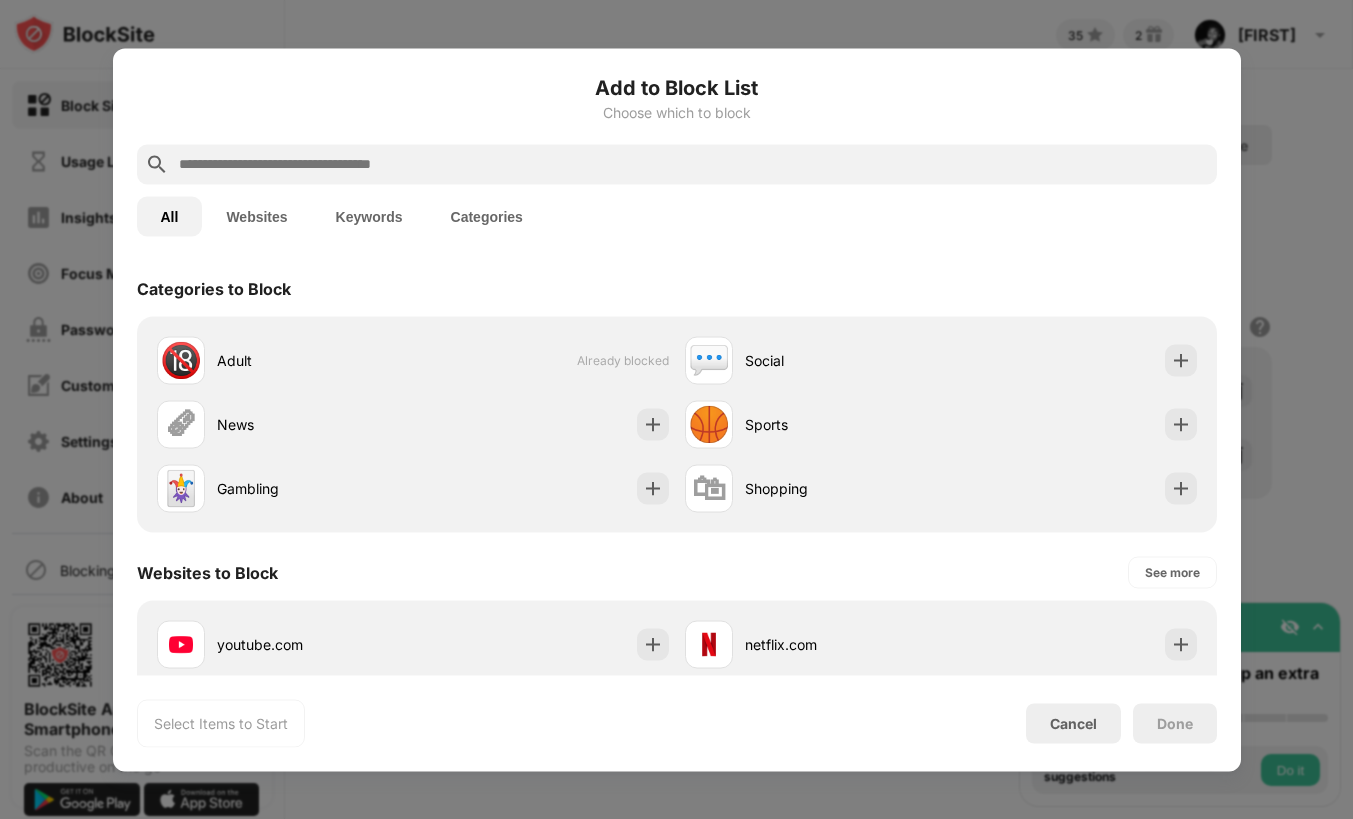 click at bounding box center (693, 164) 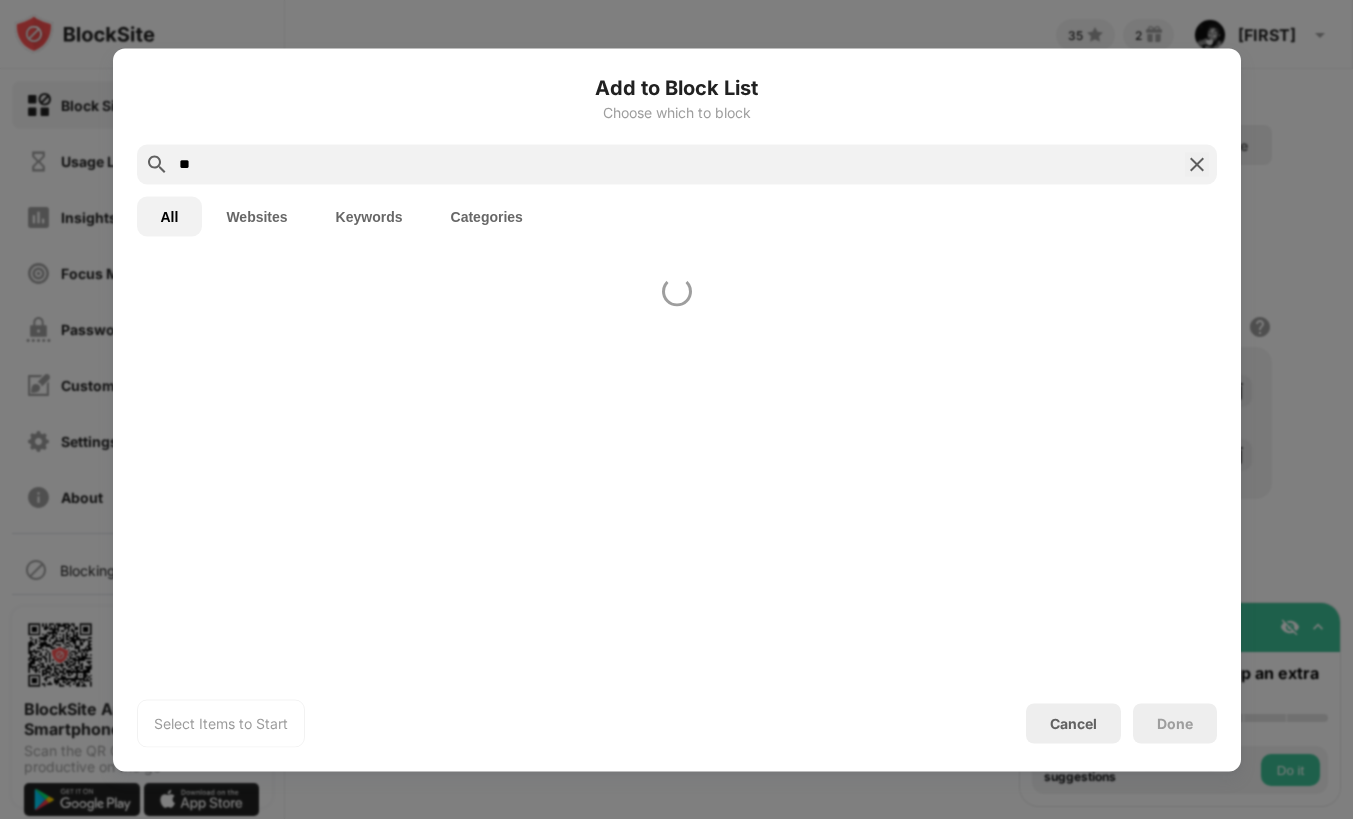 type on "*" 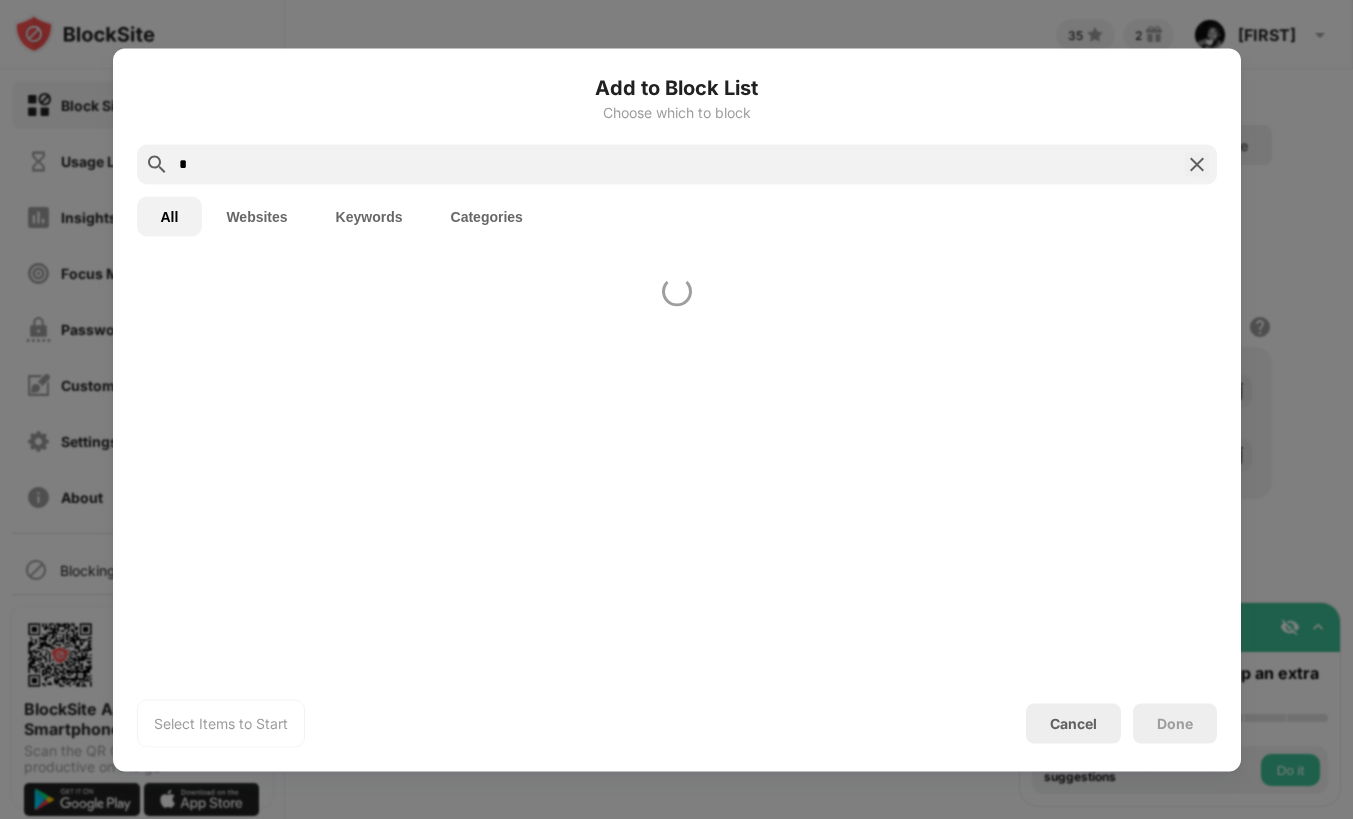 type 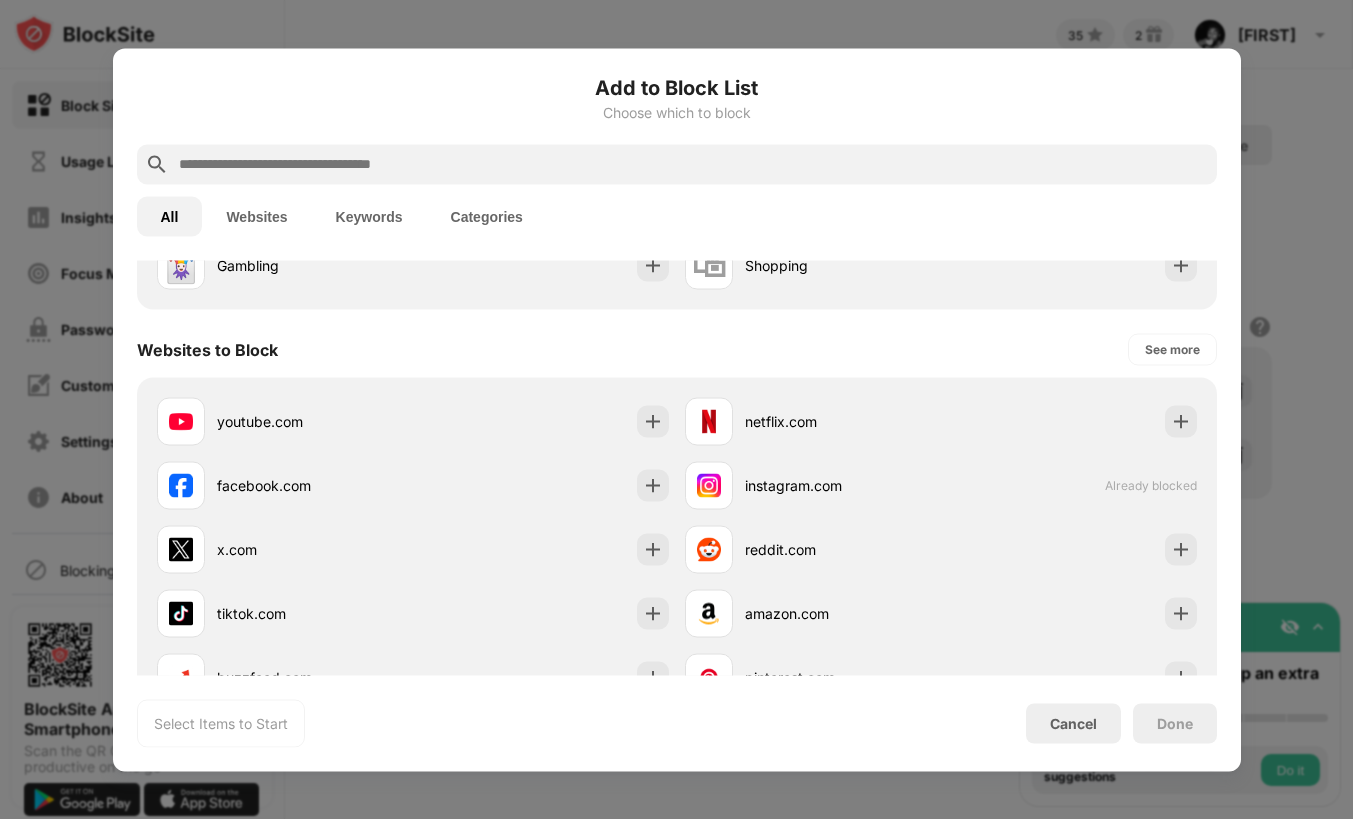 scroll, scrollTop: 280, scrollLeft: 0, axis: vertical 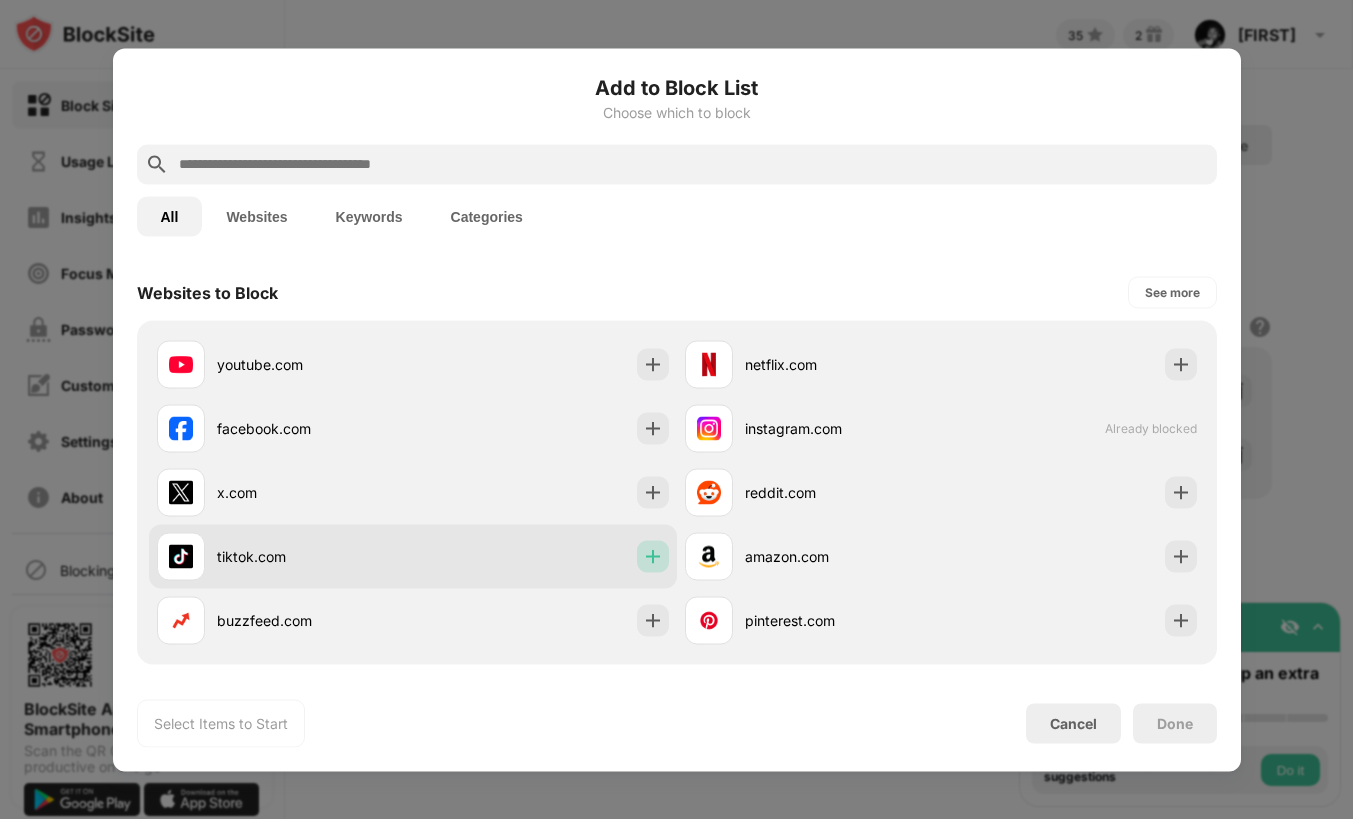 click at bounding box center [653, 556] 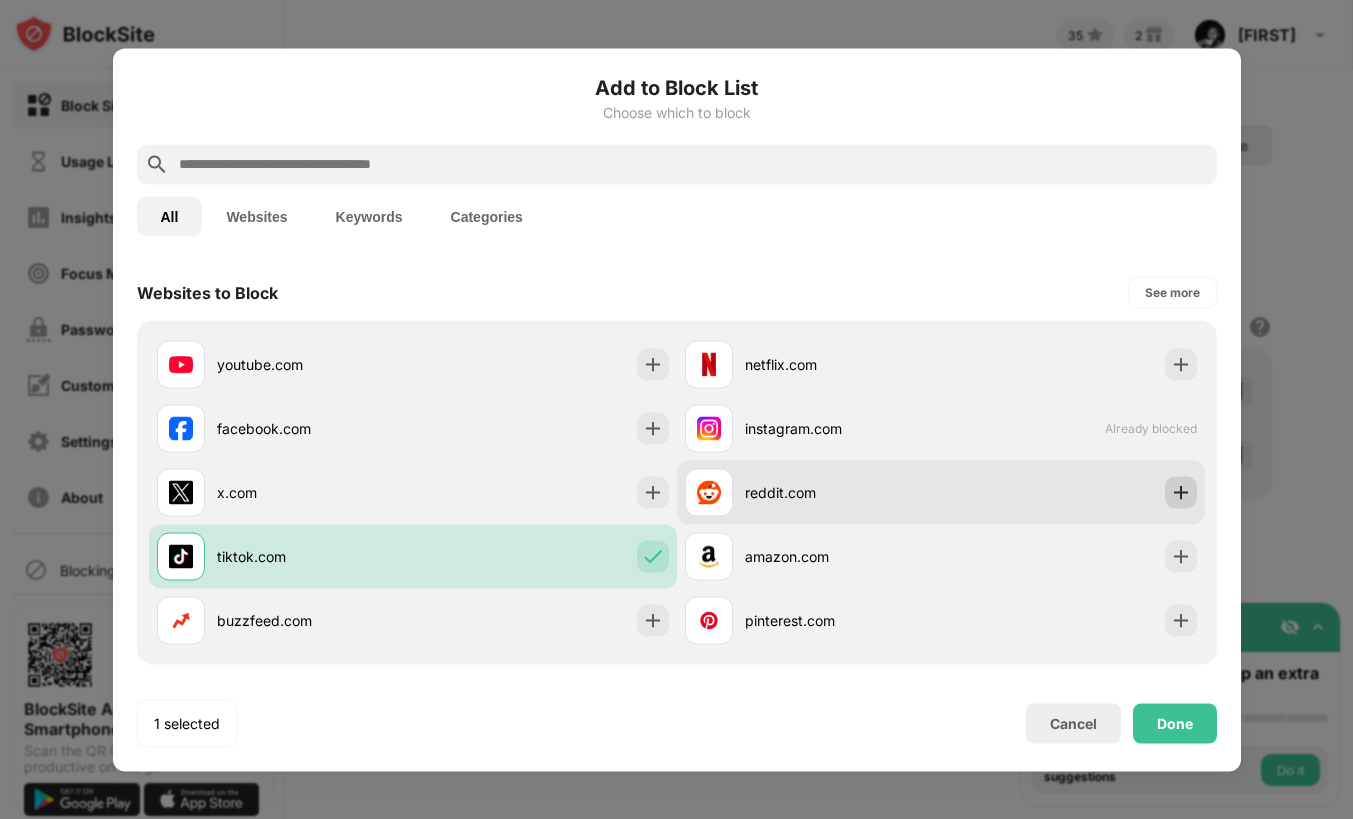 click at bounding box center (1181, 492) 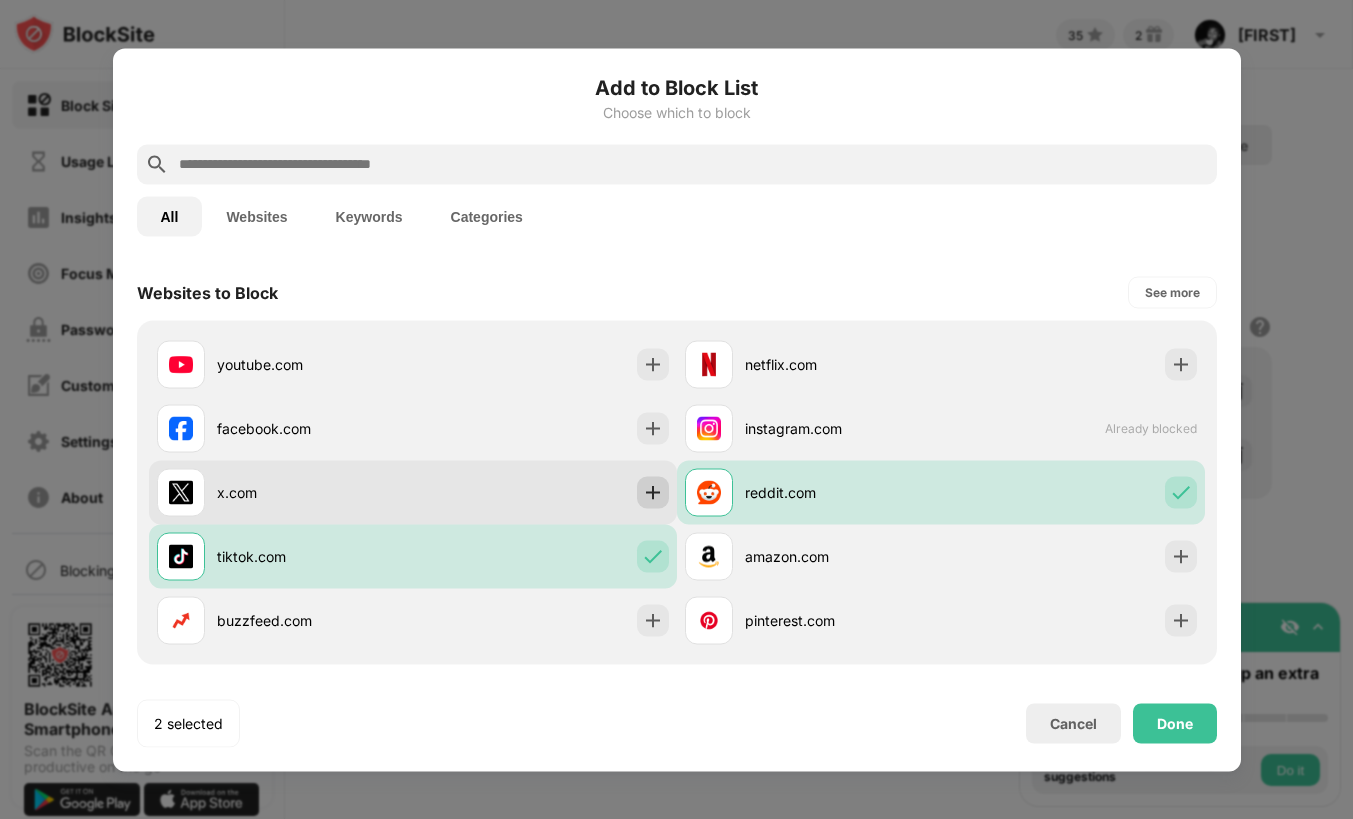 click at bounding box center (653, 492) 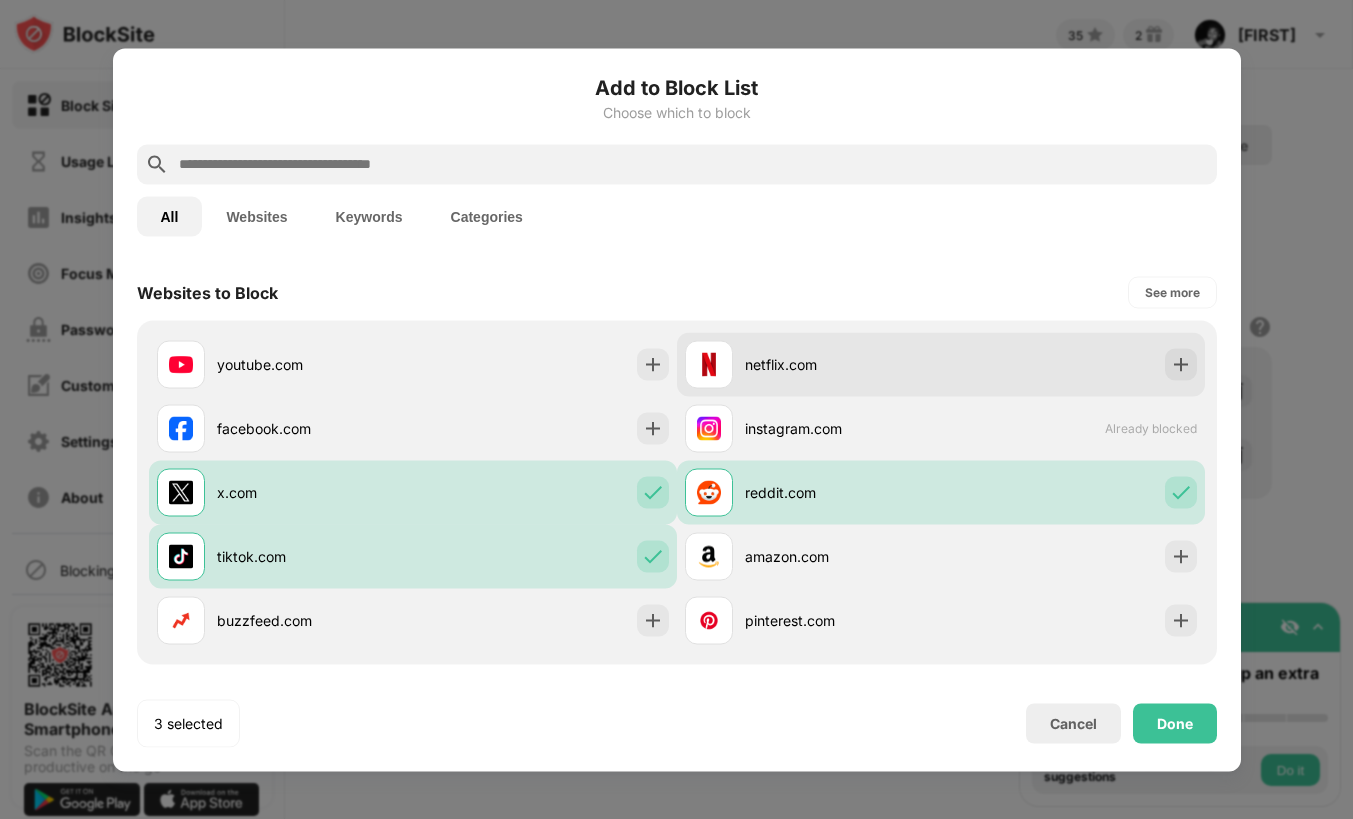 scroll, scrollTop: 715, scrollLeft: 0, axis: vertical 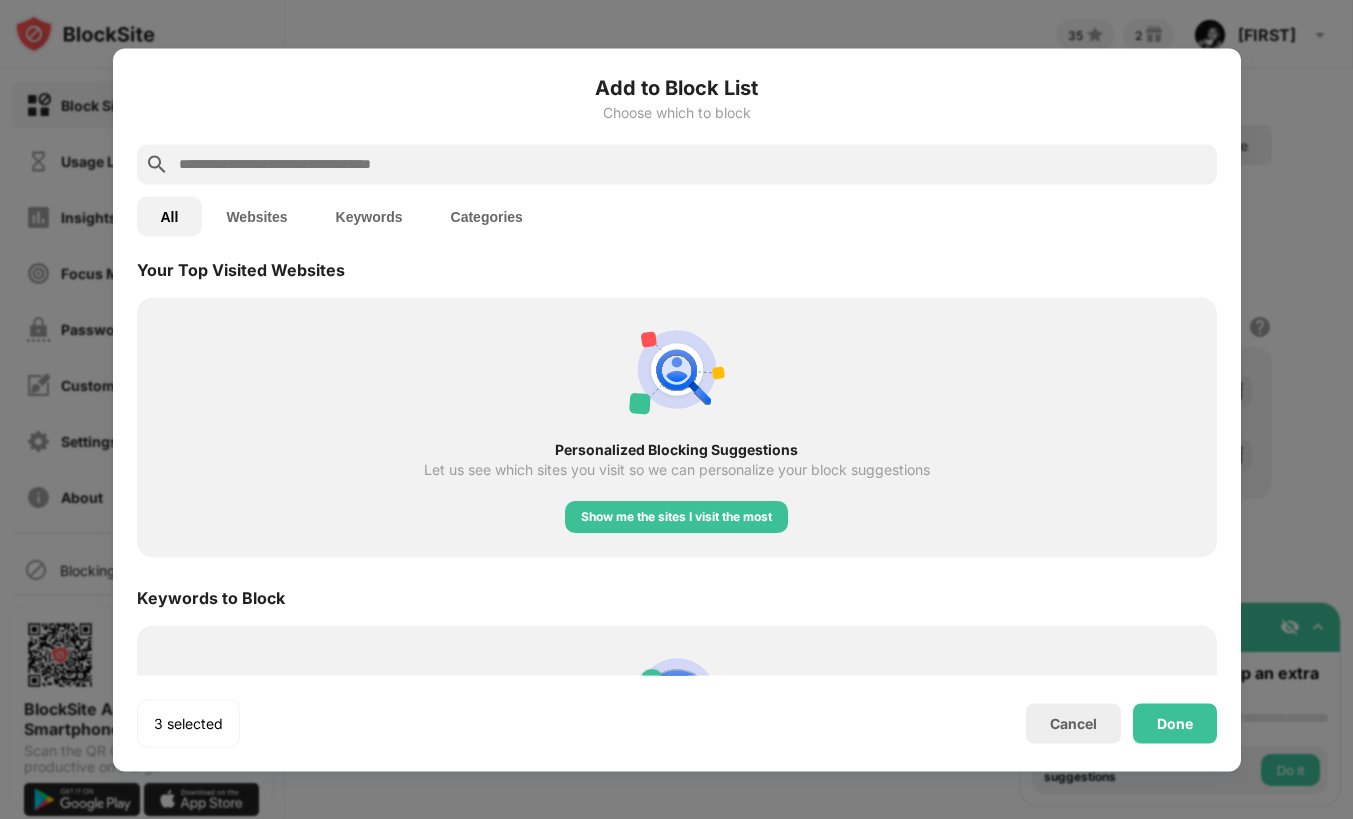 click on "Done" at bounding box center [1175, 723] 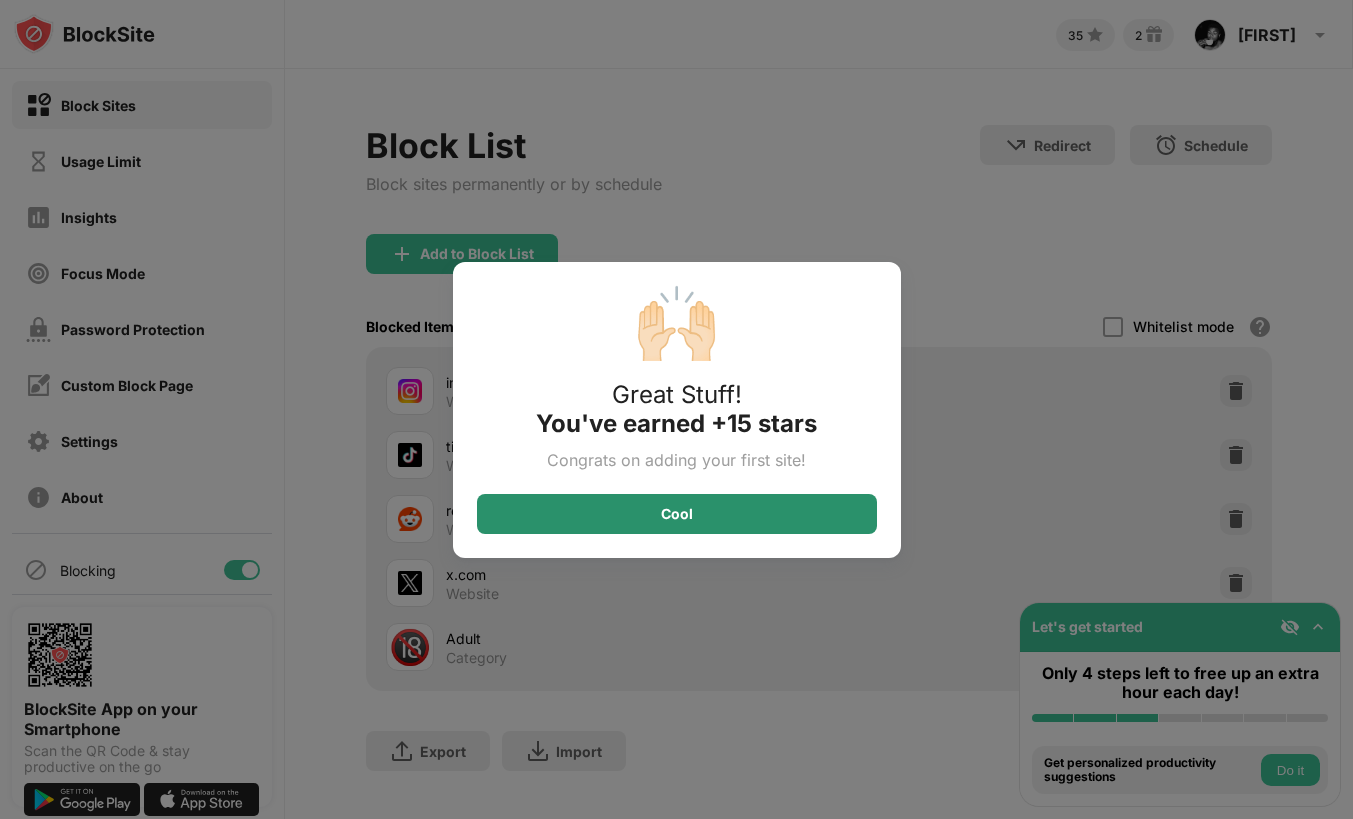 click on "🙌🏻 Great Stuff! You've earned +15 stars Congrats on adding your first site! Cool" at bounding box center (677, 410) 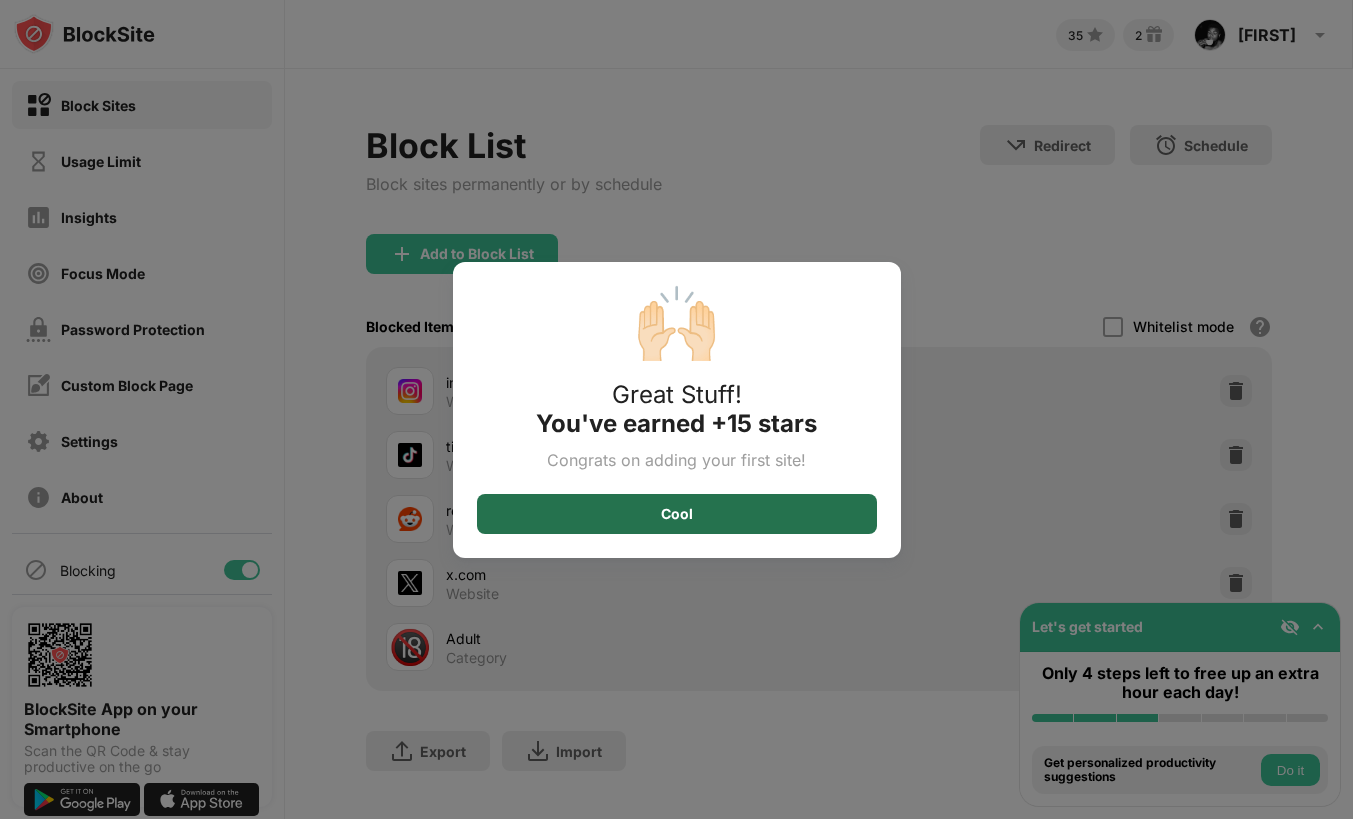 click on "Cool" at bounding box center [677, 514] 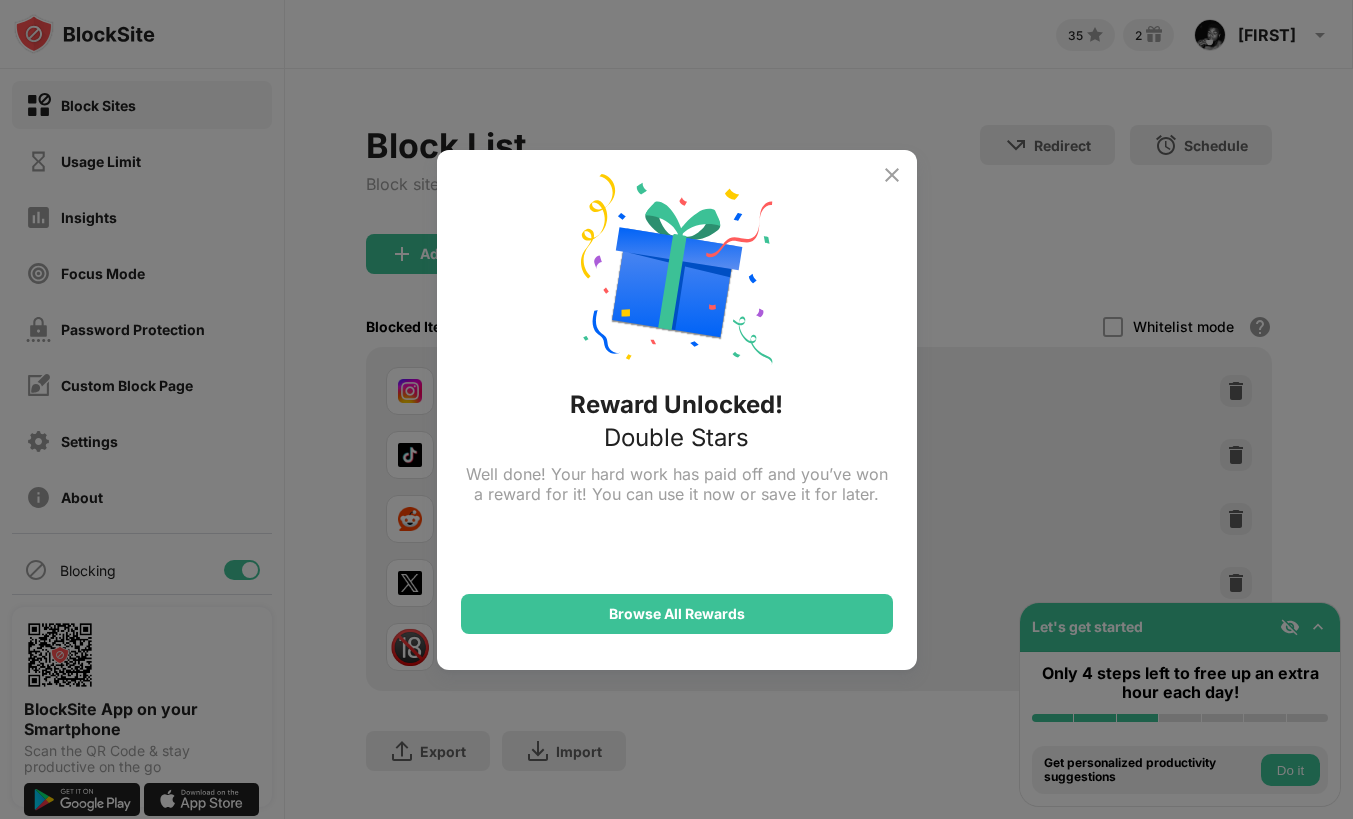 click at bounding box center (892, 175) 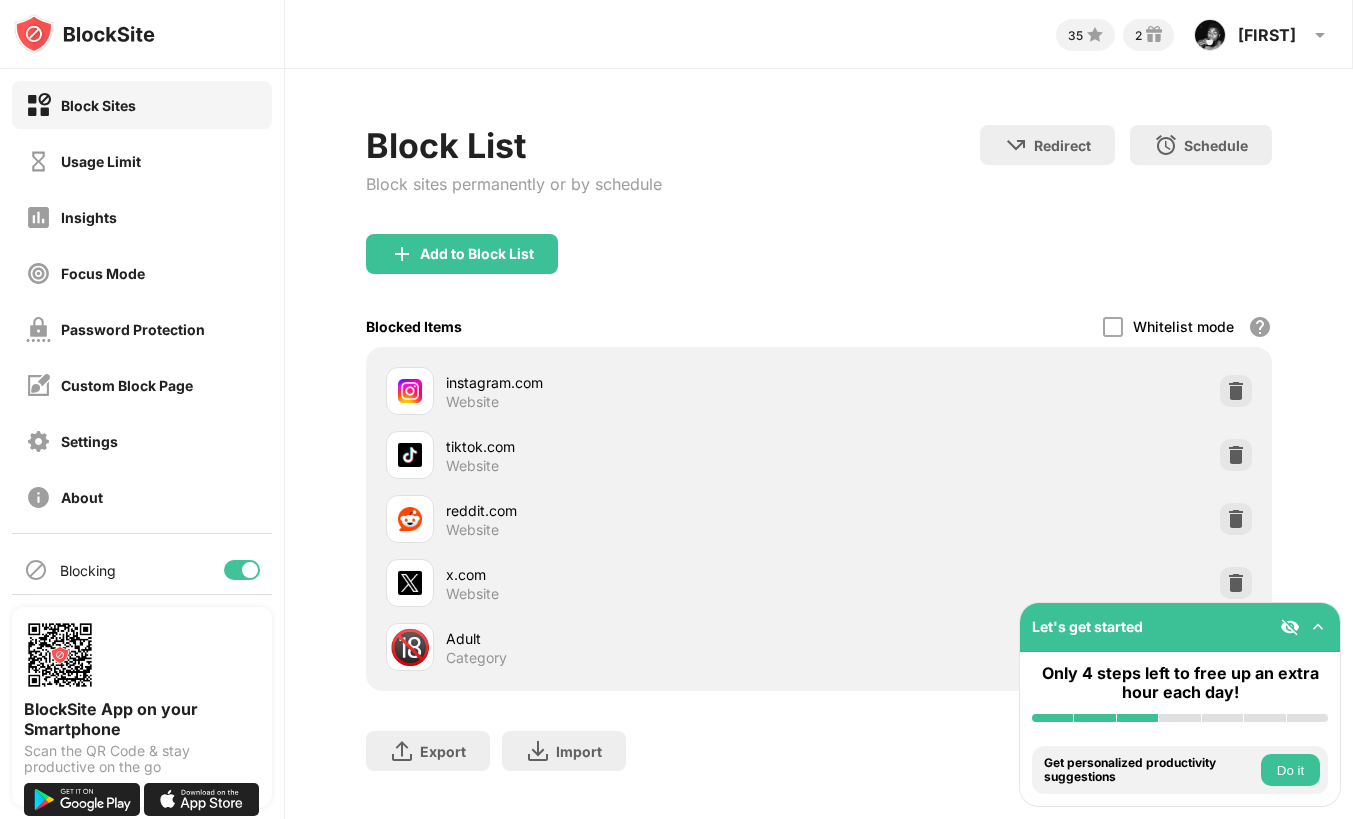 scroll, scrollTop: 27, scrollLeft: 0, axis: vertical 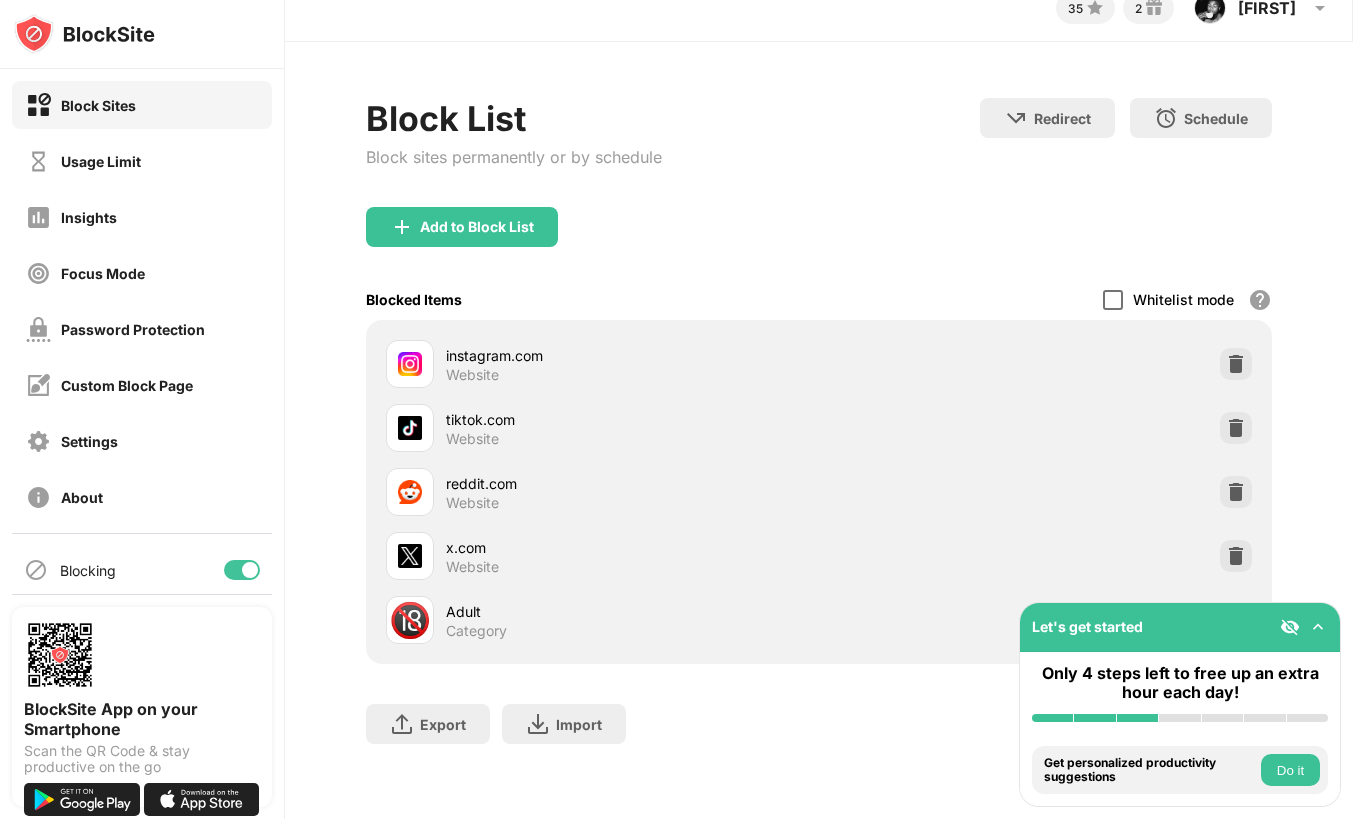 click at bounding box center (1113, 300) 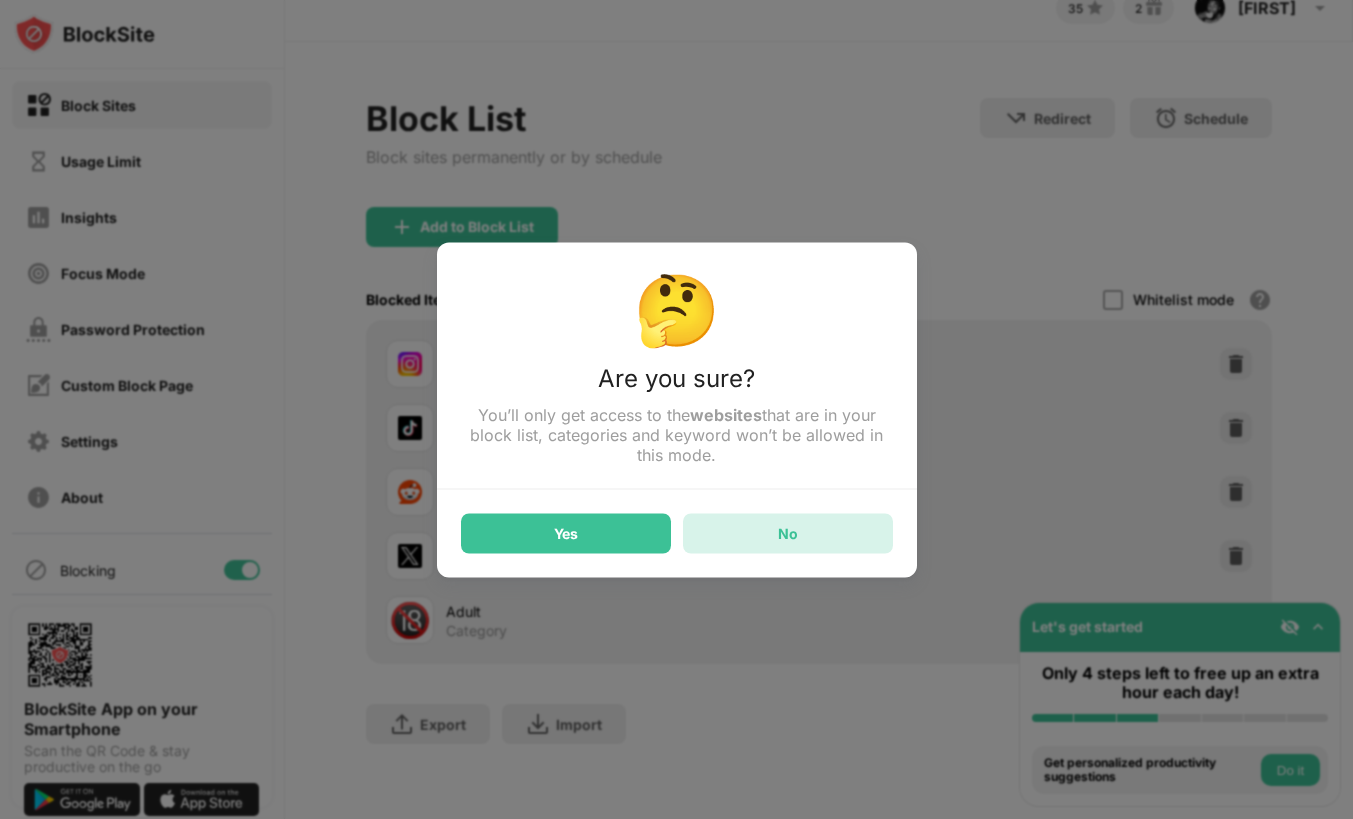 click on "No" at bounding box center [788, 533] 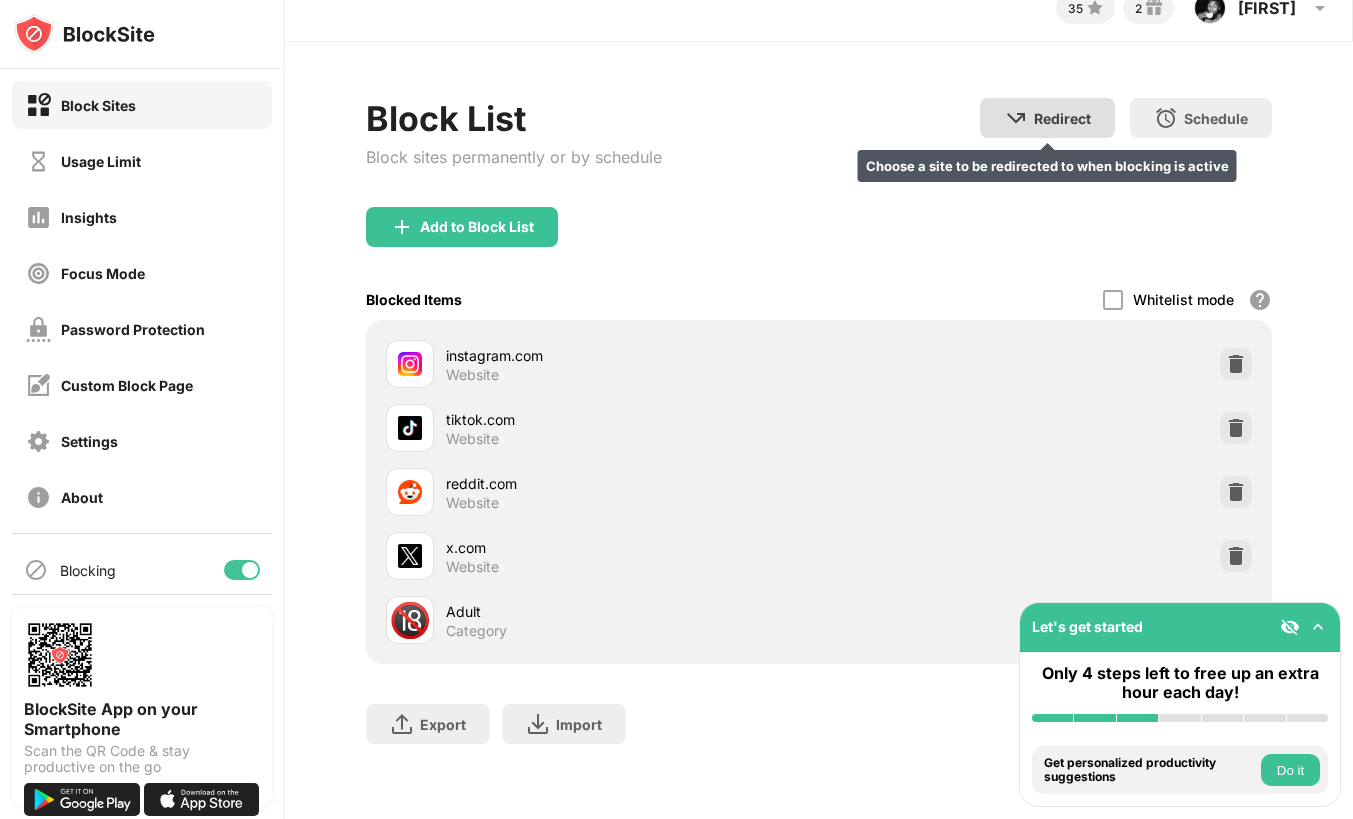 click on "Redirect" at bounding box center [1062, 118] 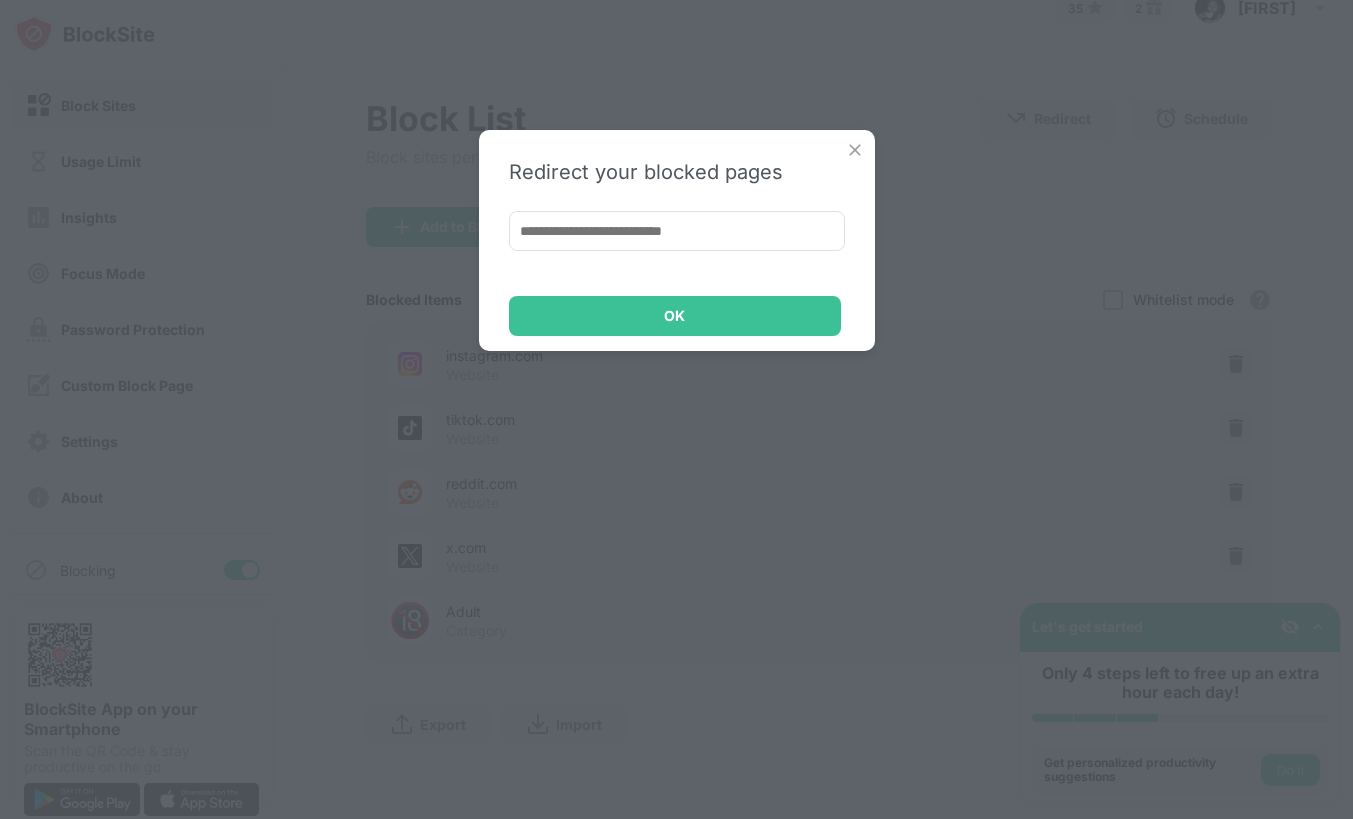 click at bounding box center (677, 231) 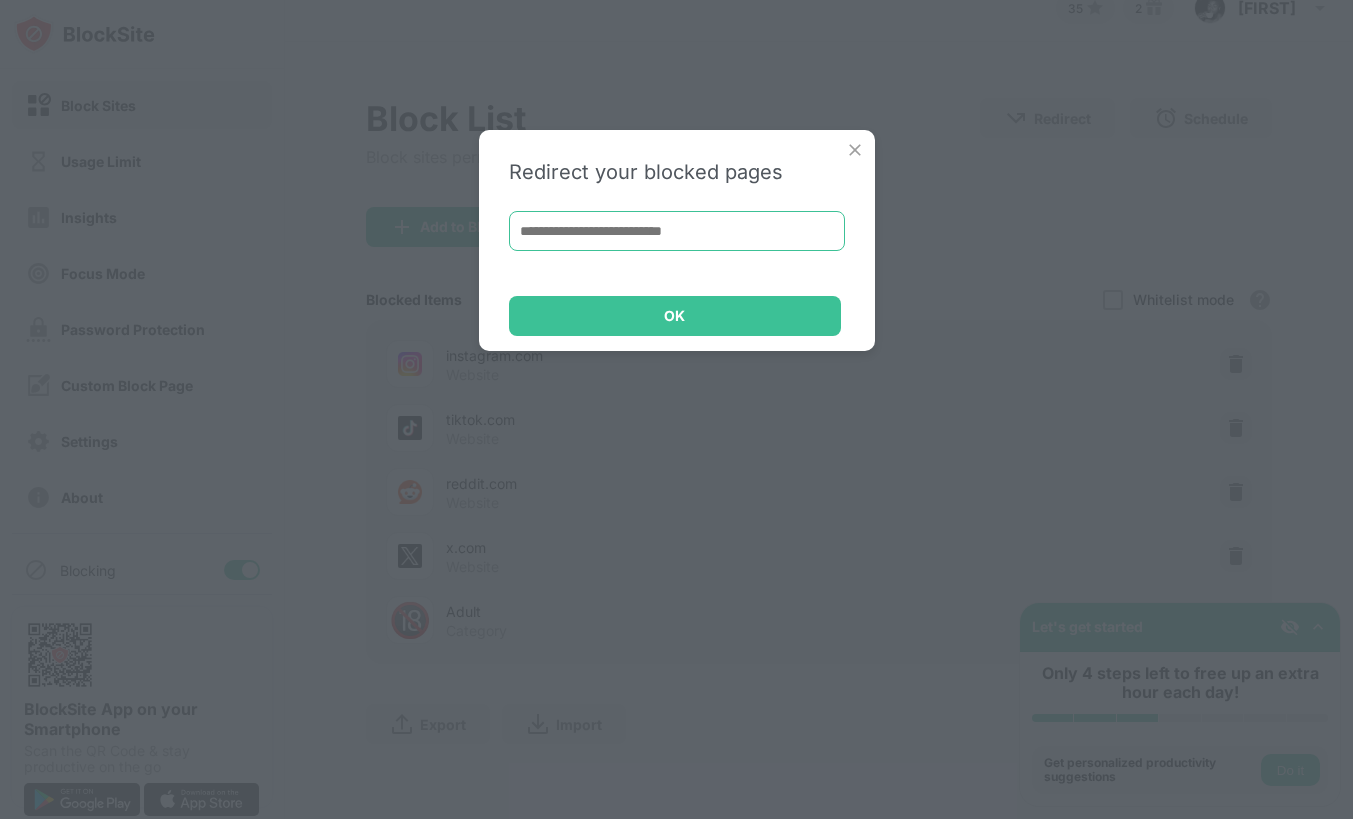 click at bounding box center [677, 231] 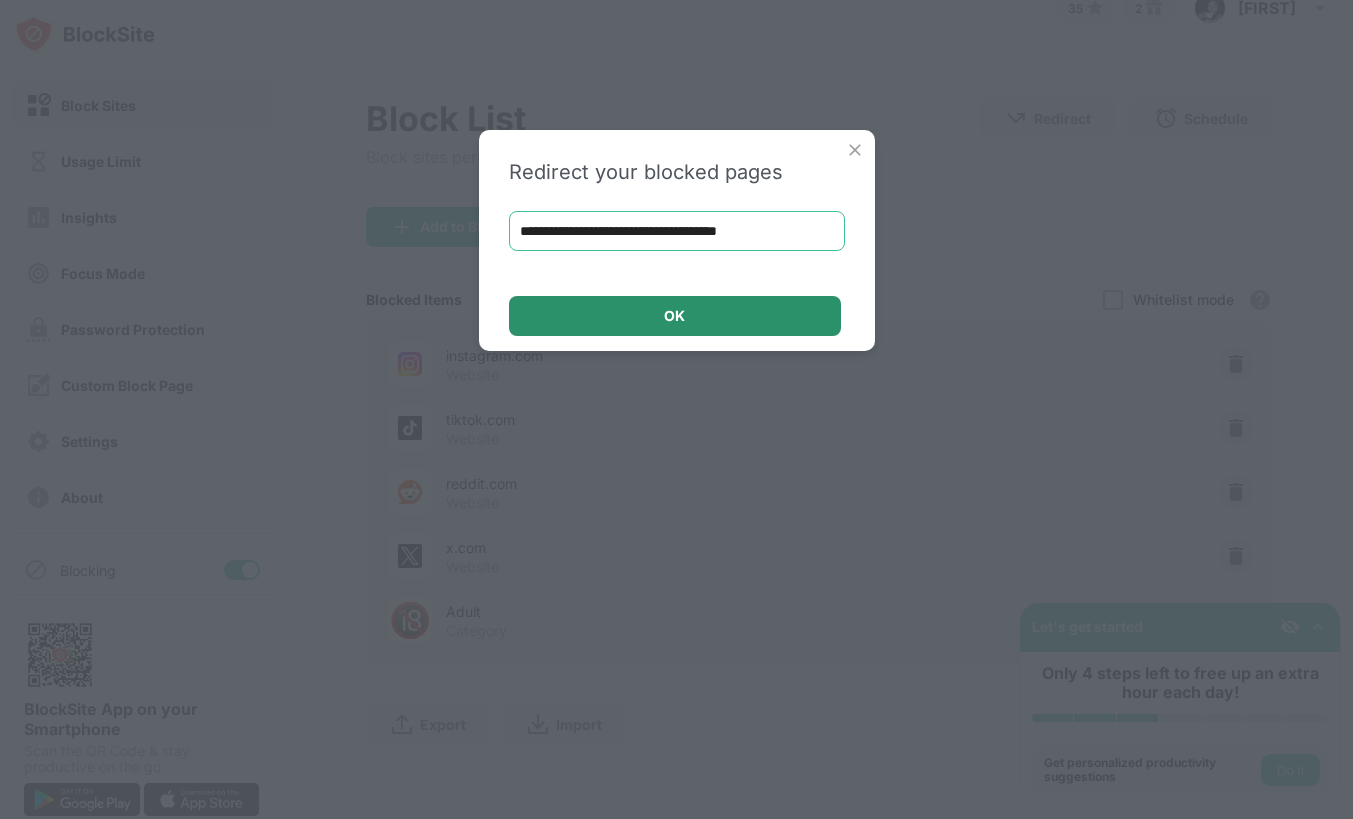 type on "**********" 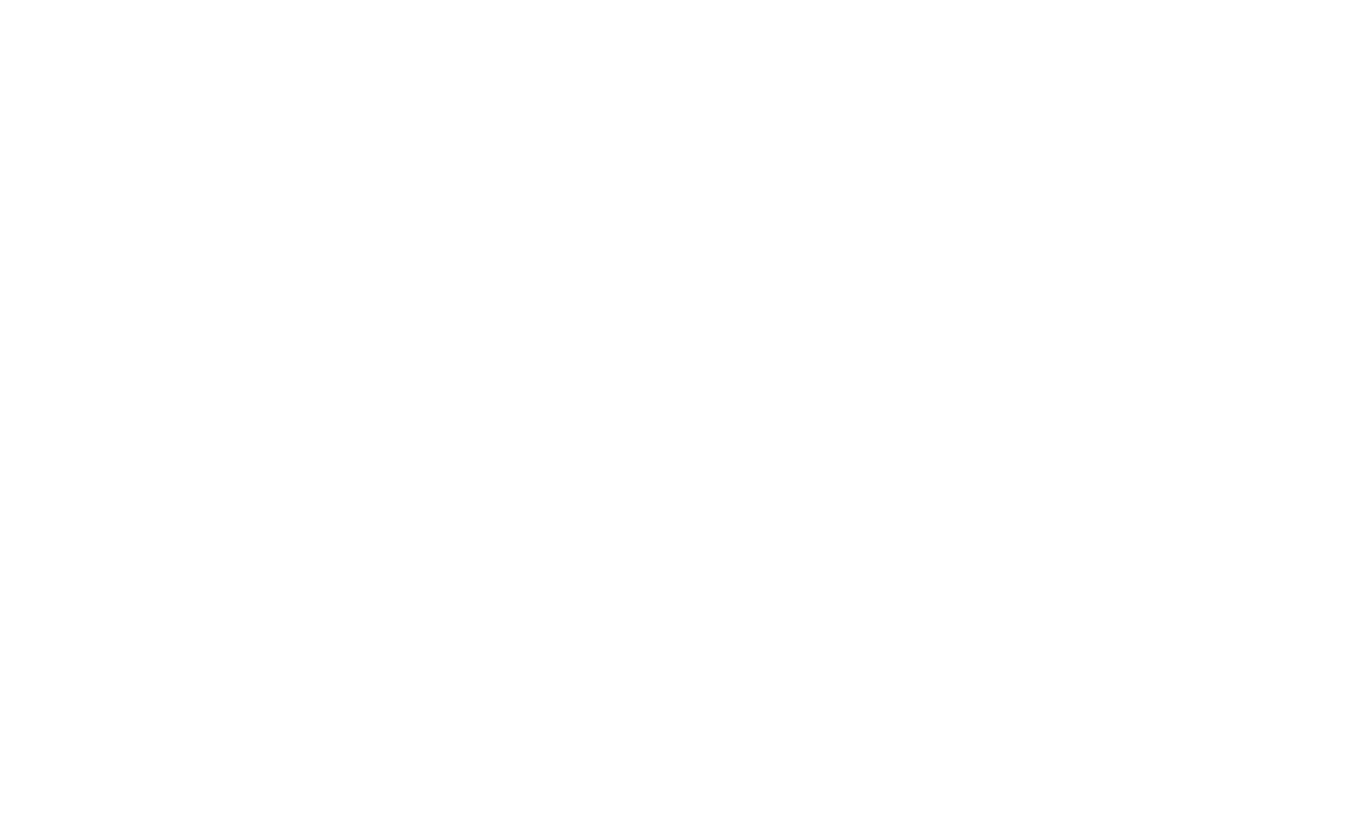 scroll, scrollTop: 0, scrollLeft: 0, axis: both 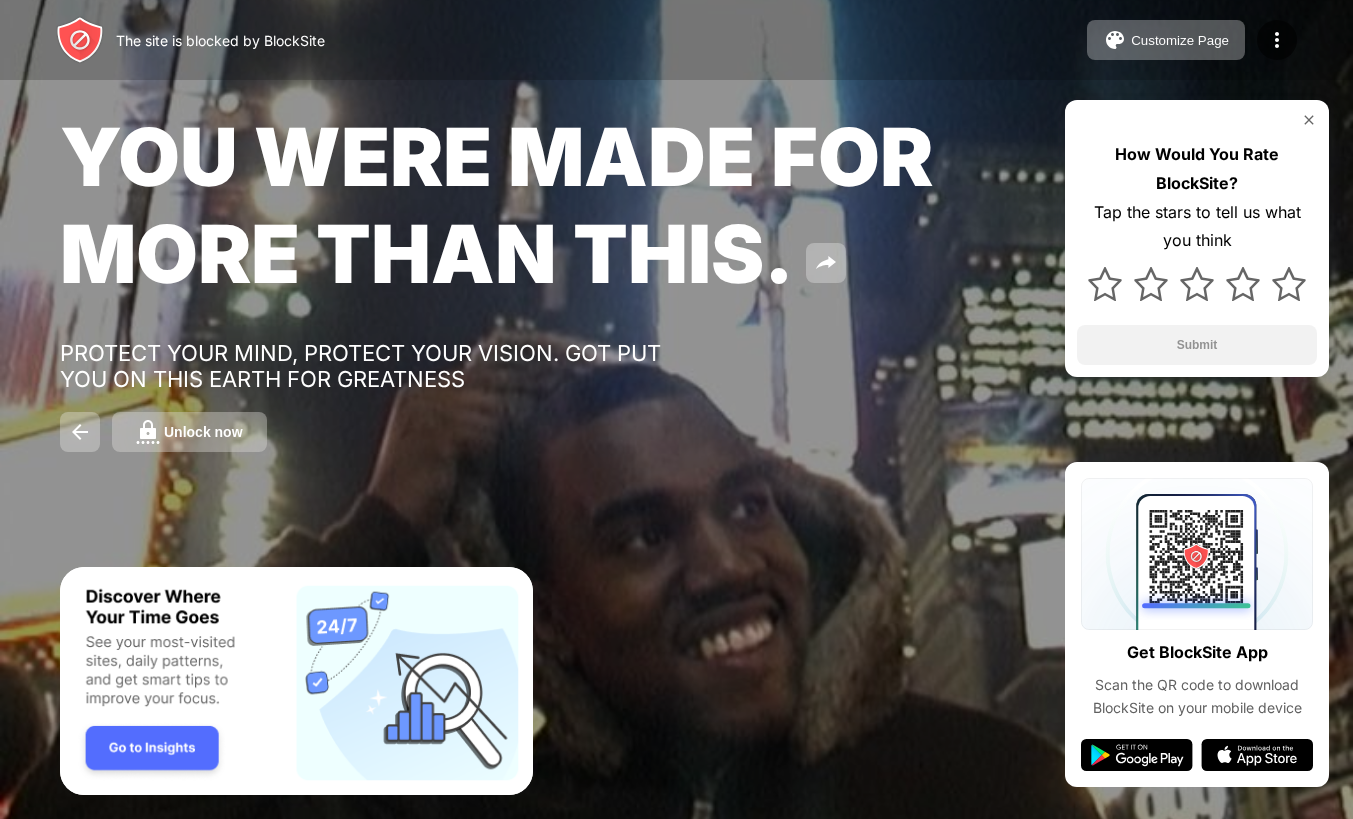 click at bounding box center [296, 681] 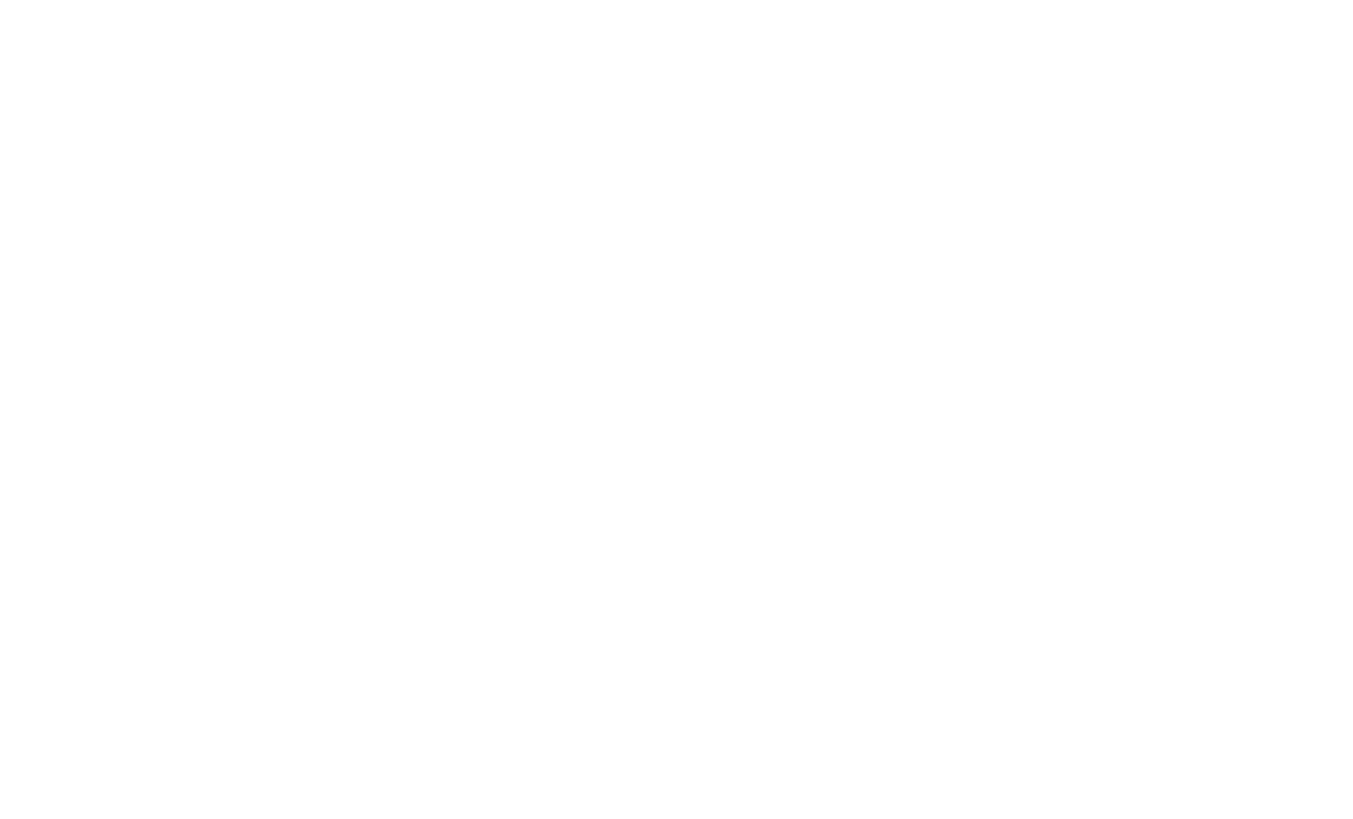 scroll, scrollTop: 0, scrollLeft: 0, axis: both 